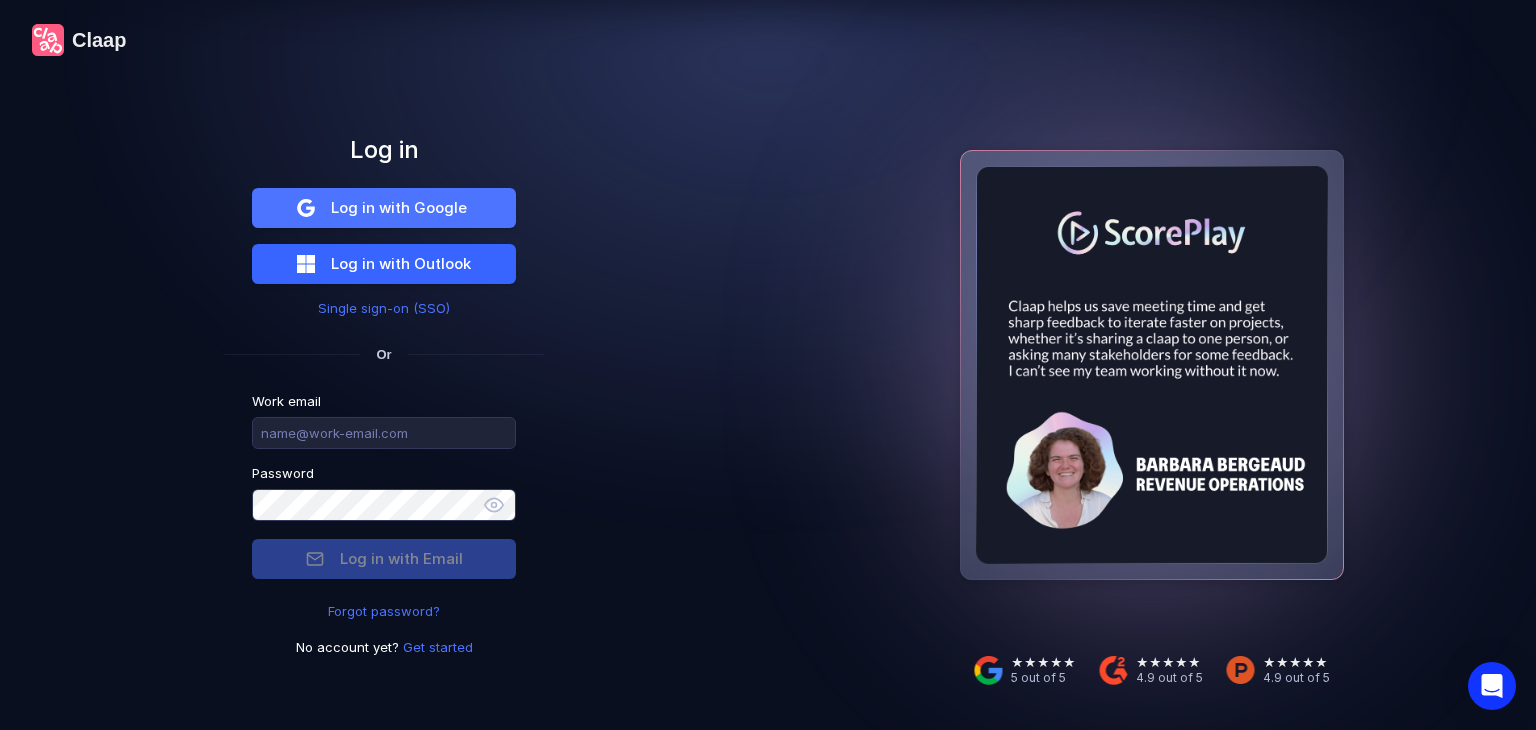 scroll, scrollTop: 0, scrollLeft: 0, axis: both 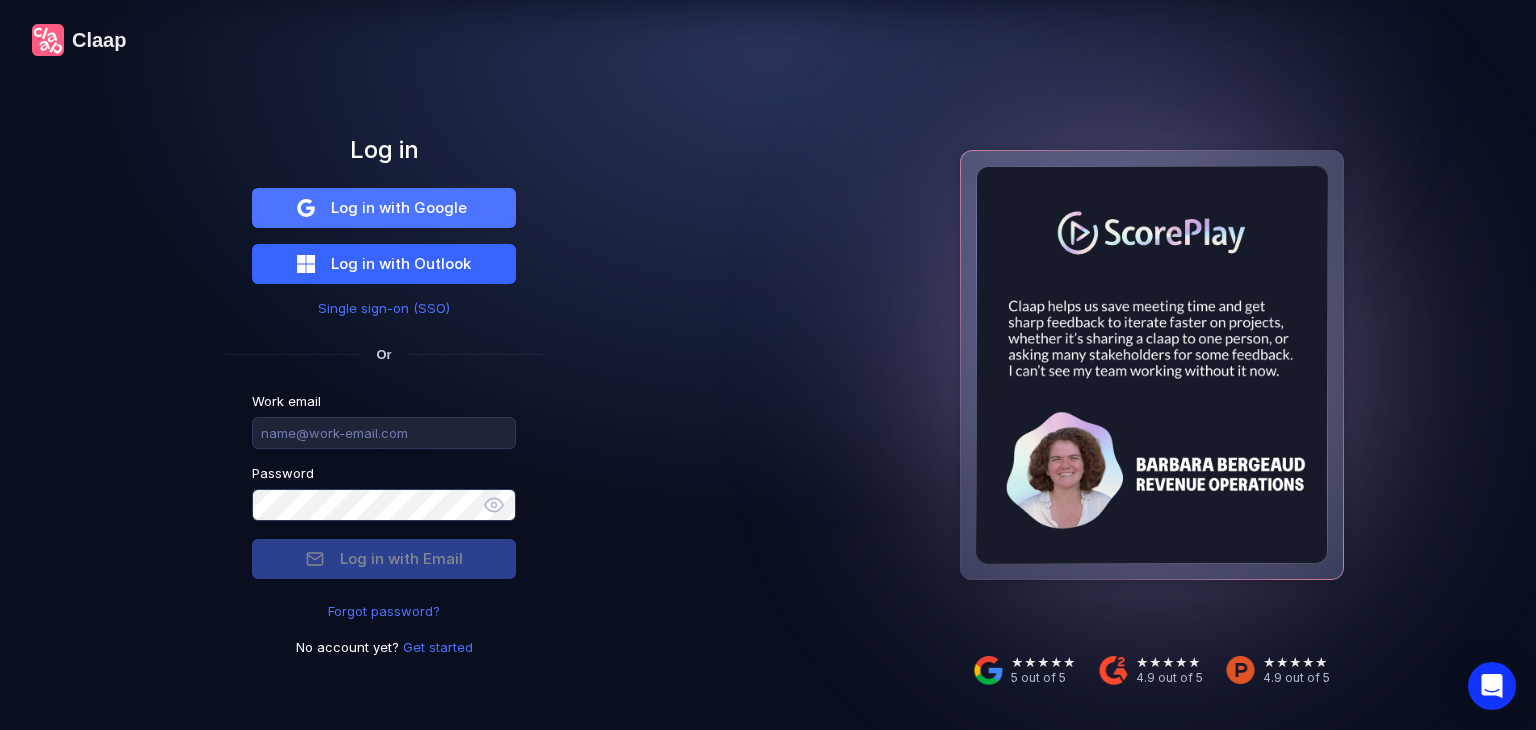 click on "Log in with Outlook" at bounding box center (399, 207) 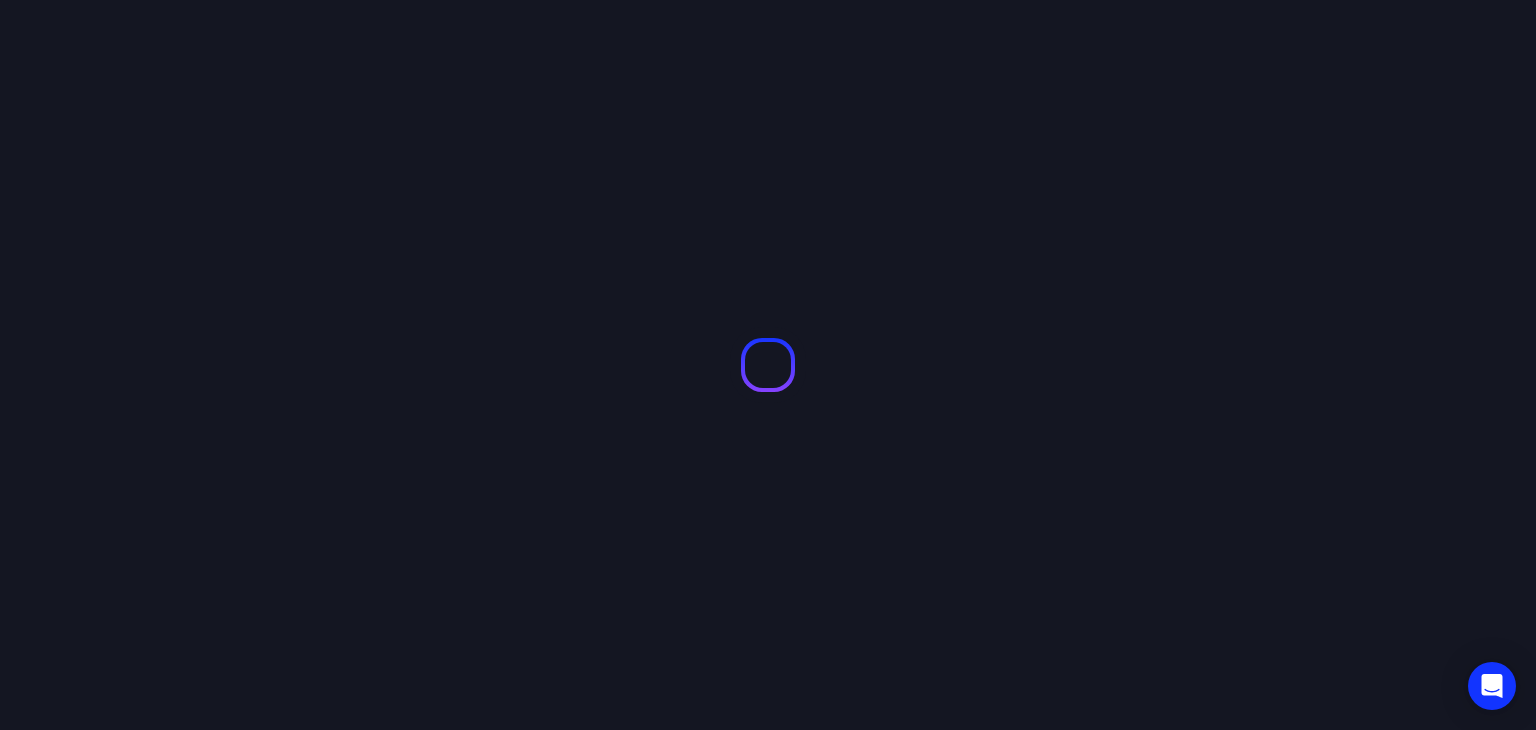 scroll, scrollTop: 0, scrollLeft: 0, axis: both 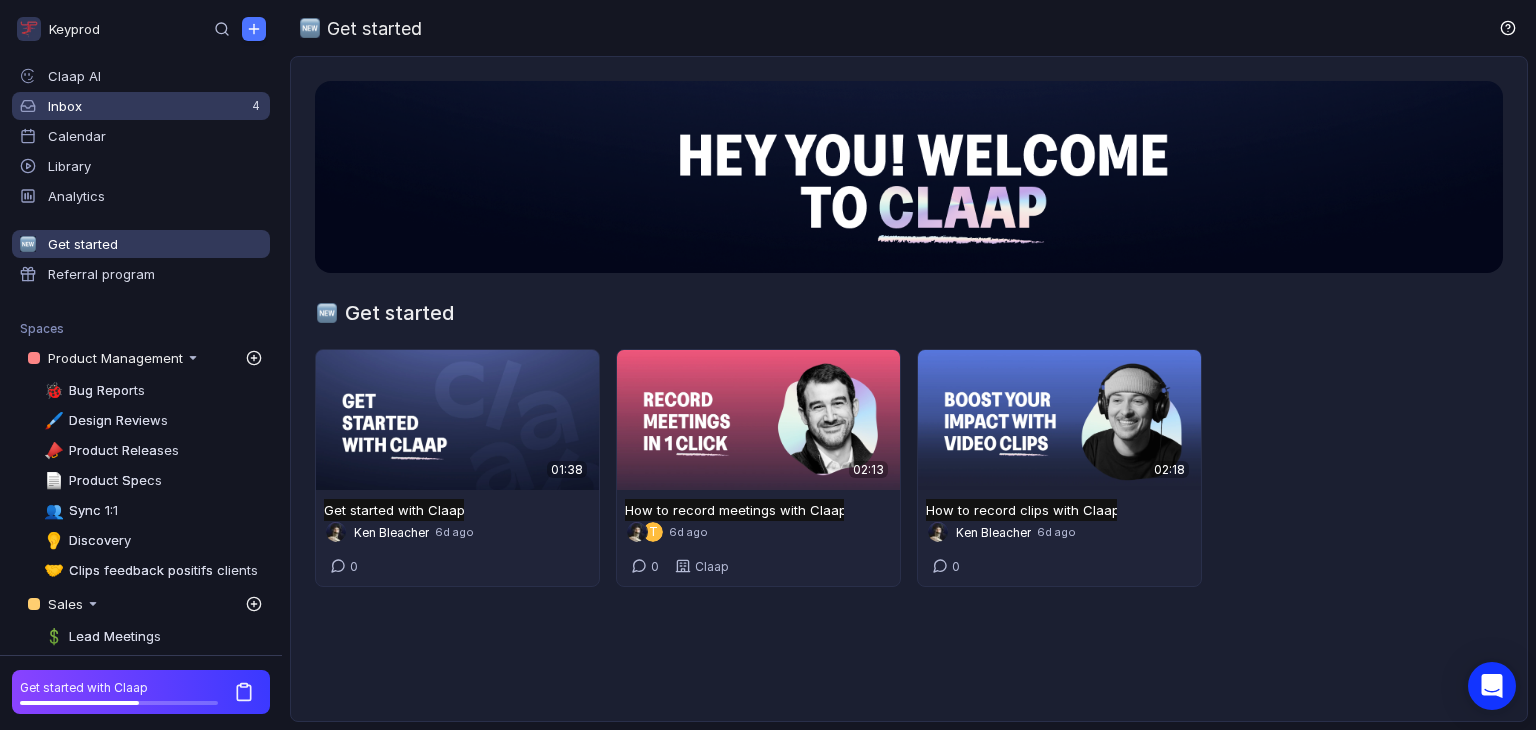 click on "Inbox" at bounding box center (155, 76) 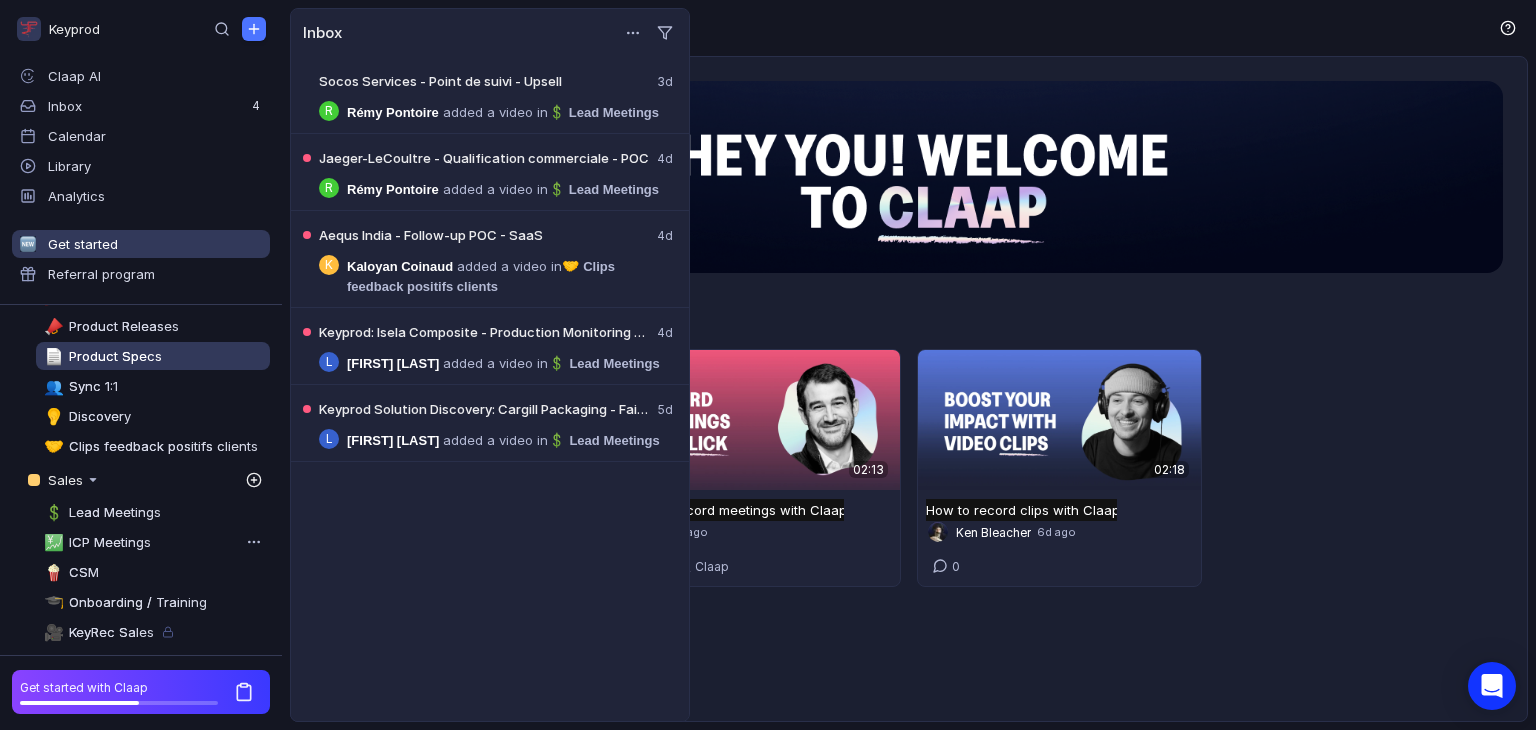 scroll, scrollTop: 176, scrollLeft: 0, axis: vertical 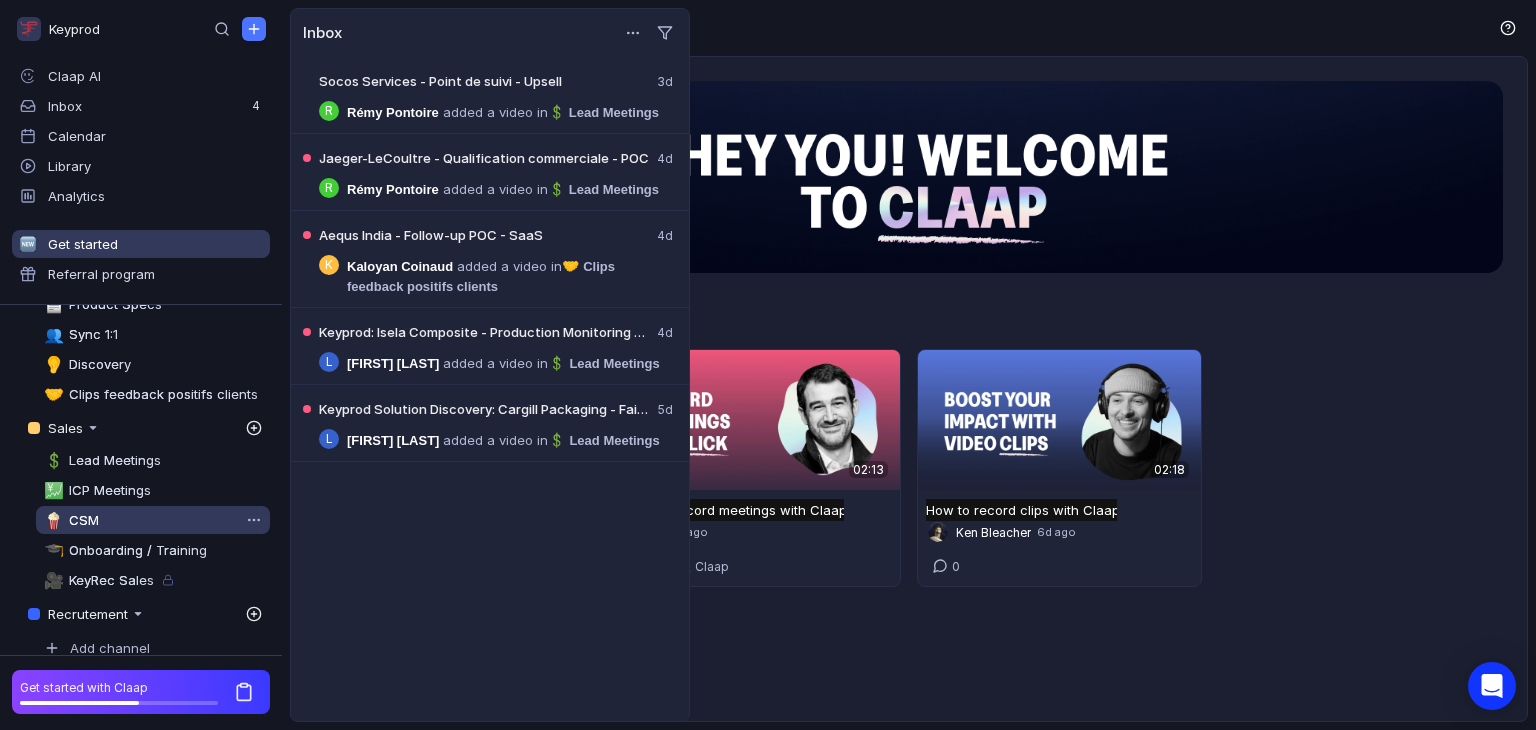 click on "🍿 CSM" at bounding box center [153, 520] 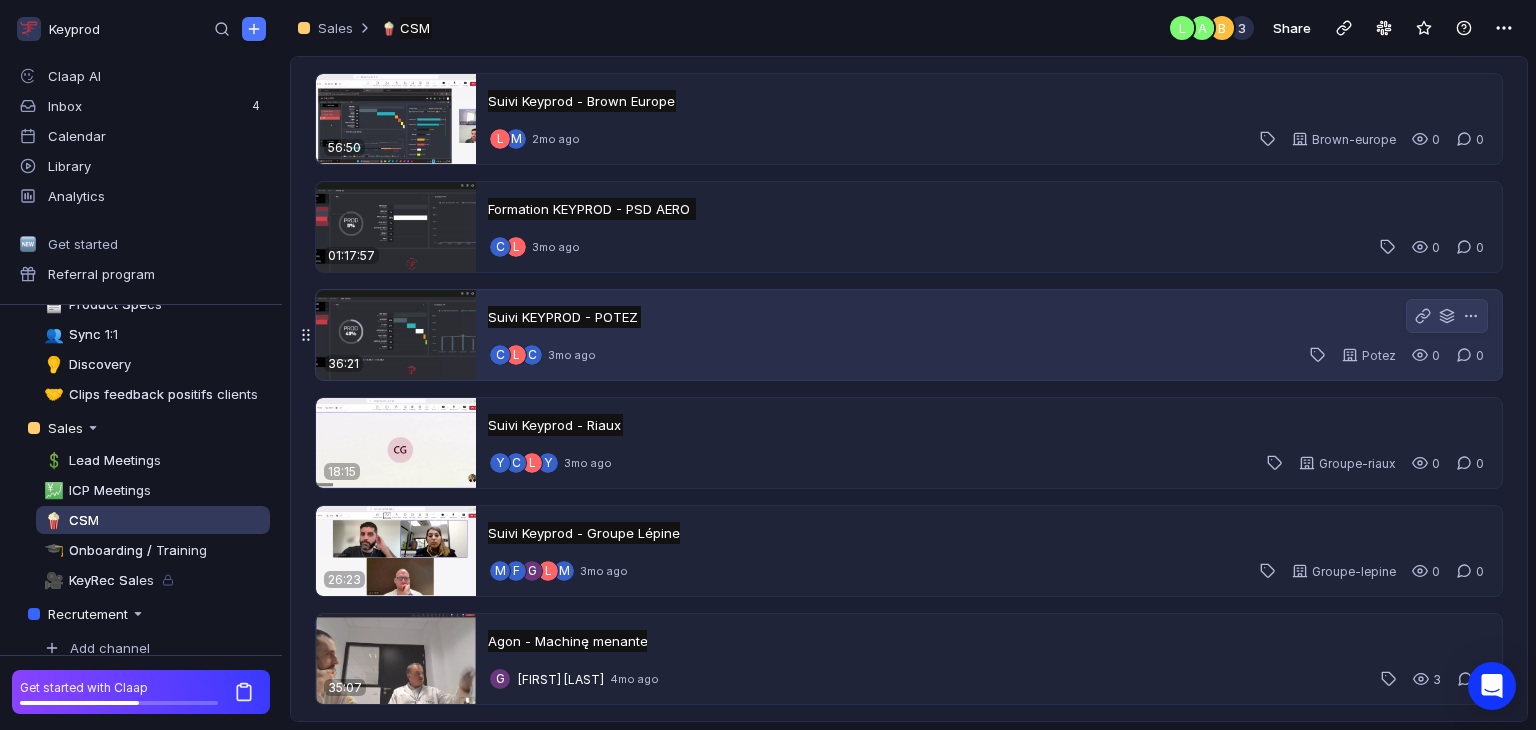 scroll, scrollTop: 793, scrollLeft: 0, axis: vertical 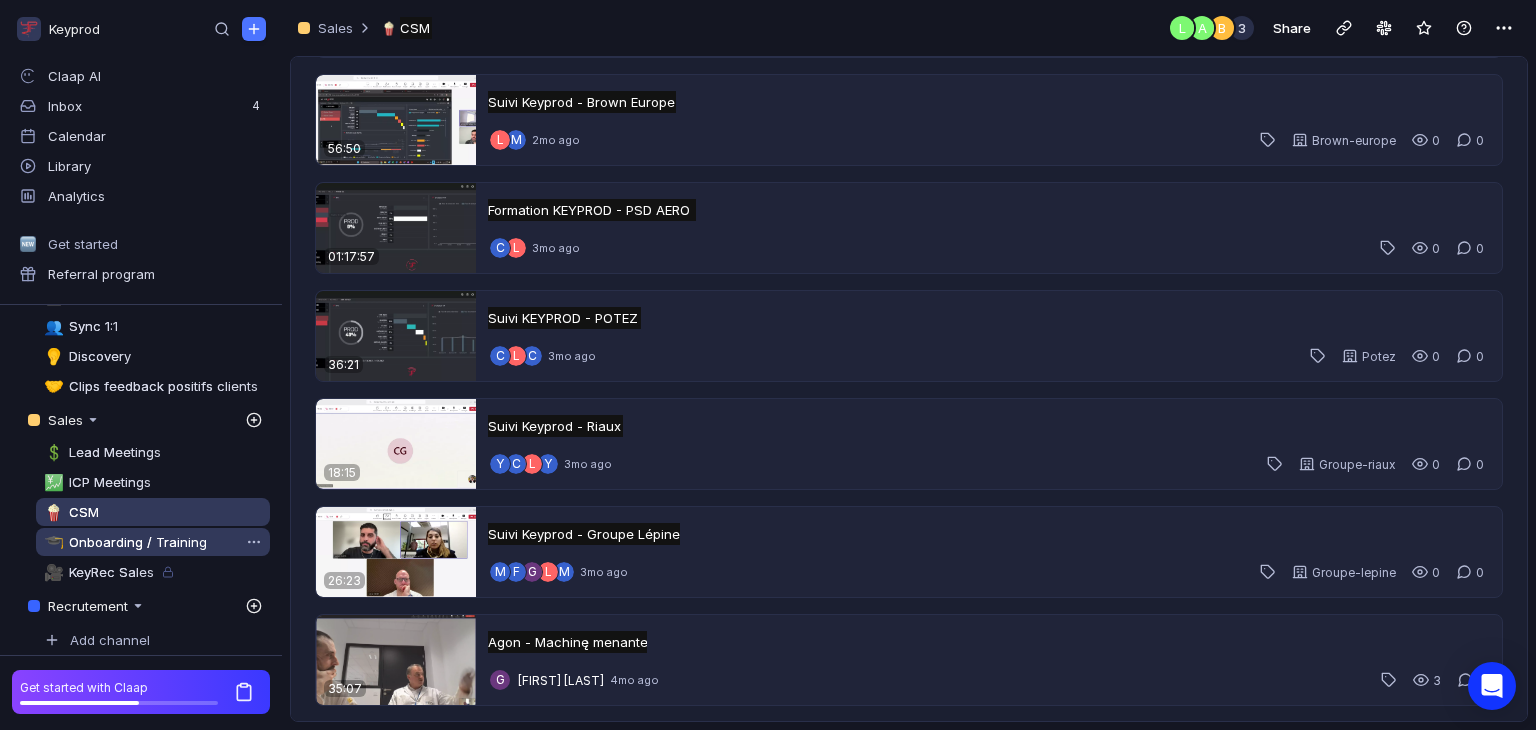 click on "Onboarding / Training" at bounding box center [138, 542] 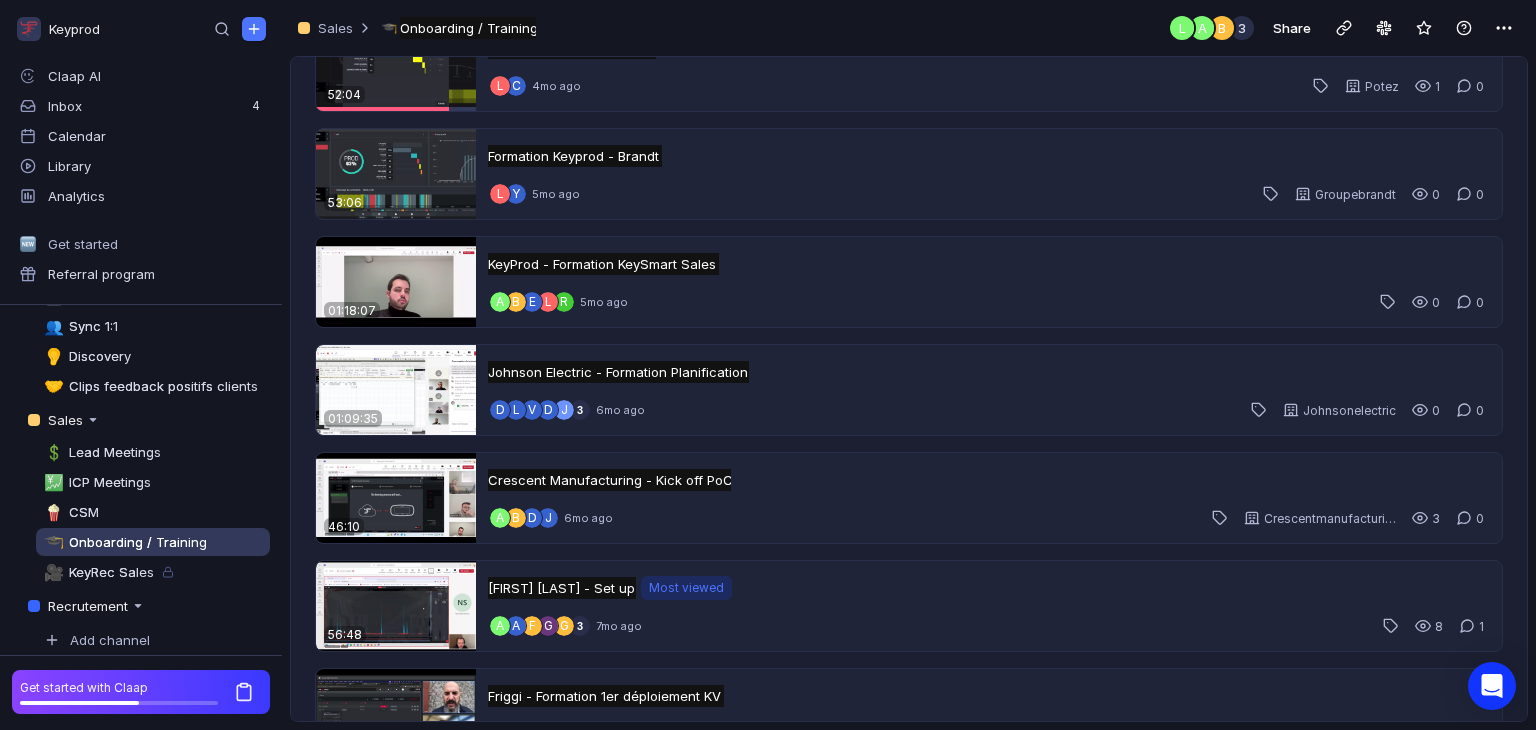 scroll, scrollTop: 832, scrollLeft: 0, axis: vertical 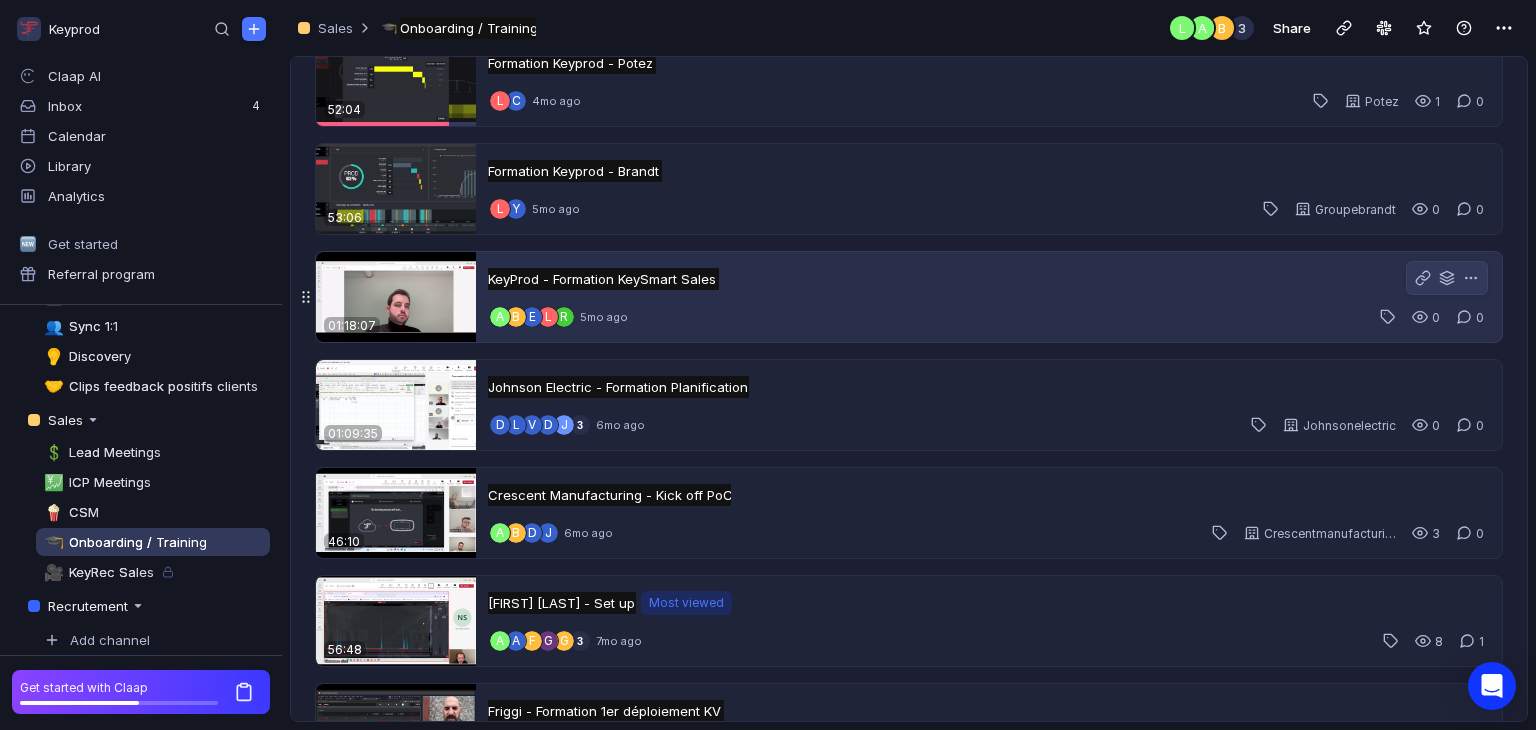 click on "KeyProd - Formation KeySmart Sales KeyProd - Formation KeySmart Sales Untitled" at bounding box center [603, 279] 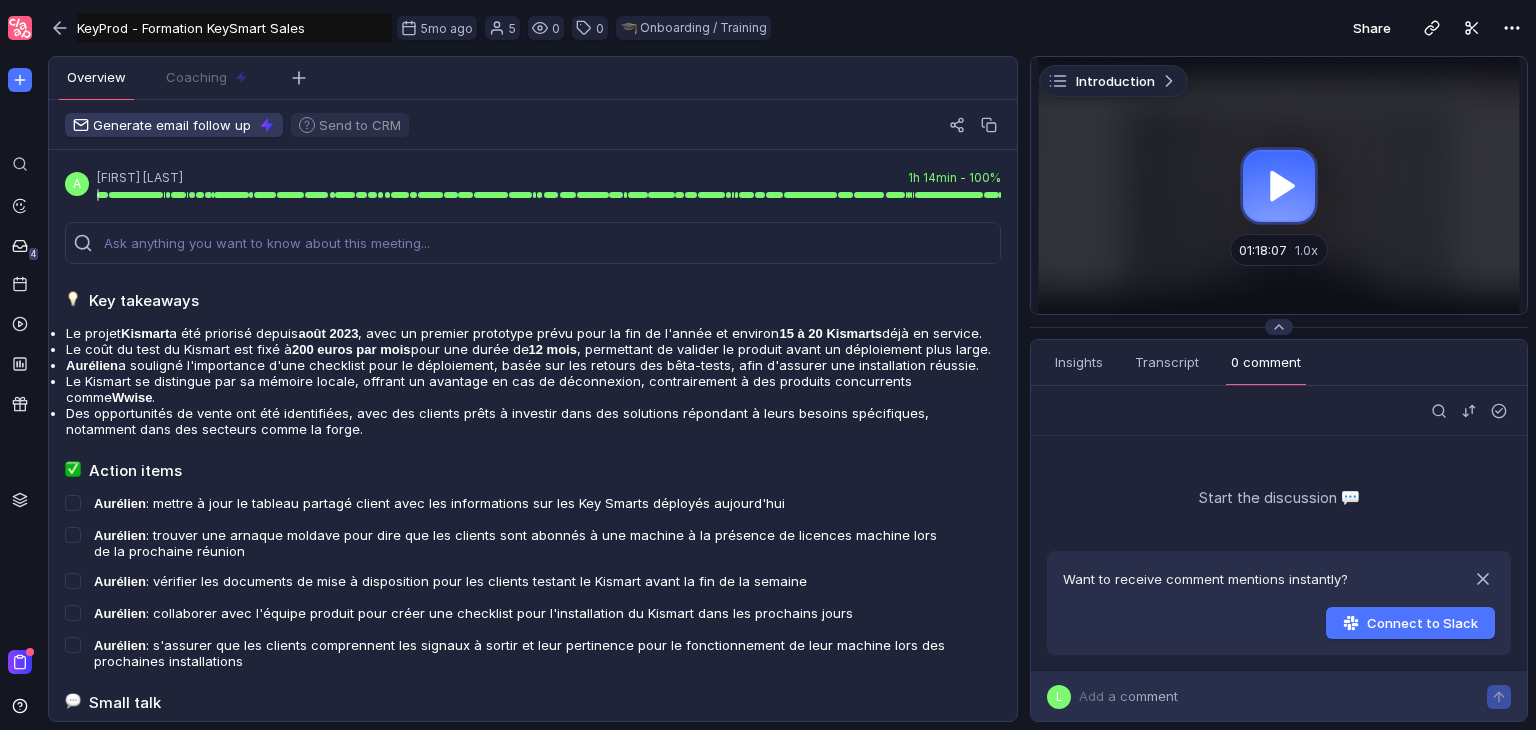 click at bounding box center (1279, 185) 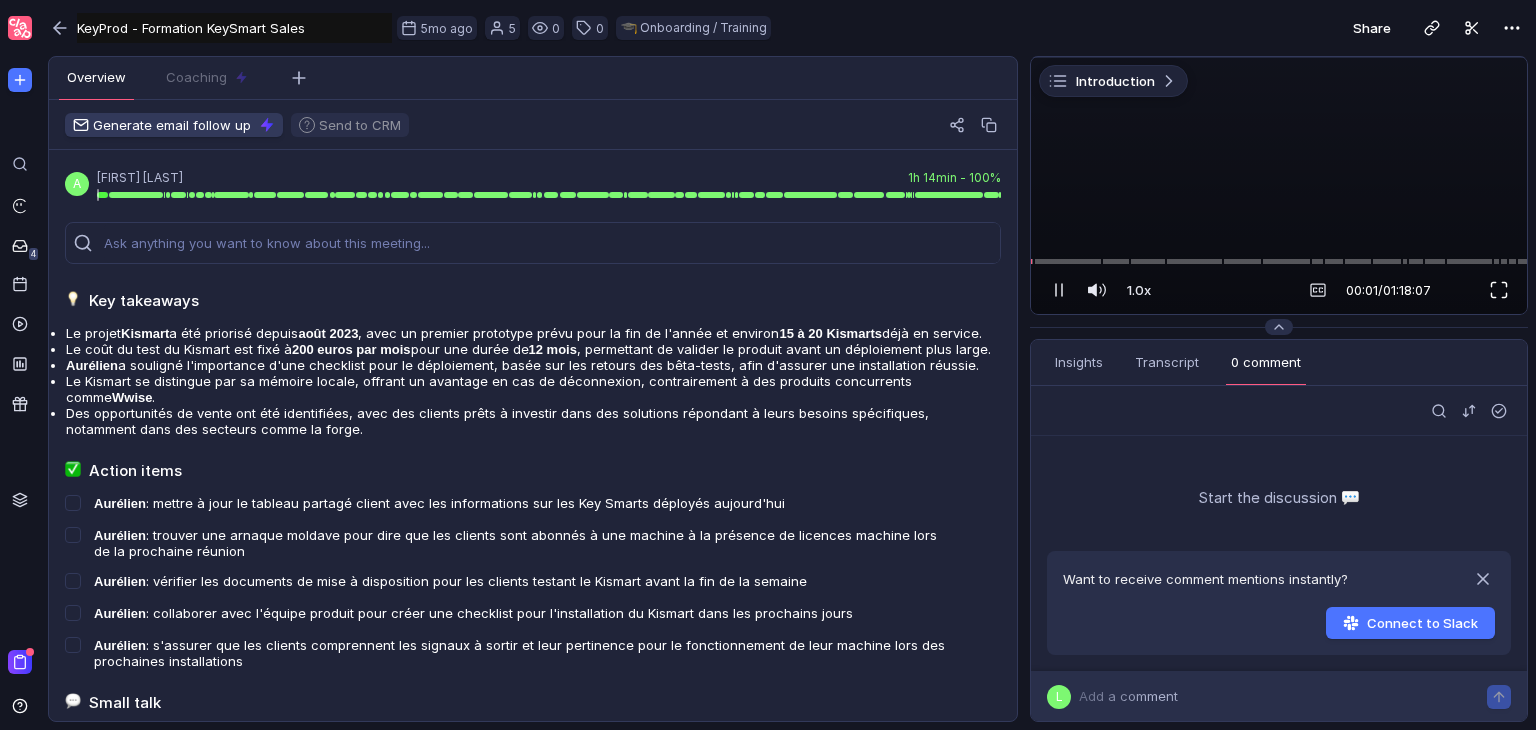 click at bounding box center (1499, 290) 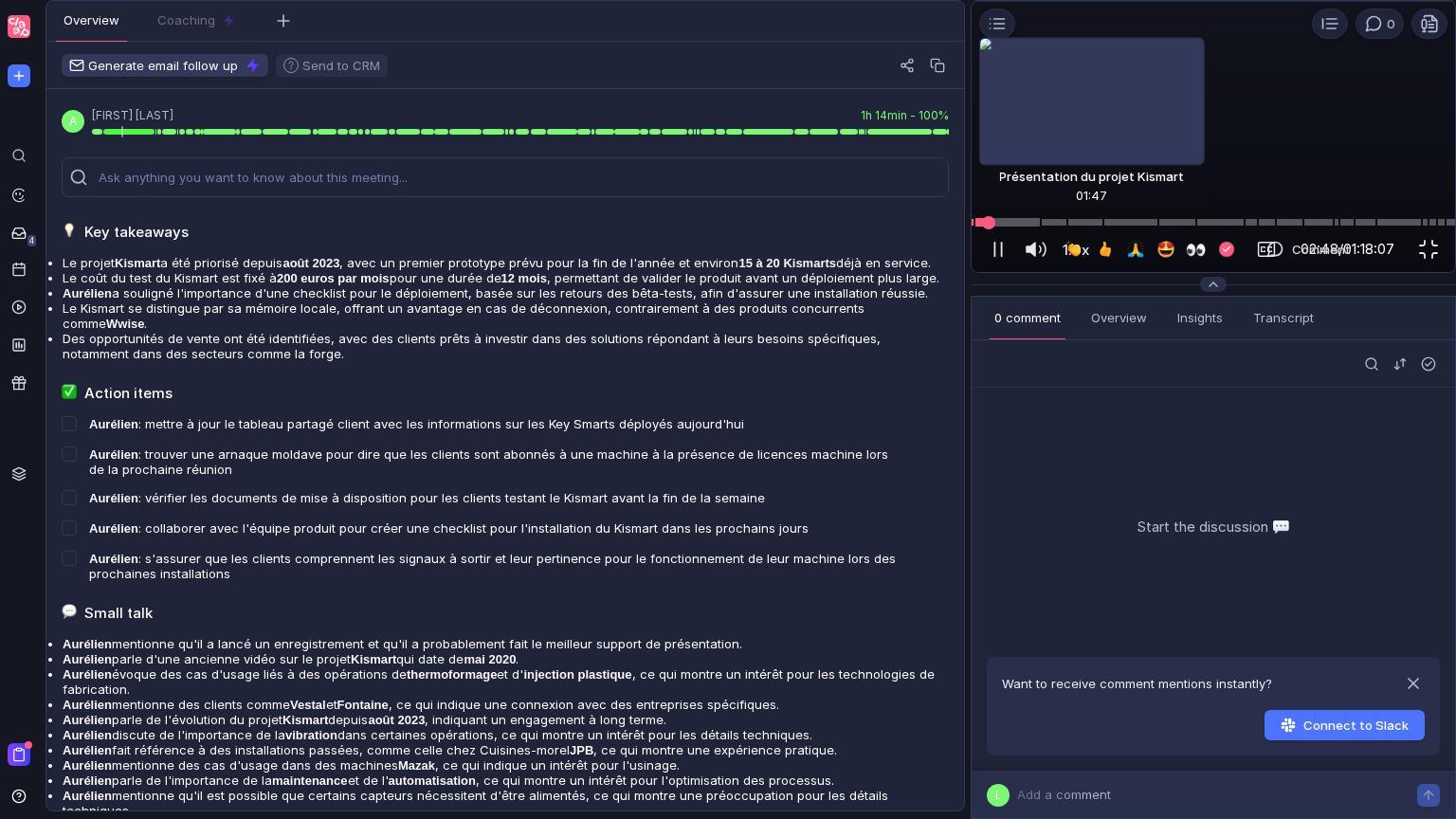 click at bounding box center (1213, 222) 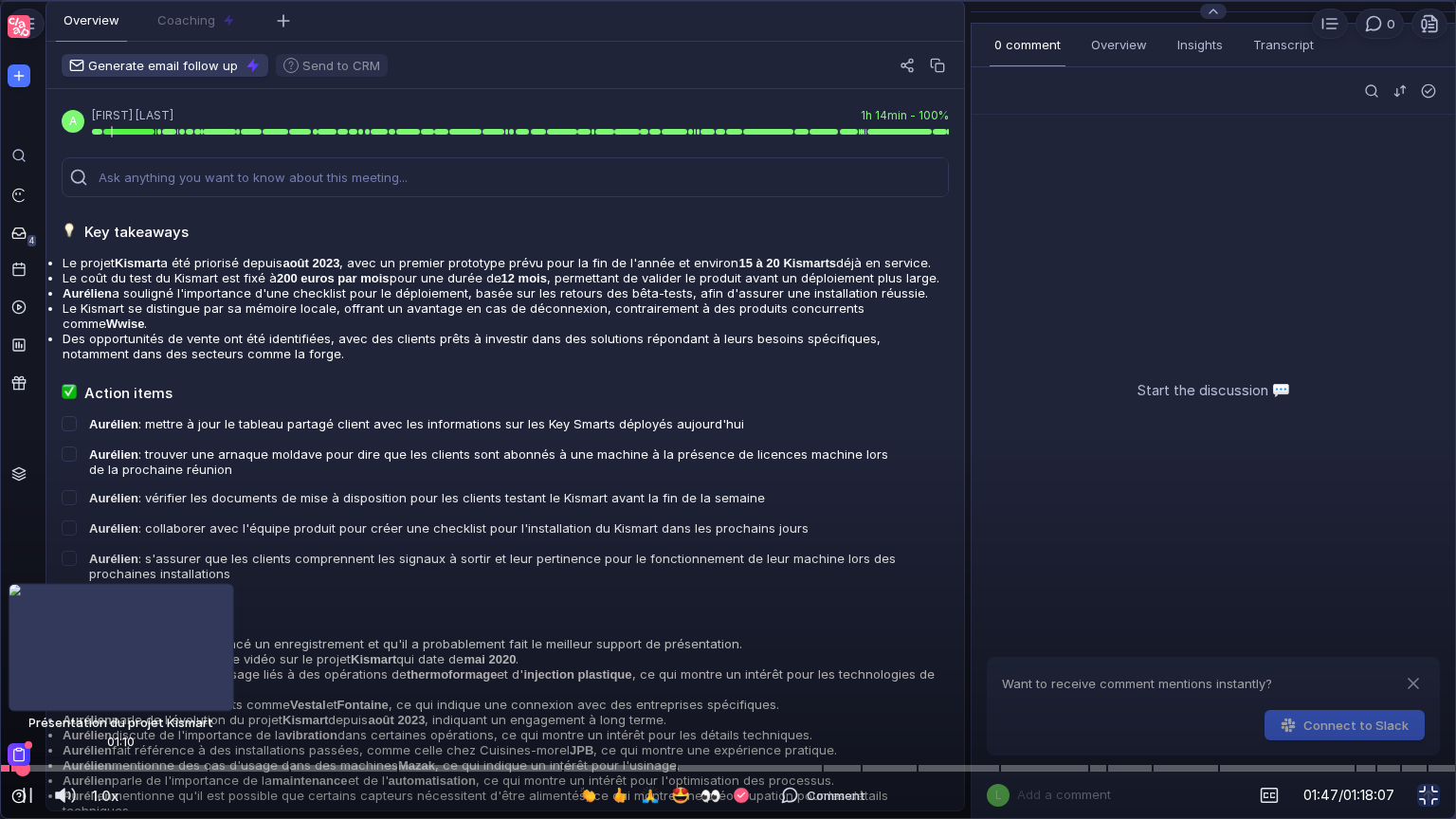 click at bounding box center (728, 768) 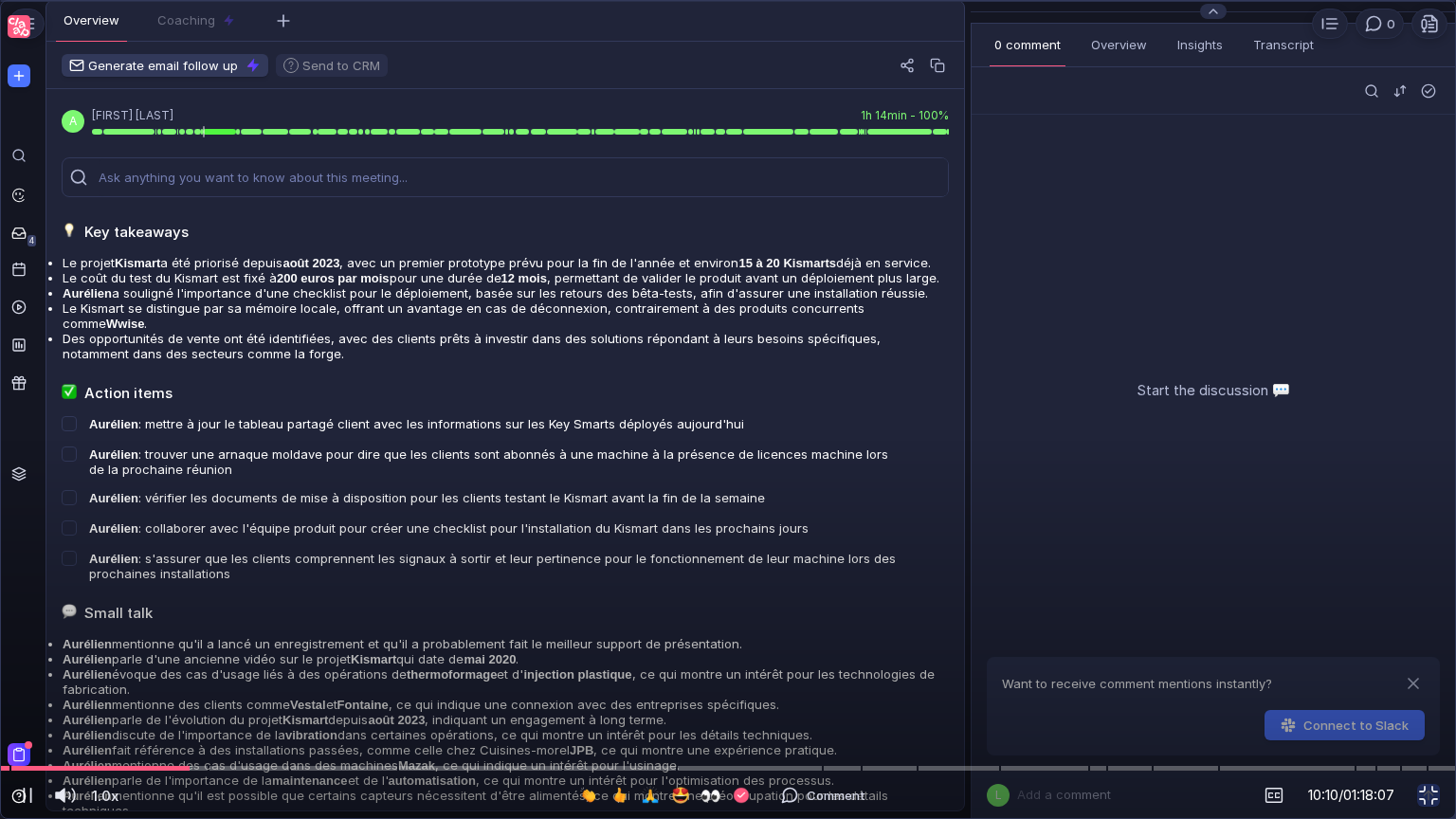 click at bounding box center (728, 1) 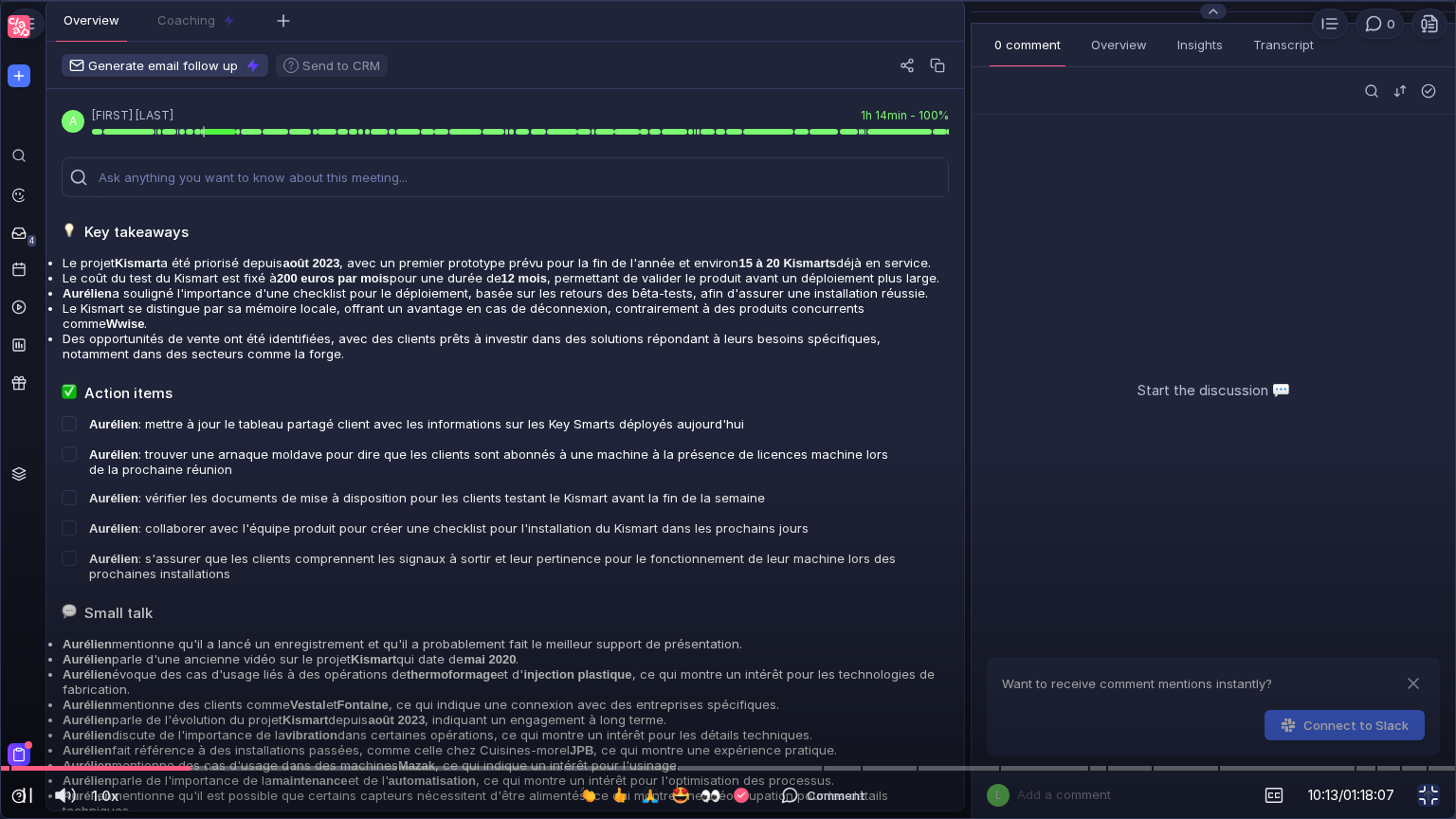 click at bounding box center [27, 795] 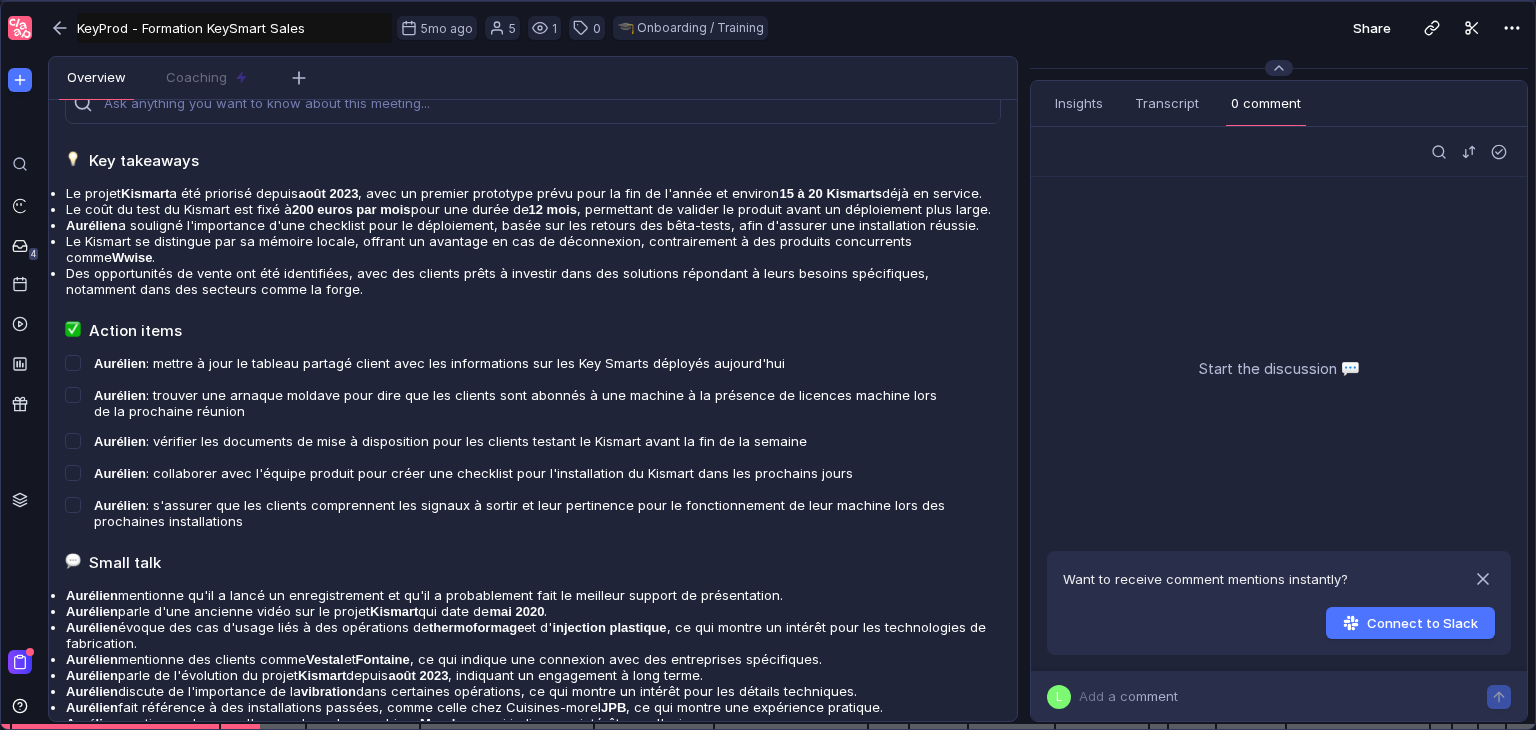 scroll, scrollTop: 0, scrollLeft: 0, axis: both 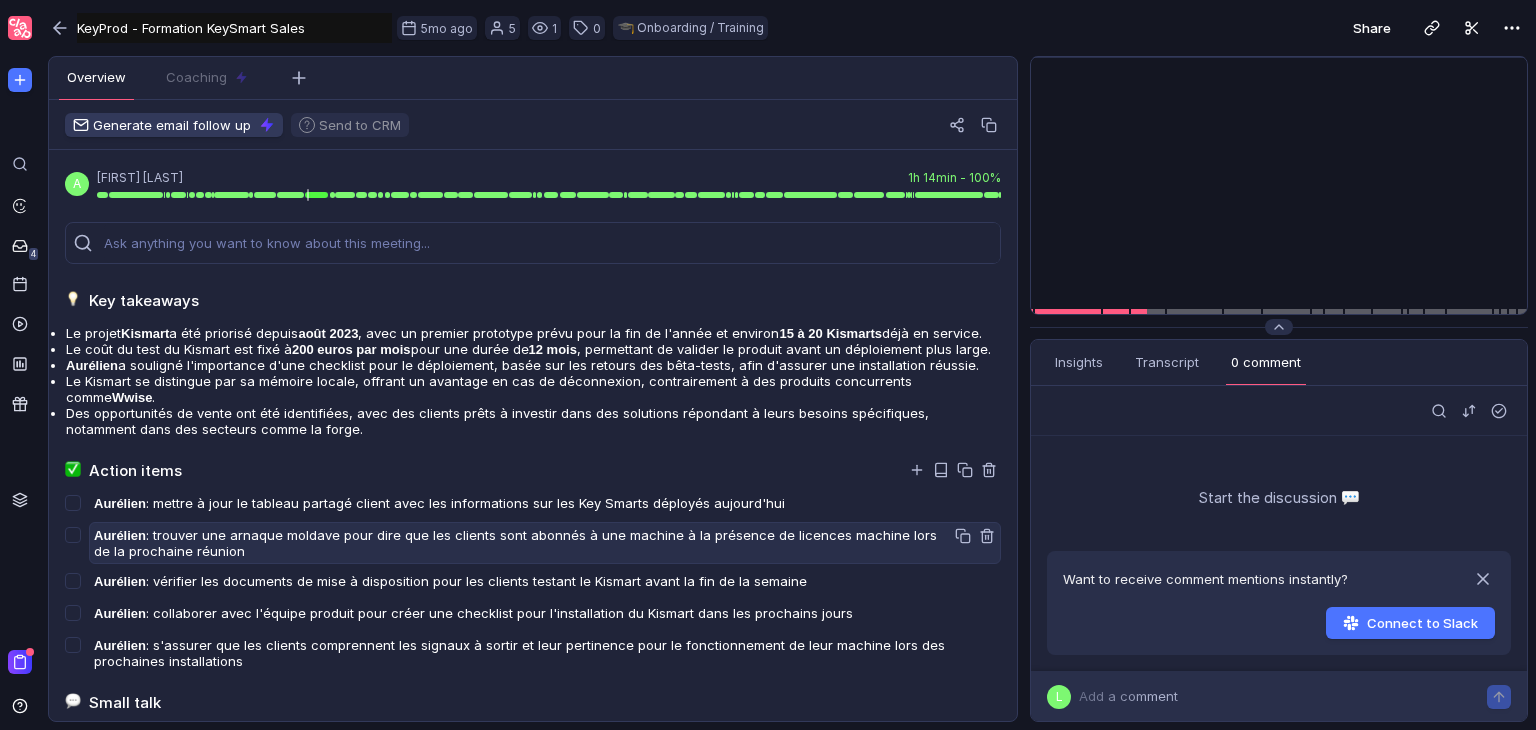 click on "Aurélien : trouver une arnaque moldave pour dire que les clients sont abonnés à une machine à la présence de licences machine lors de la prochaine réunion" at bounding box center (521, 503) 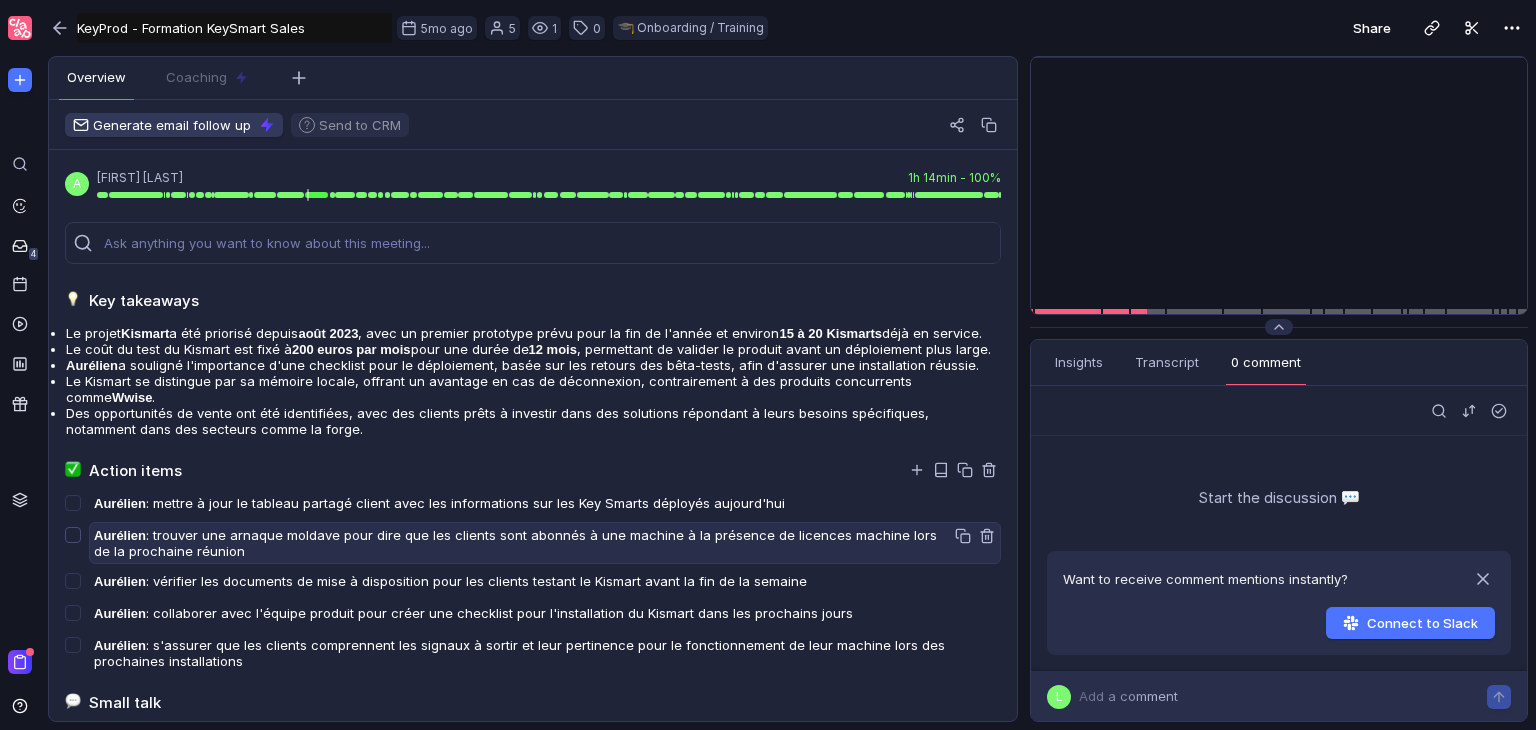 click at bounding box center [73, 503] 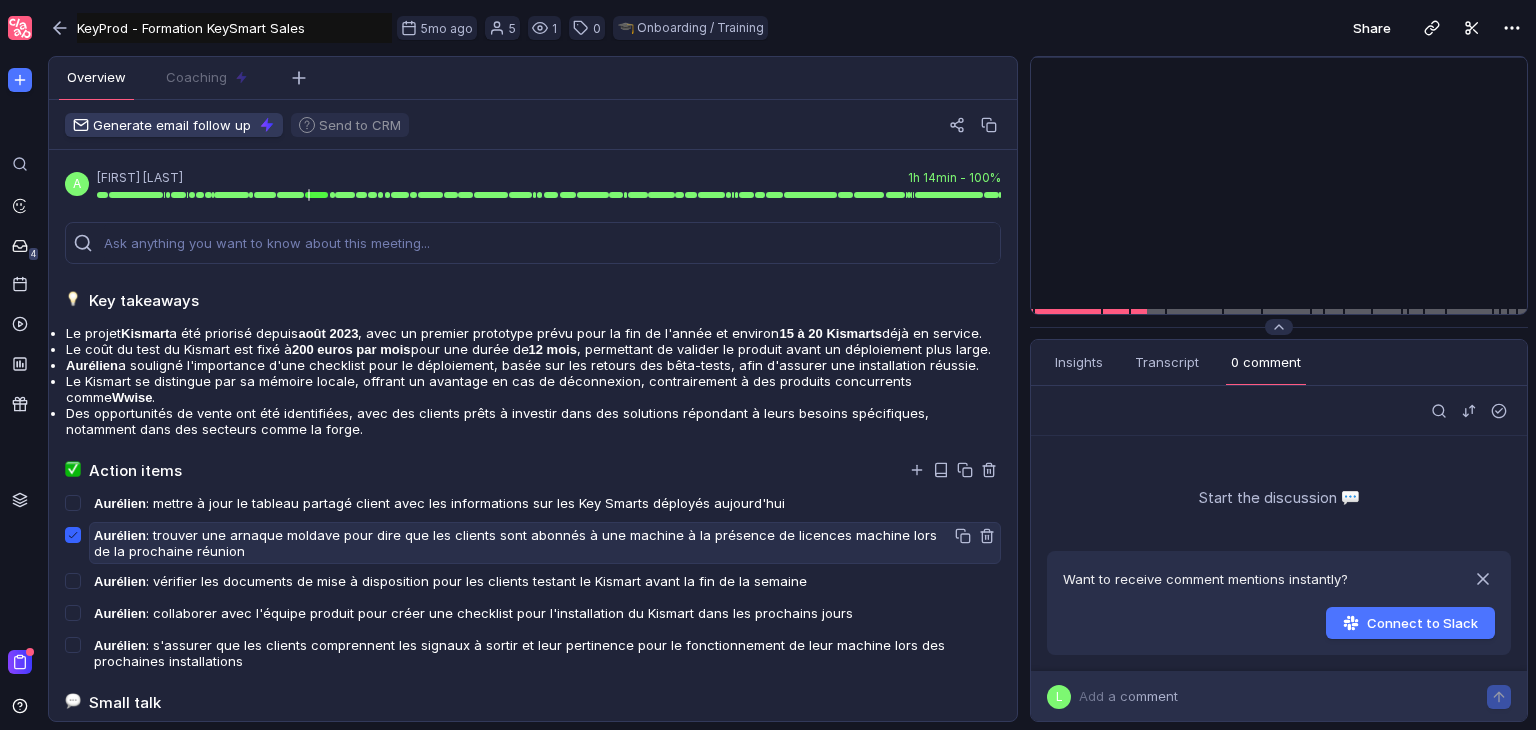 click at bounding box center (73, 535) 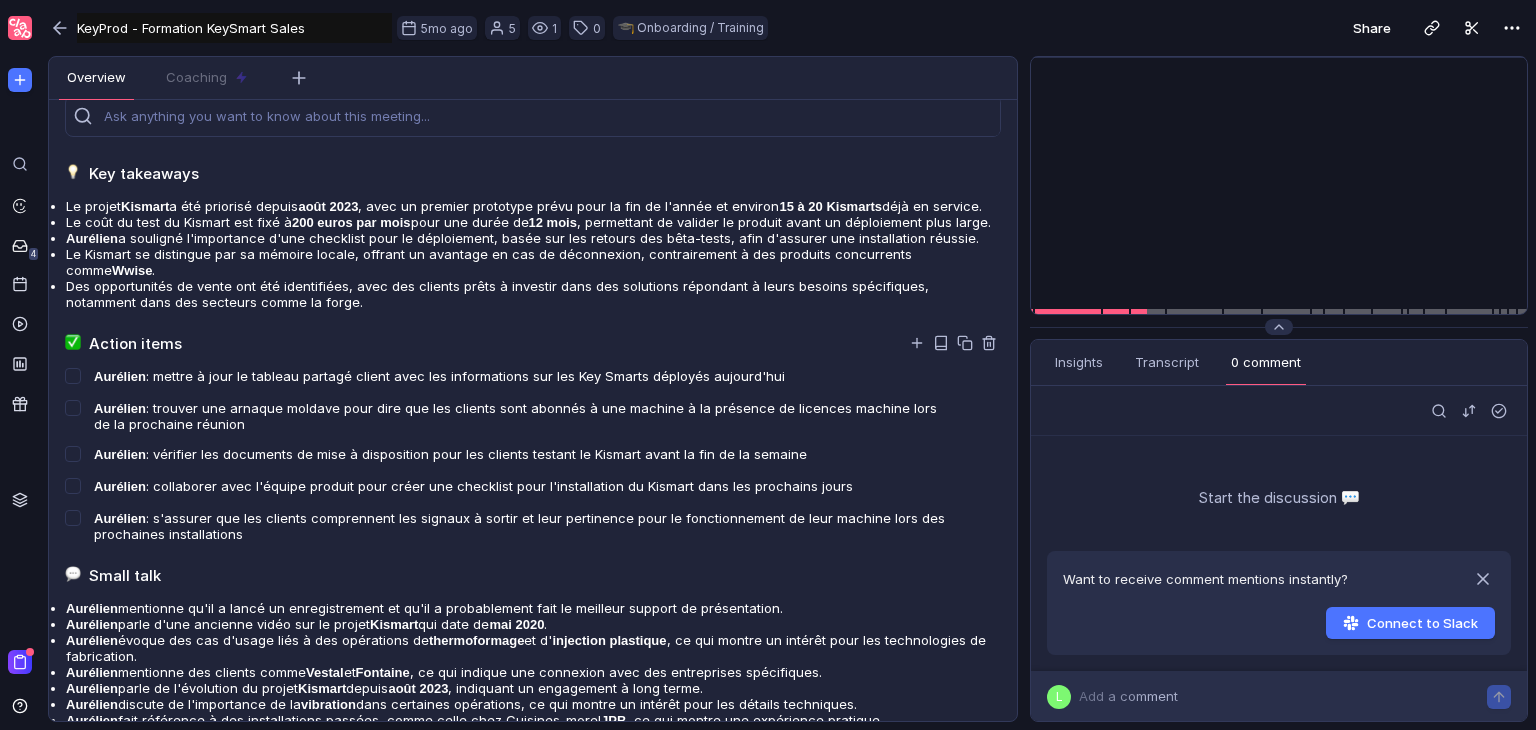 scroll, scrollTop: 128, scrollLeft: 0, axis: vertical 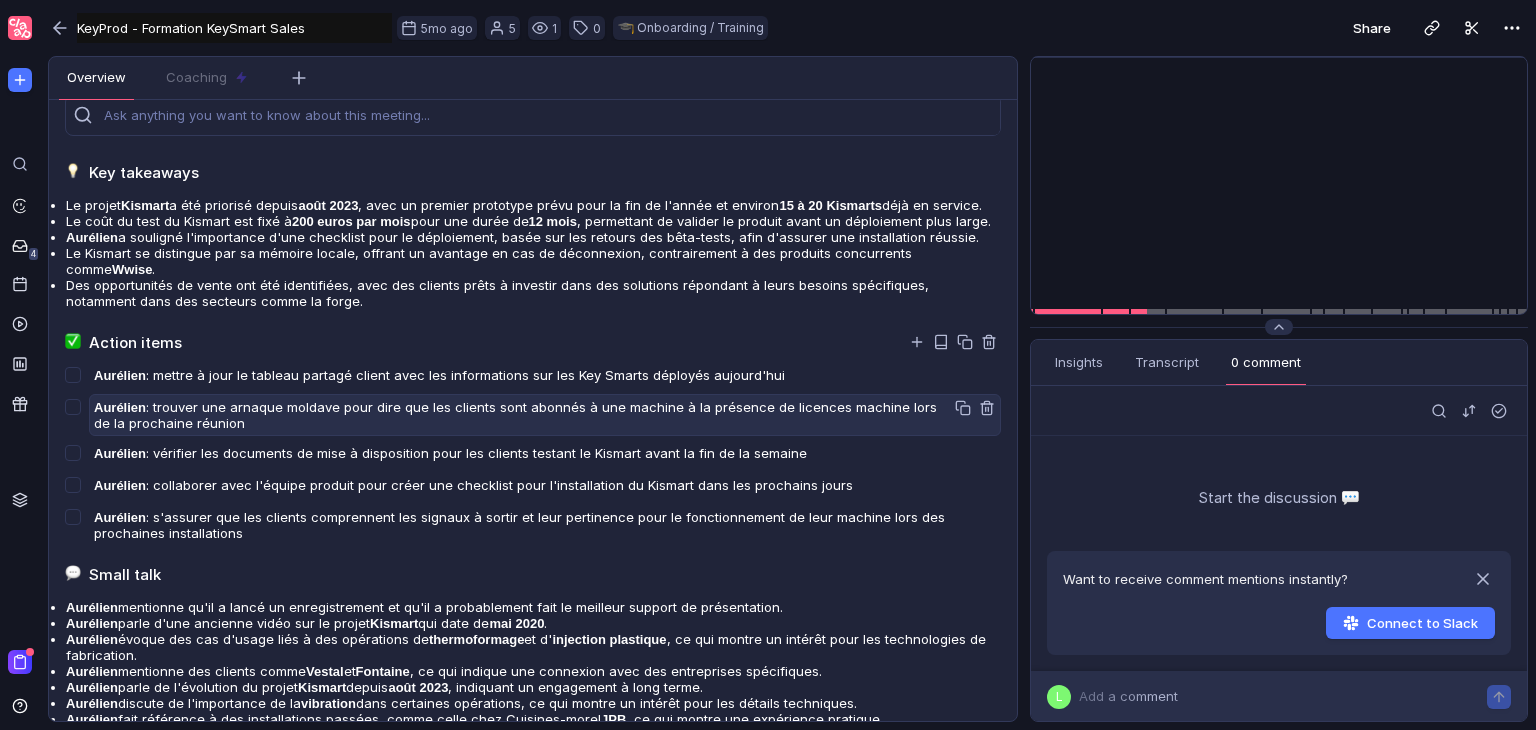 click on "Aurélien : trouver une arnaque moldave pour dire que les clients sont abonnés à une machine à la présence de licences machine lors de la prochaine réunion" at bounding box center [521, 375] 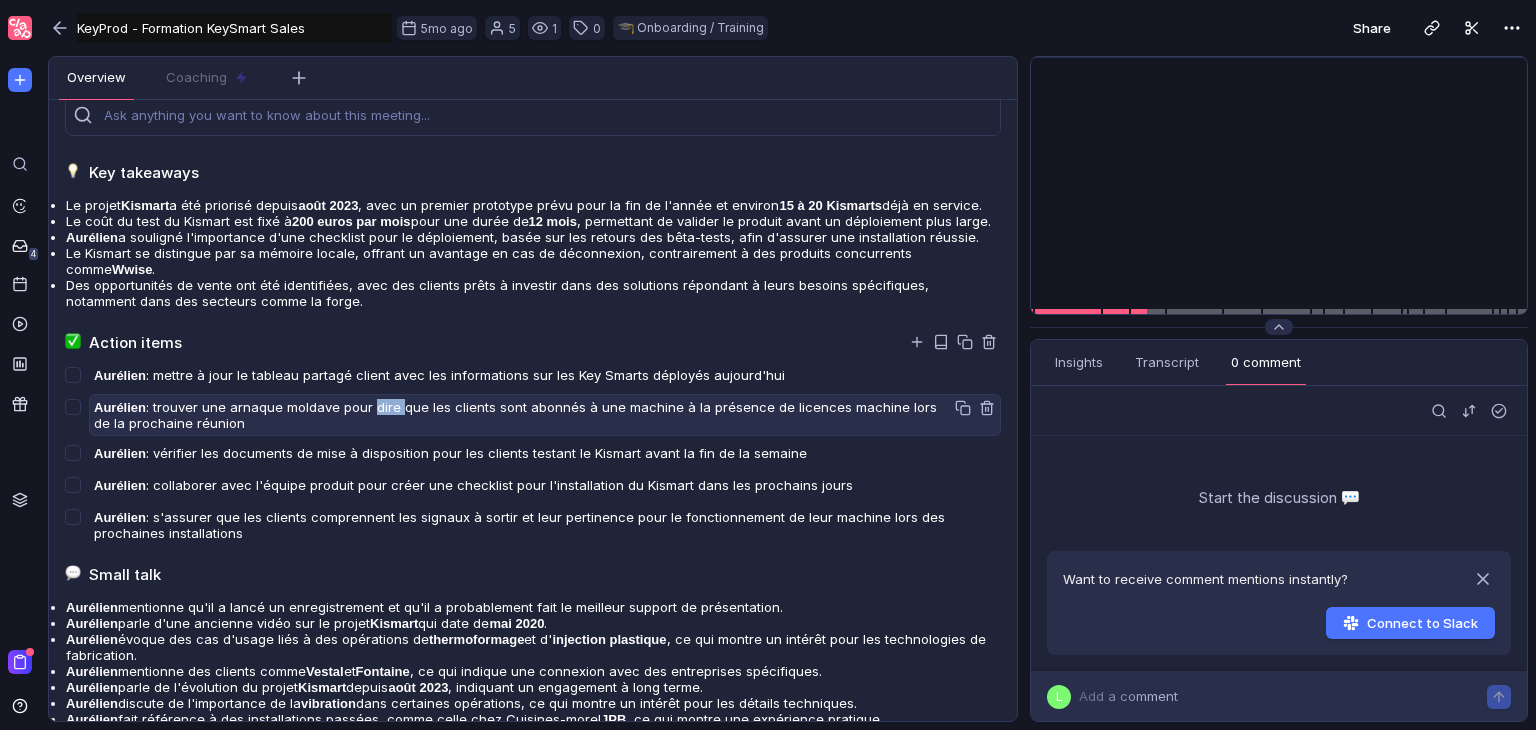 click on "Aurélien : trouver une arnaque moldave pour dire que les clients sont abonnés à une machine à la présence de licences machine lors de la prochaine réunion" at bounding box center [521, 375] 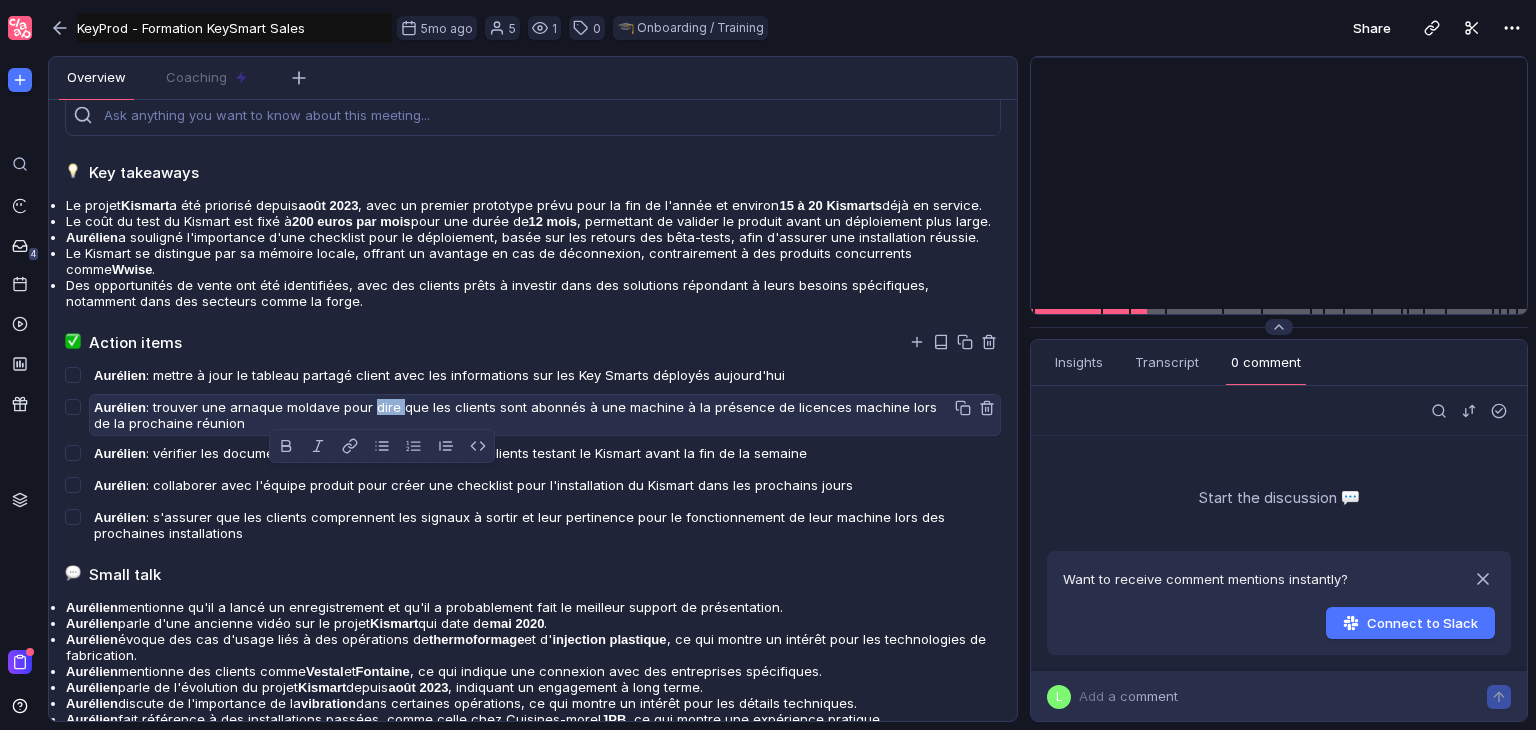 click on "Aurélien : trouver une arnaque moldave pour dire que les clients sont abonnés à une machine à la présence de licences machine lors de la prochaine réunion" at bounding box center (521, 375) 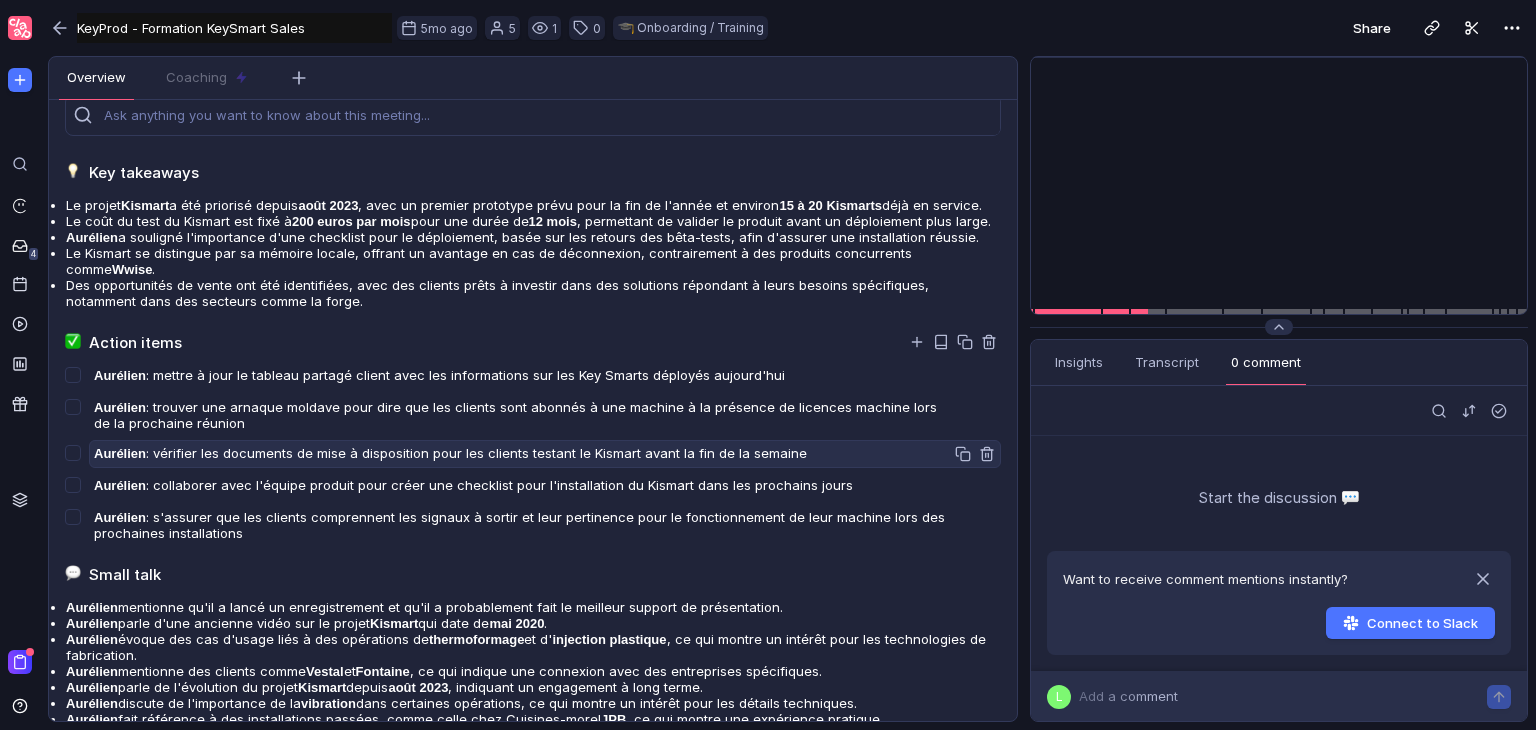click on "Aurélien : vérifier les documents de mise à disposition pour les clients testant le Kismart avant la fin de la semaine" at bounding box center (521, 375) 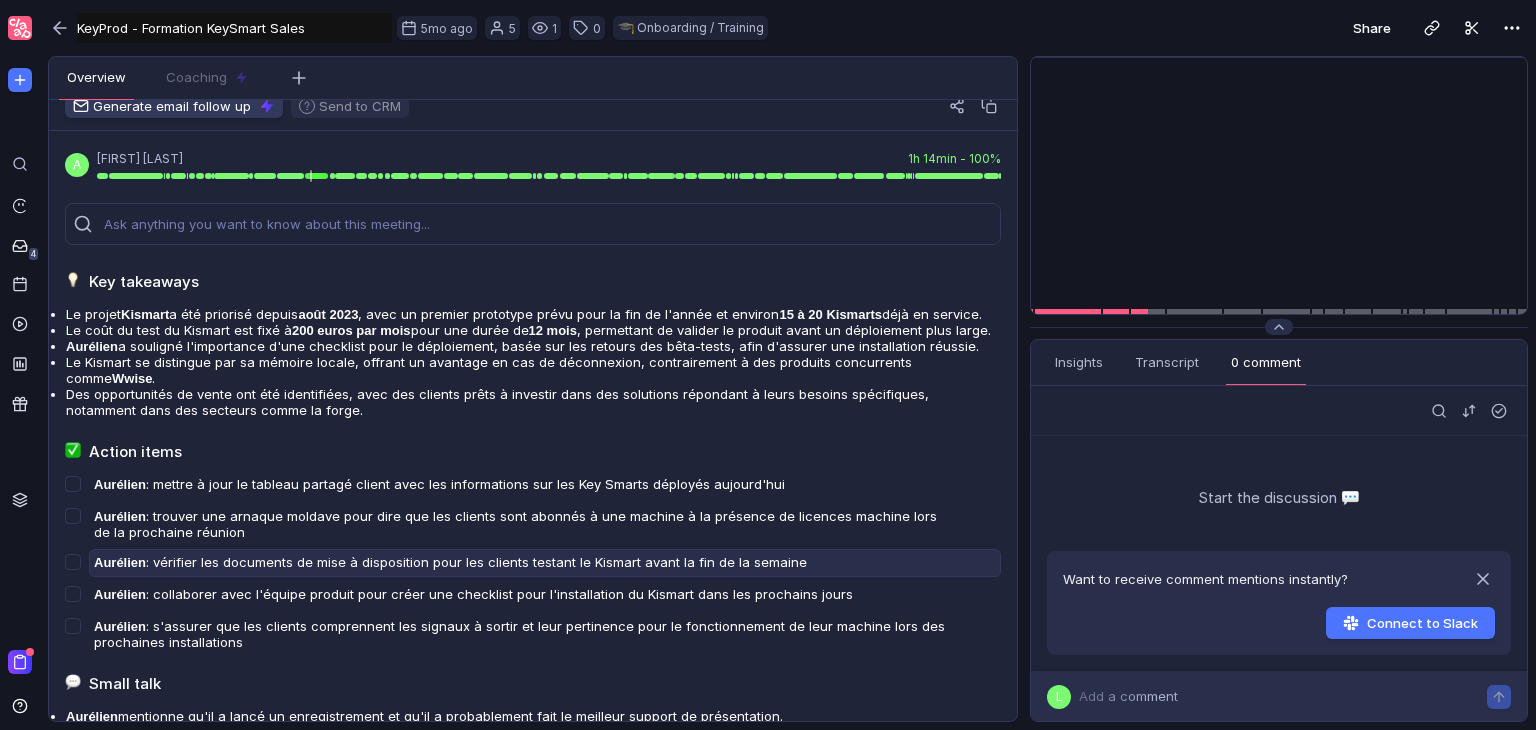 scroll, scrollTop: 0, scrollLeft: 0, axis: both 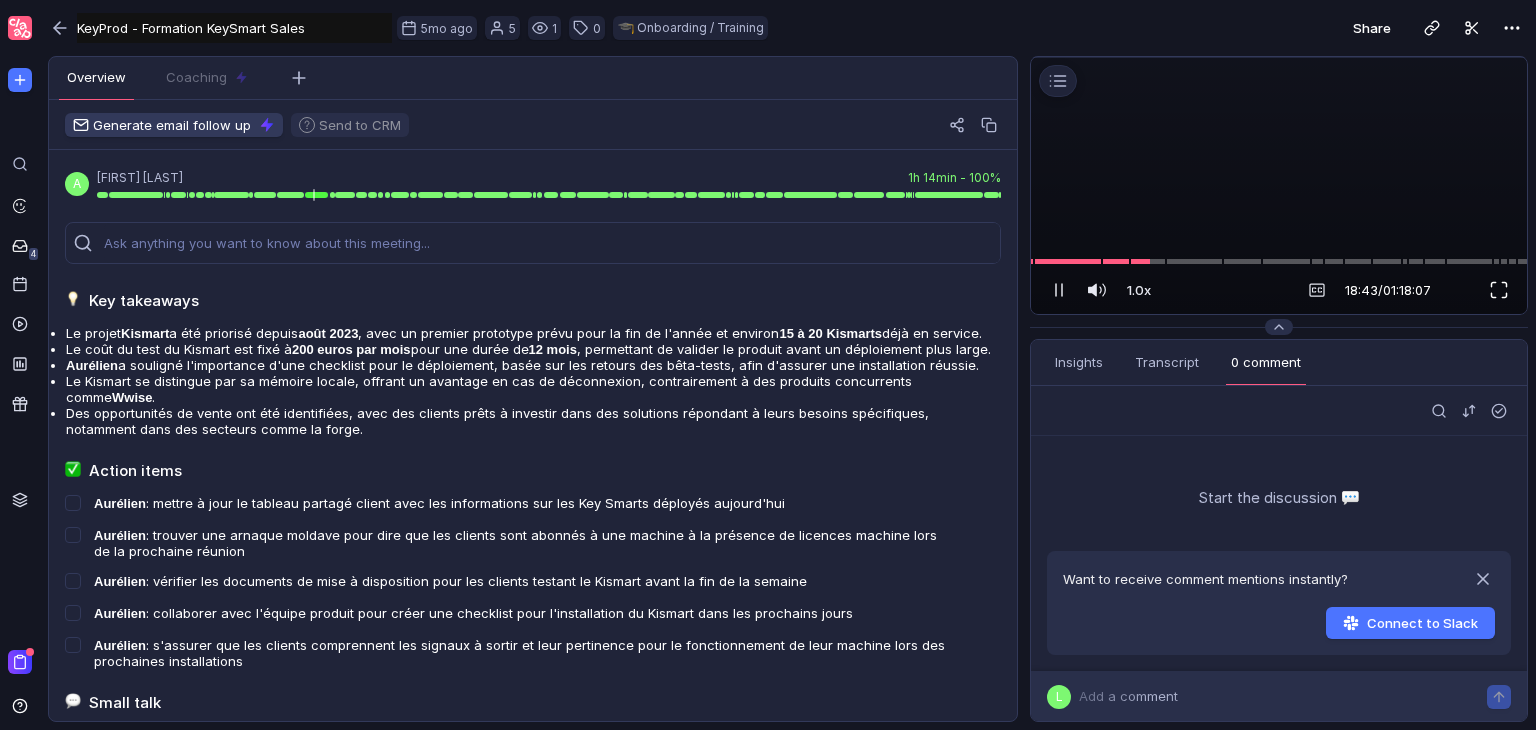 click at bounding box center (1499, 290) 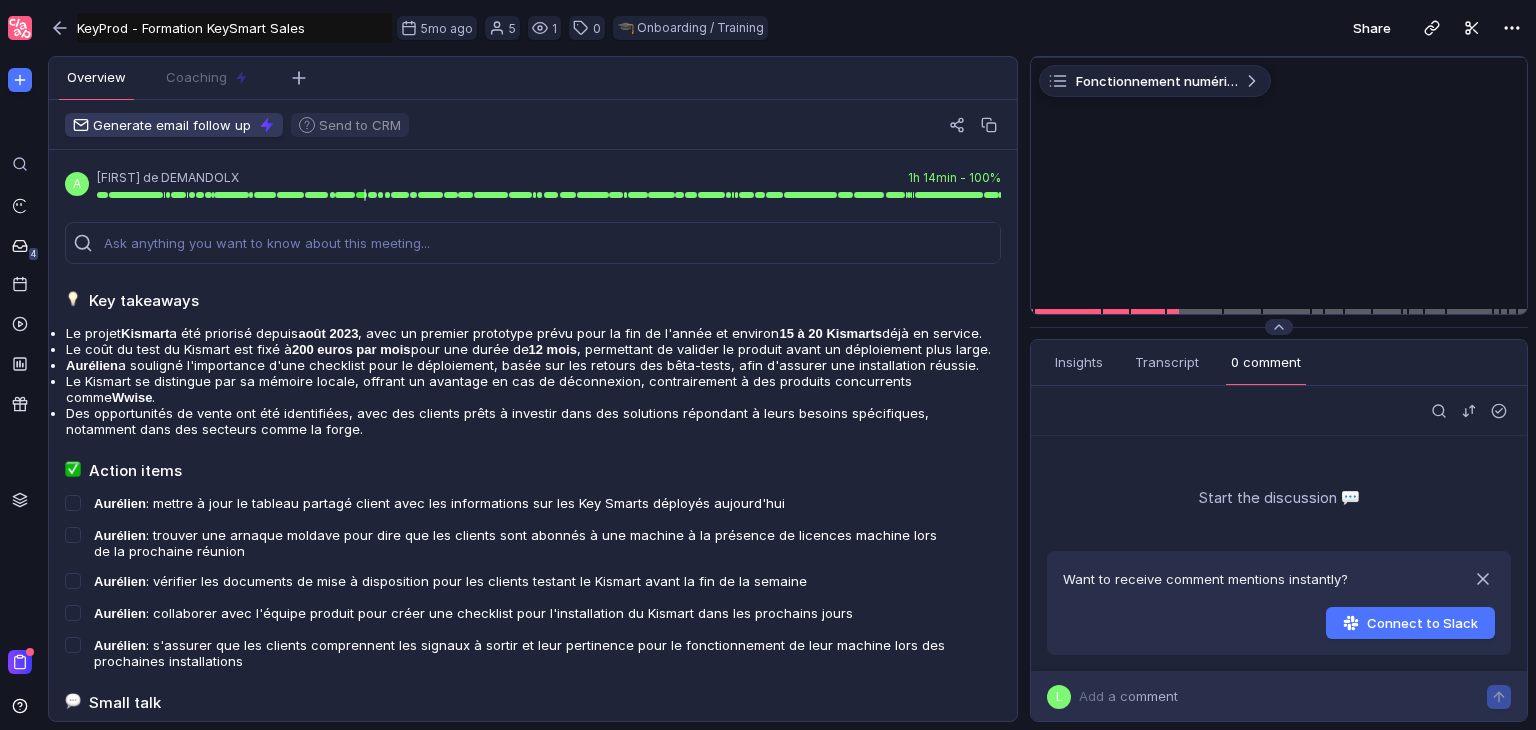 scroll, scrollTop: 0, scrollLeft: 0, axis: both 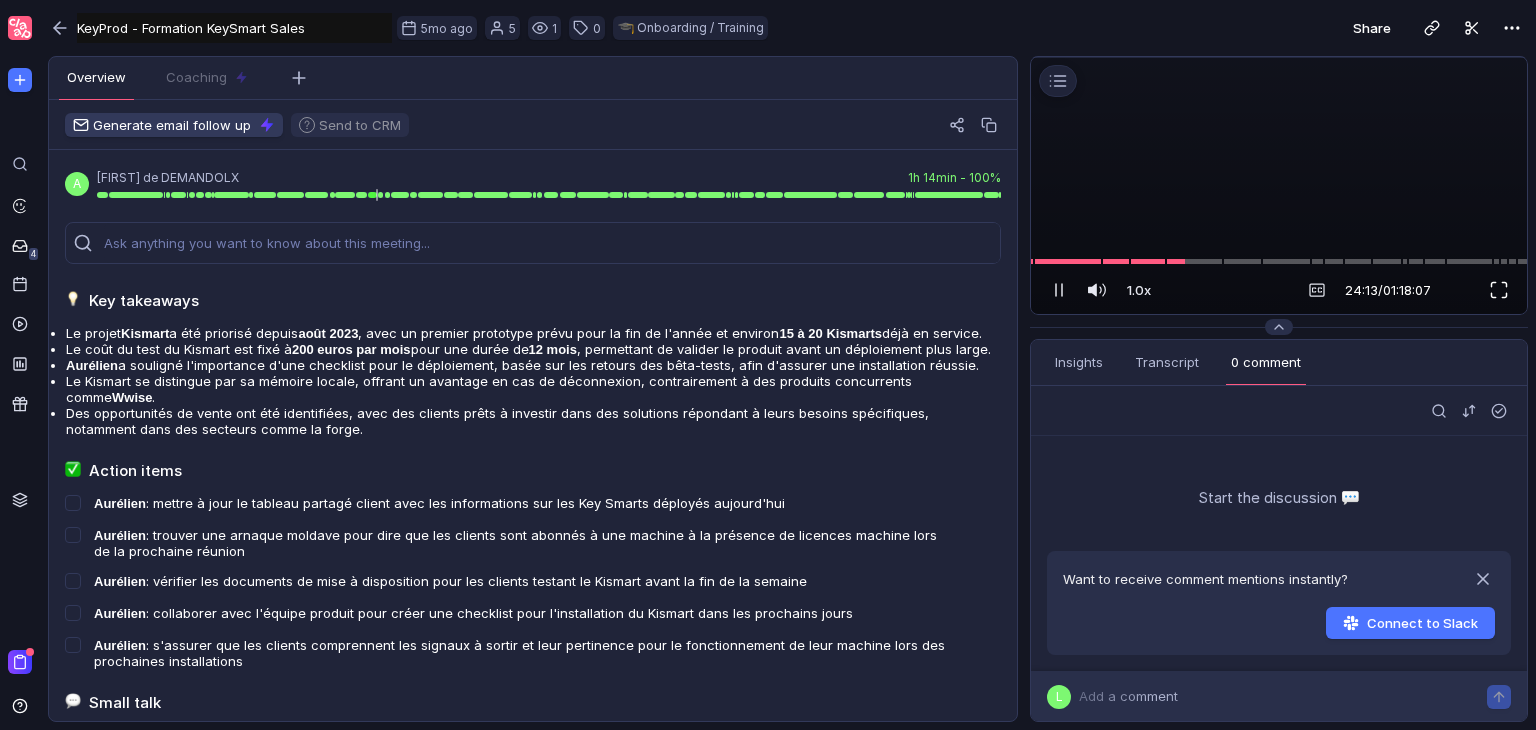 click at bounding box center (1499, 290) 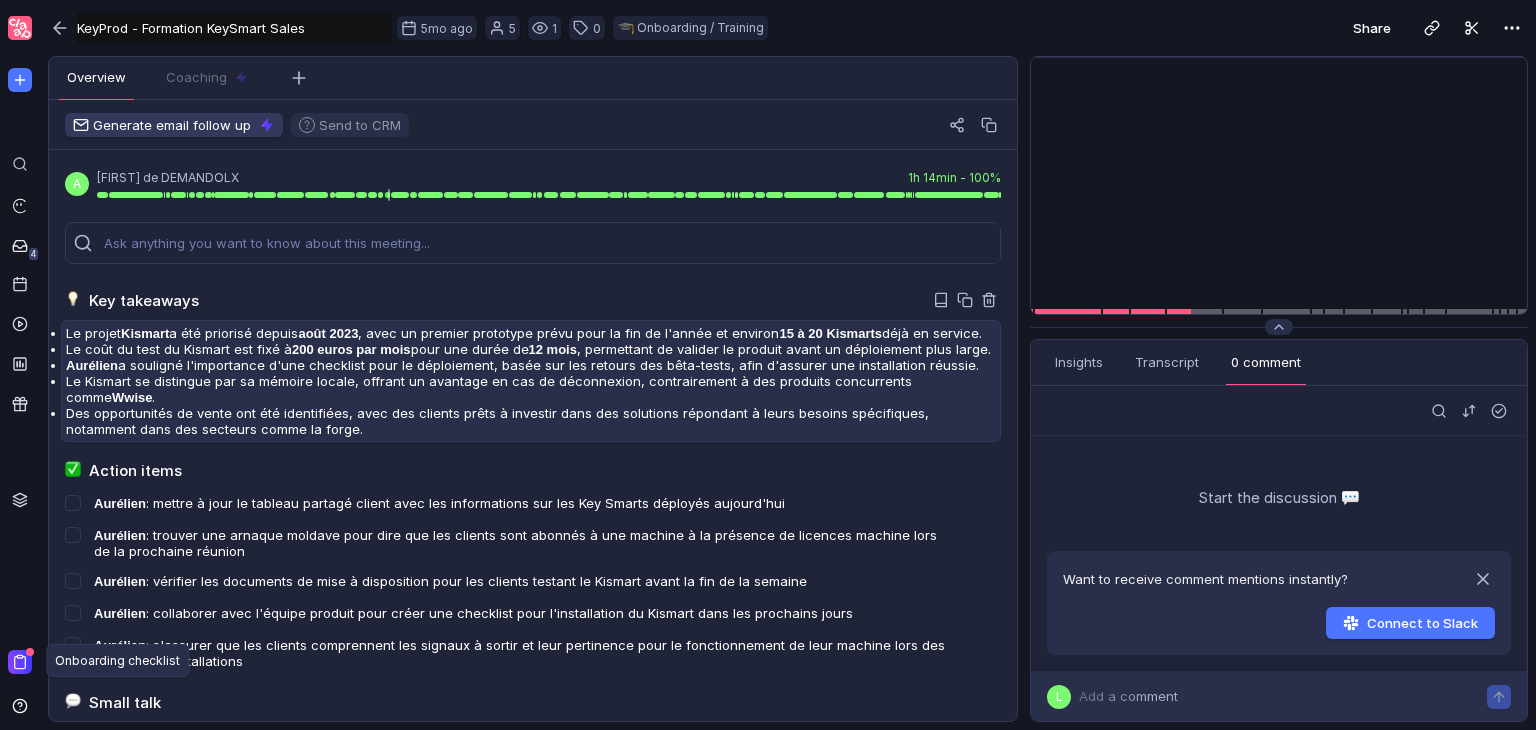 click on "Le coût du test du Kismart est fixé à  200 euros par mois  pour une durée de  12 mois , permettant de valider le produit avant un déploiement plus large." at bounding box center (531, 333) 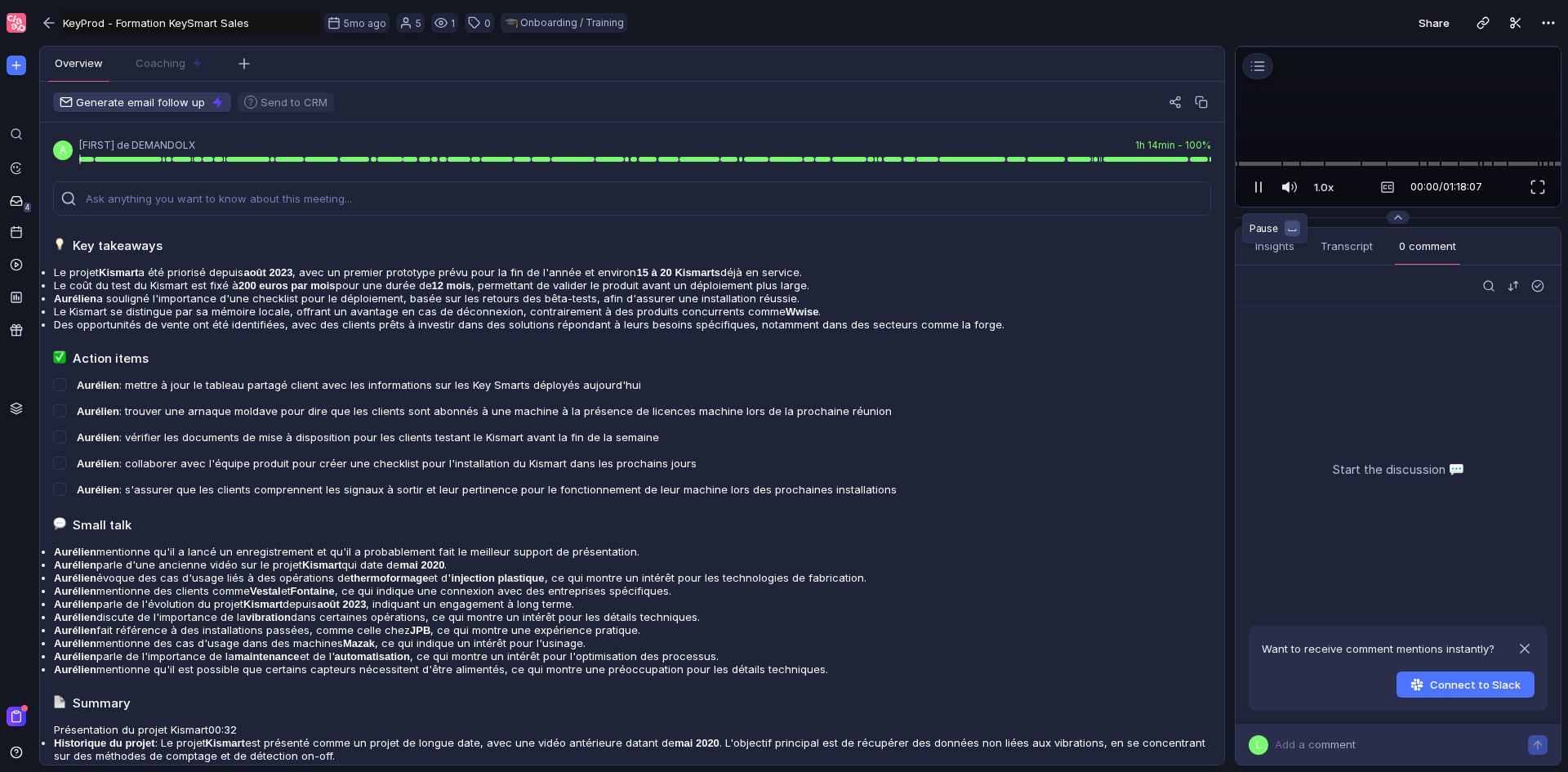 click at bounding box center [1258, 187] 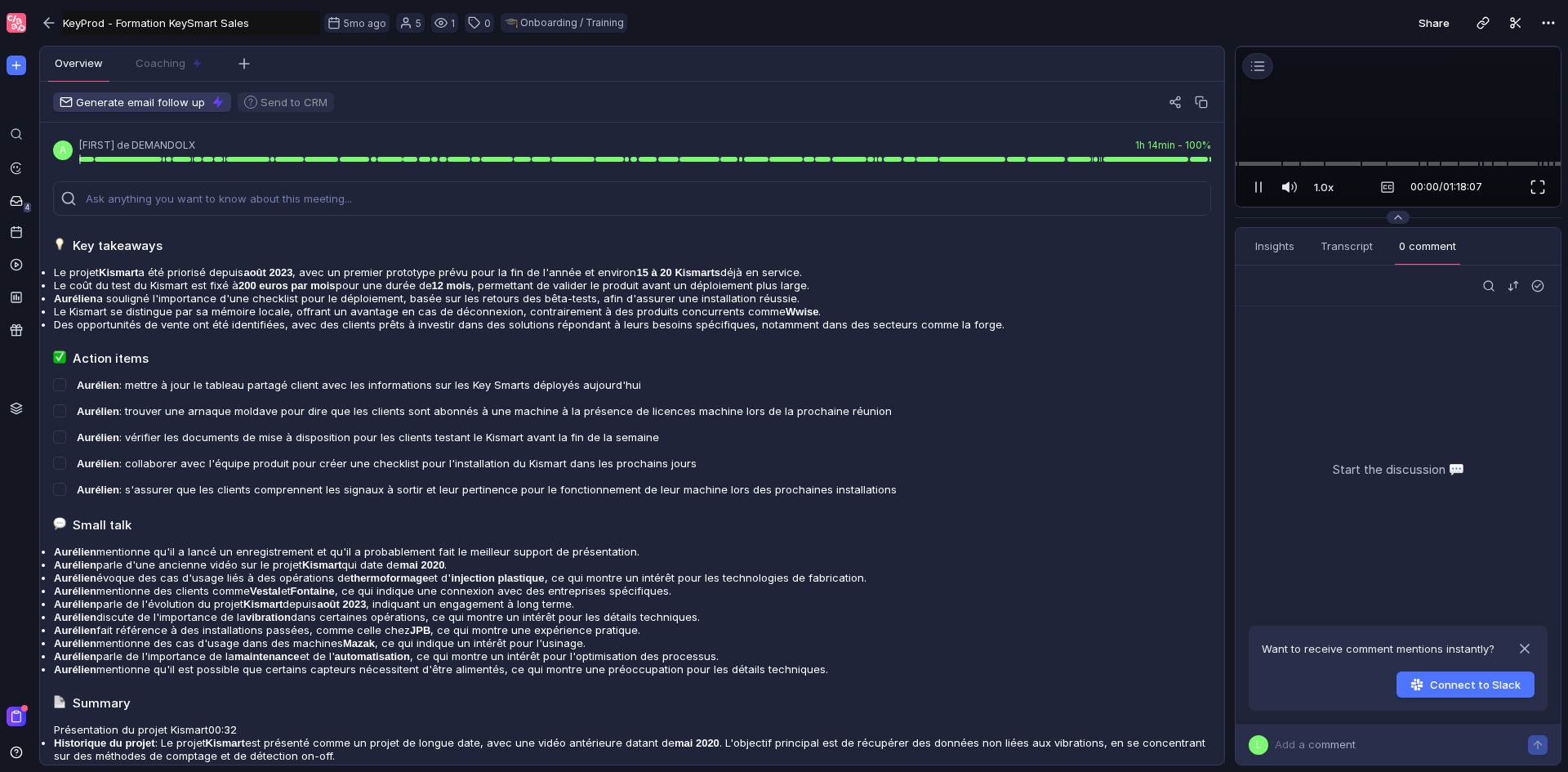 click at bounding box center (1538, 187) 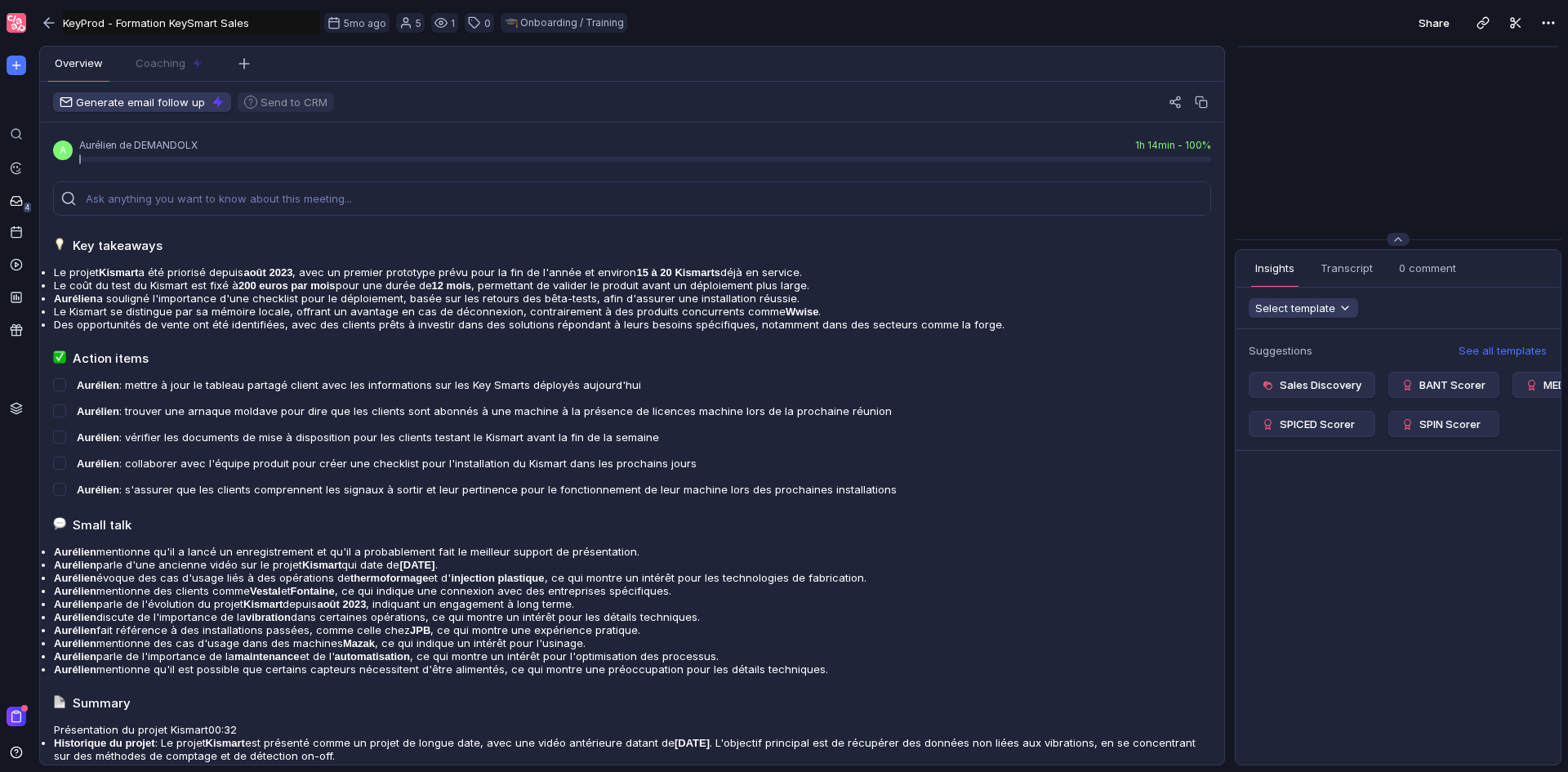 scroll, scrollTop: 0, scrollLeft: 0, axis: both 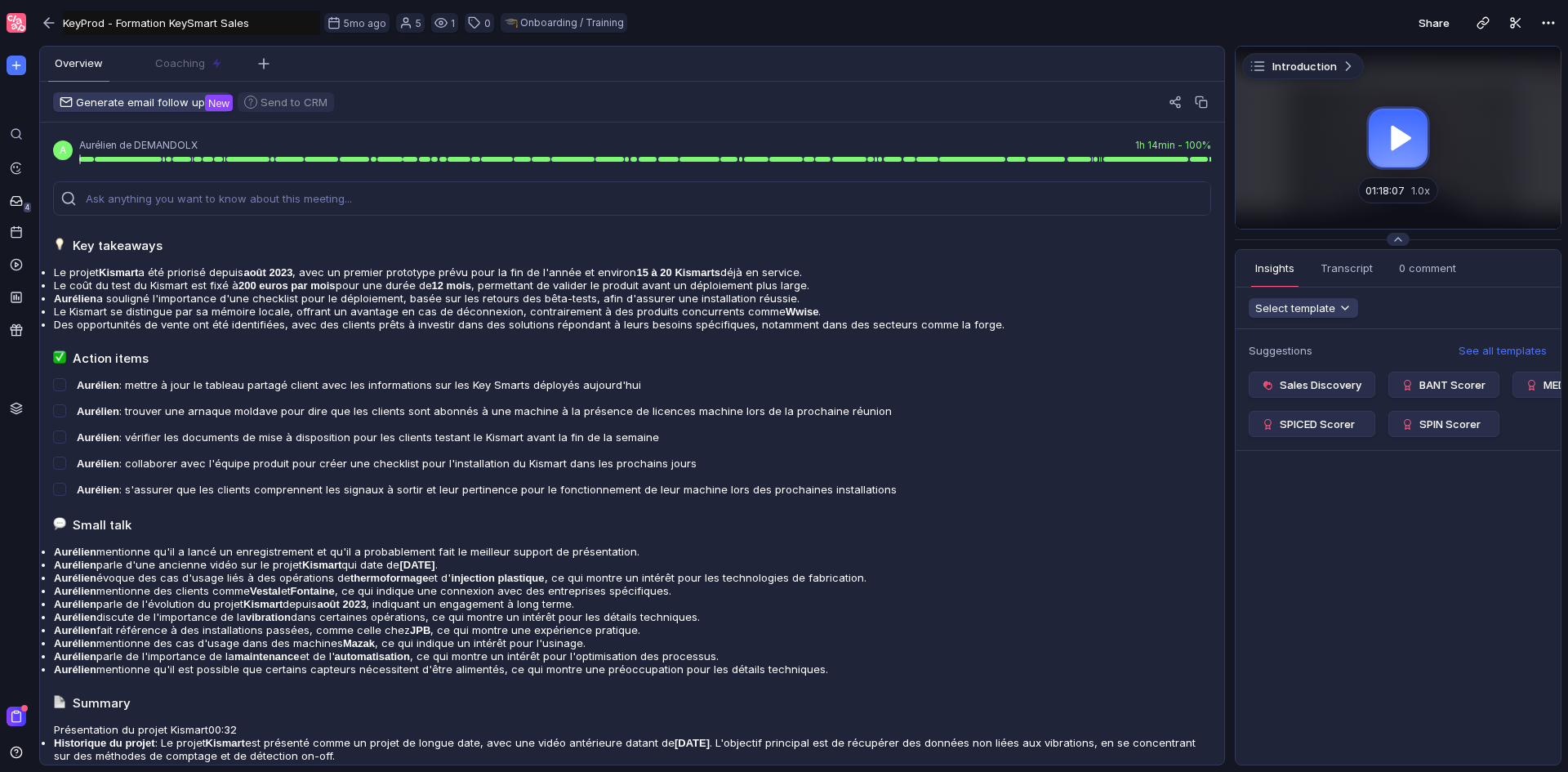 click at bounding box center (1398, 137) 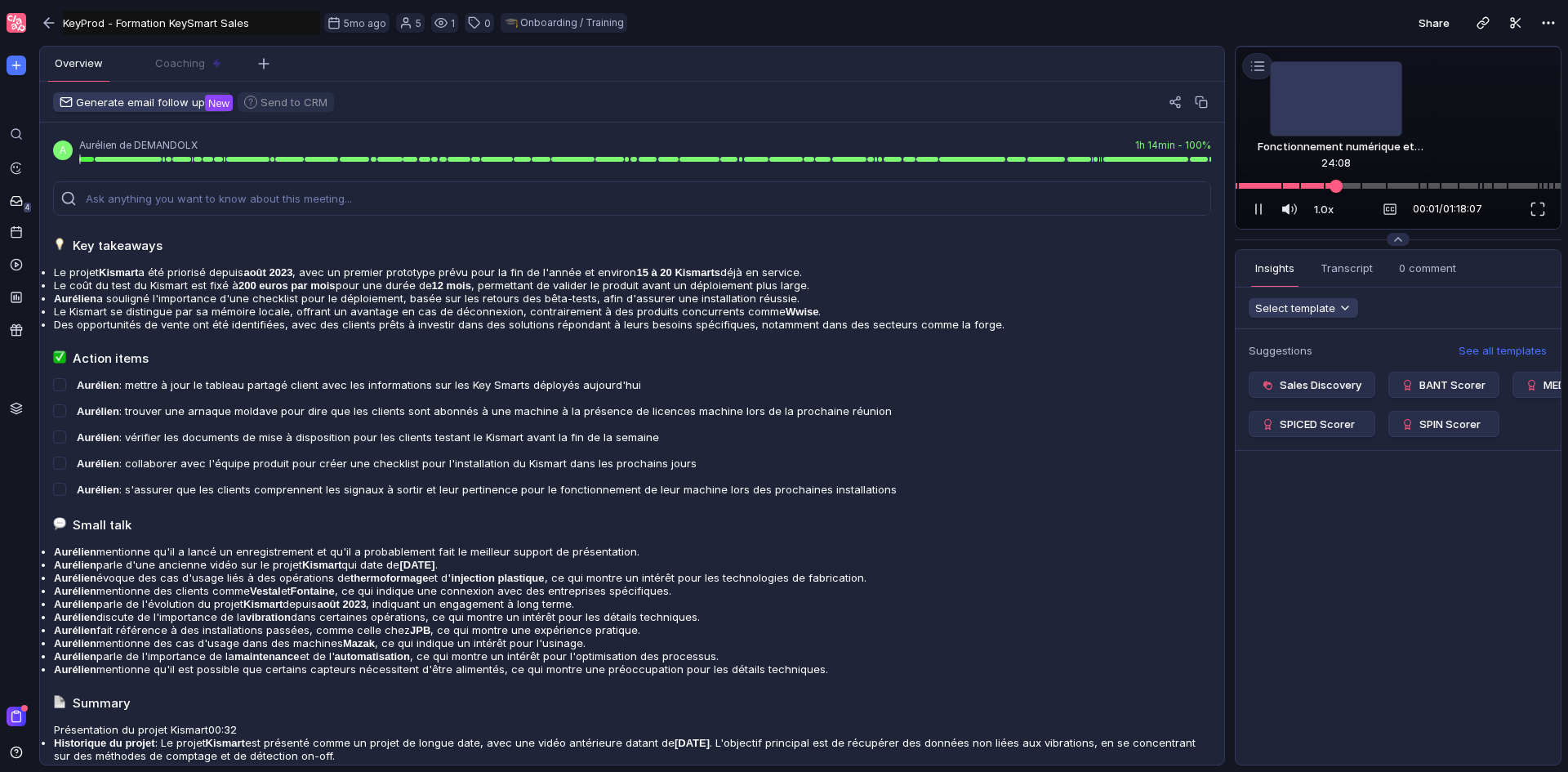 click at bounding box center [1398, 185] 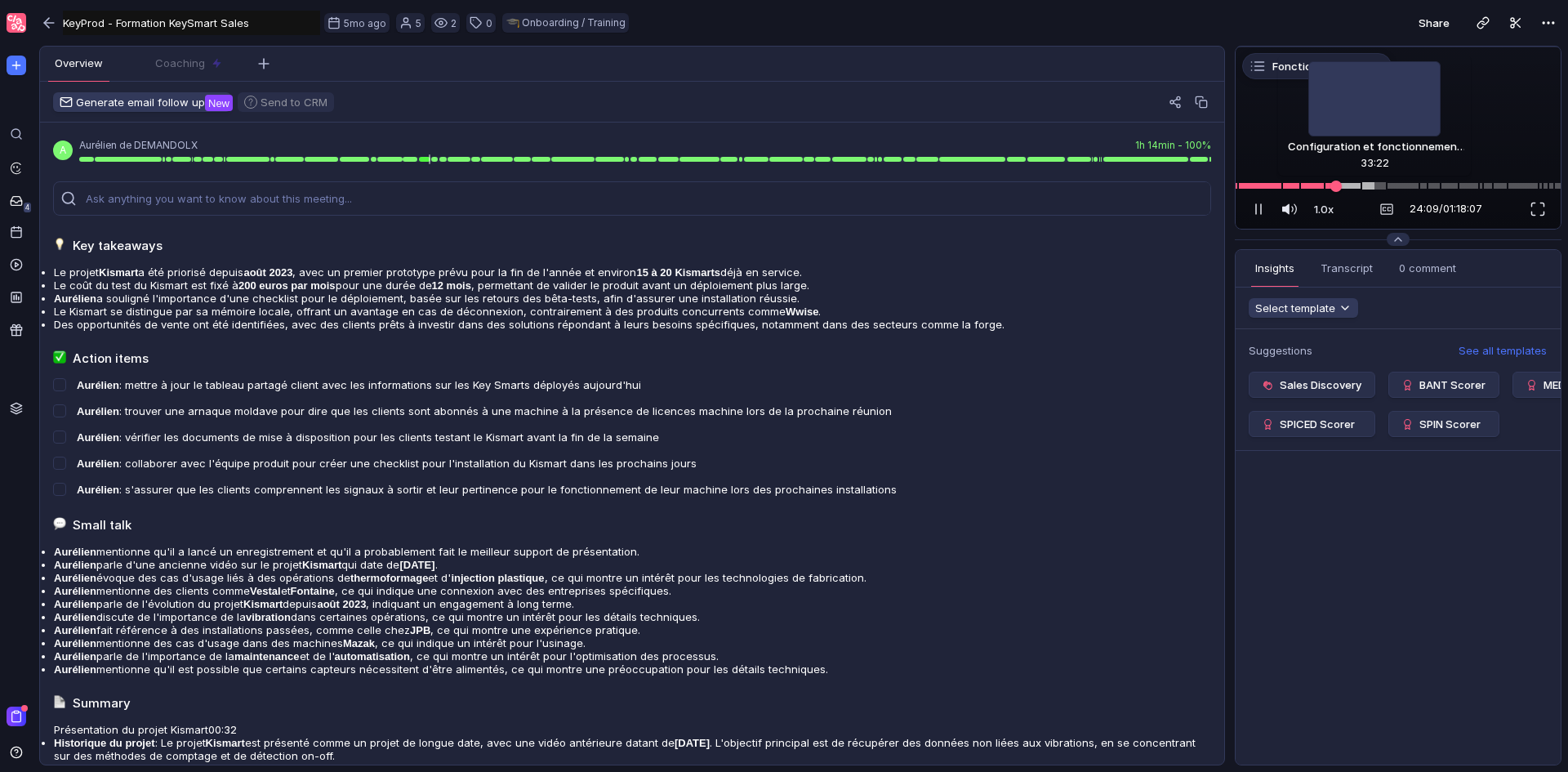 click at bounding box center [1398, 185] 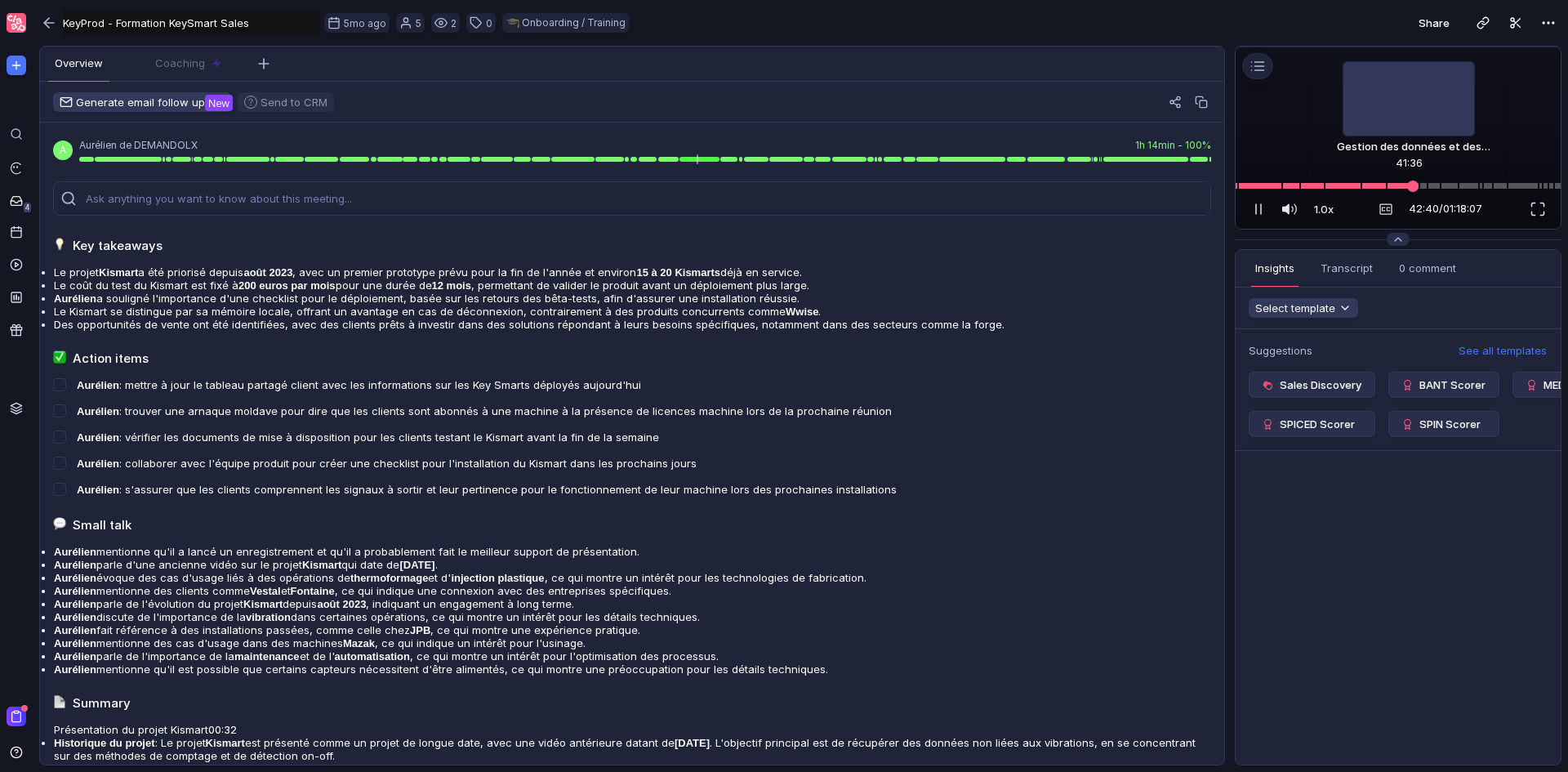 click at bounding box center [1413, 186] 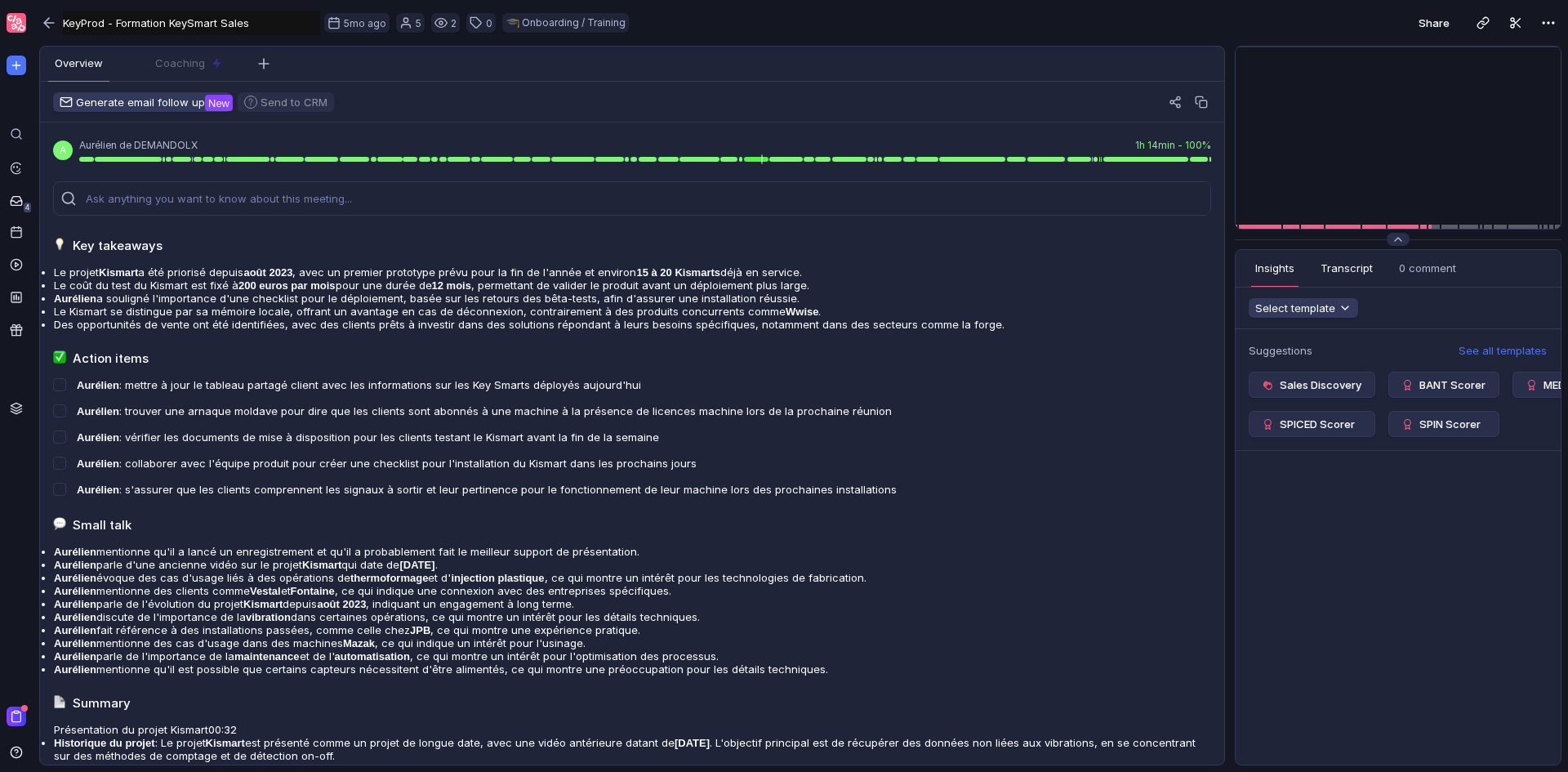 click on "Transcript" at bounding box center [1347, 268] 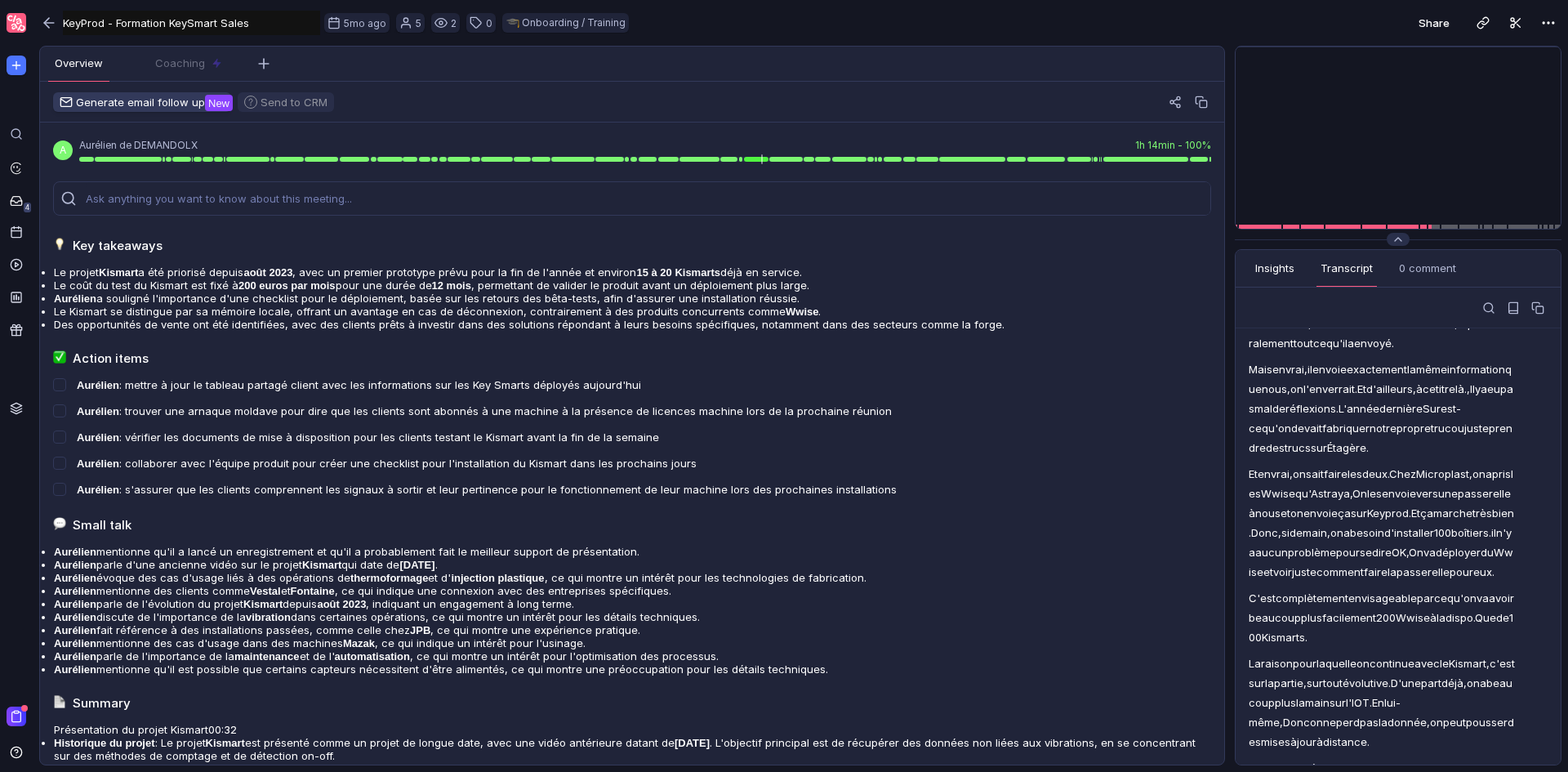 scroll, scrollTop: 17957, scrollLeft: 0, axis: vertical 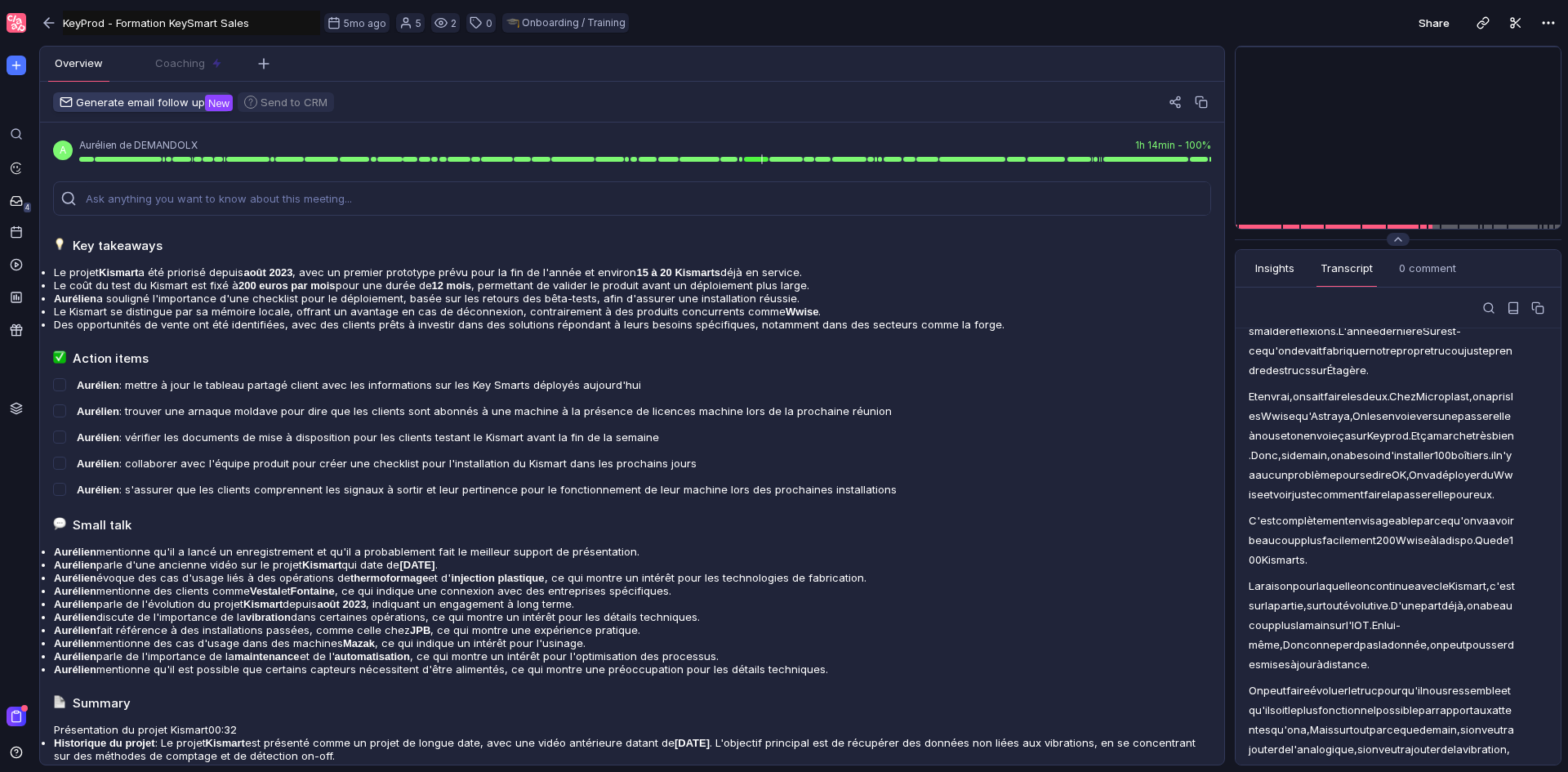 click on "Insights" at bounding box center [1275, 268] 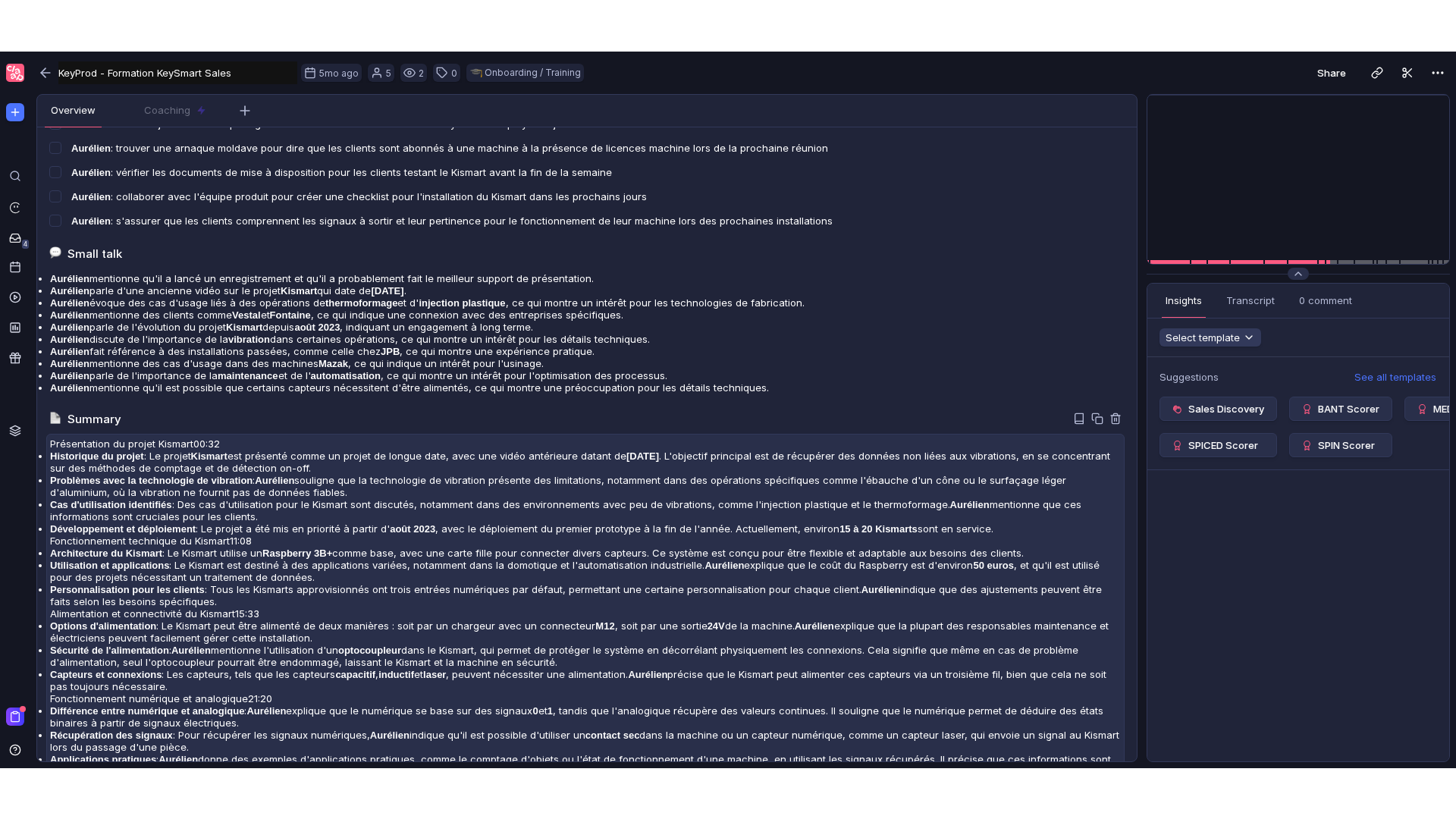 scroll, scrollTop: 0, scrollLeft: 0, axis: both 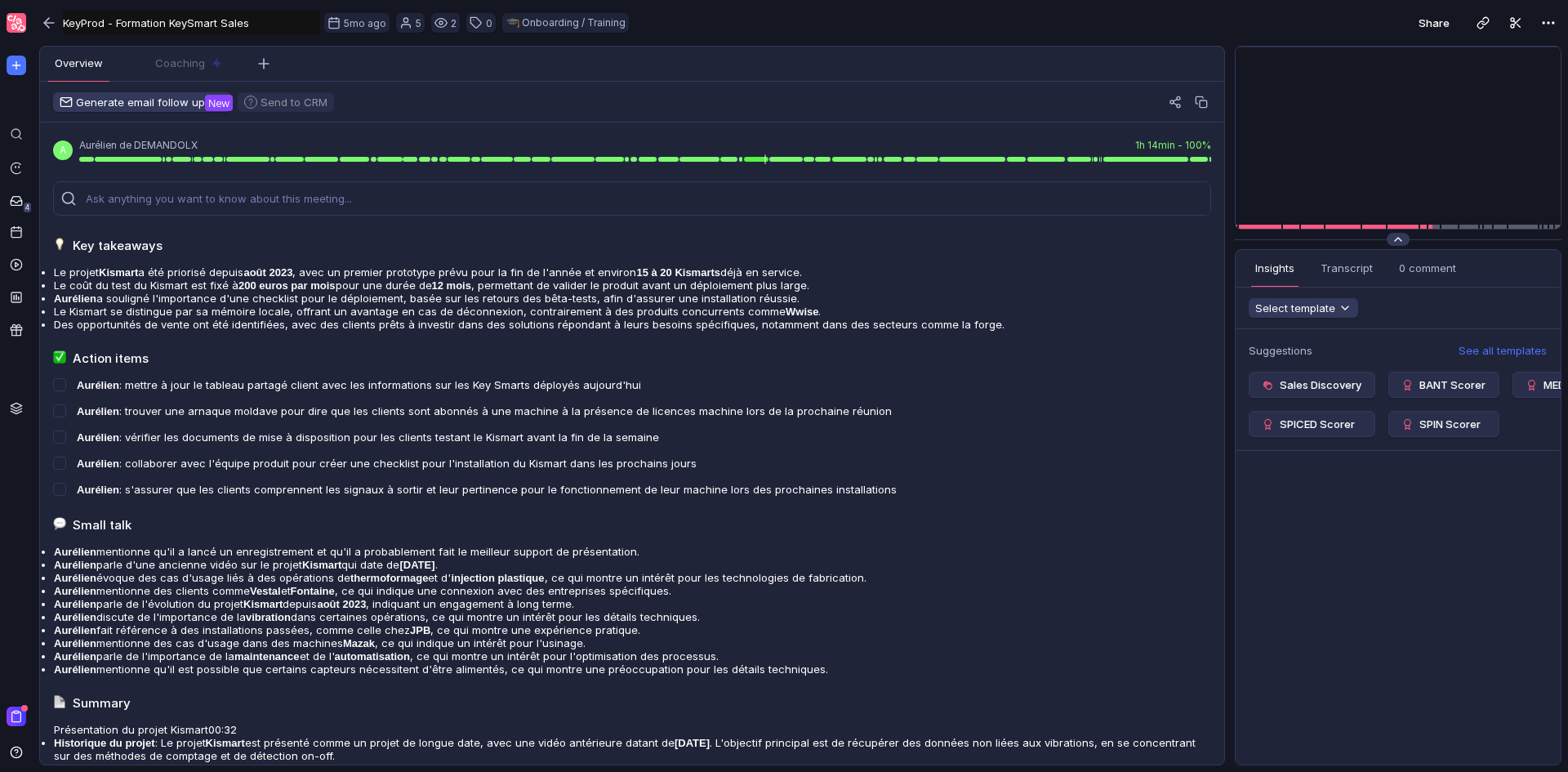 click at bounding box center (1398, 239) 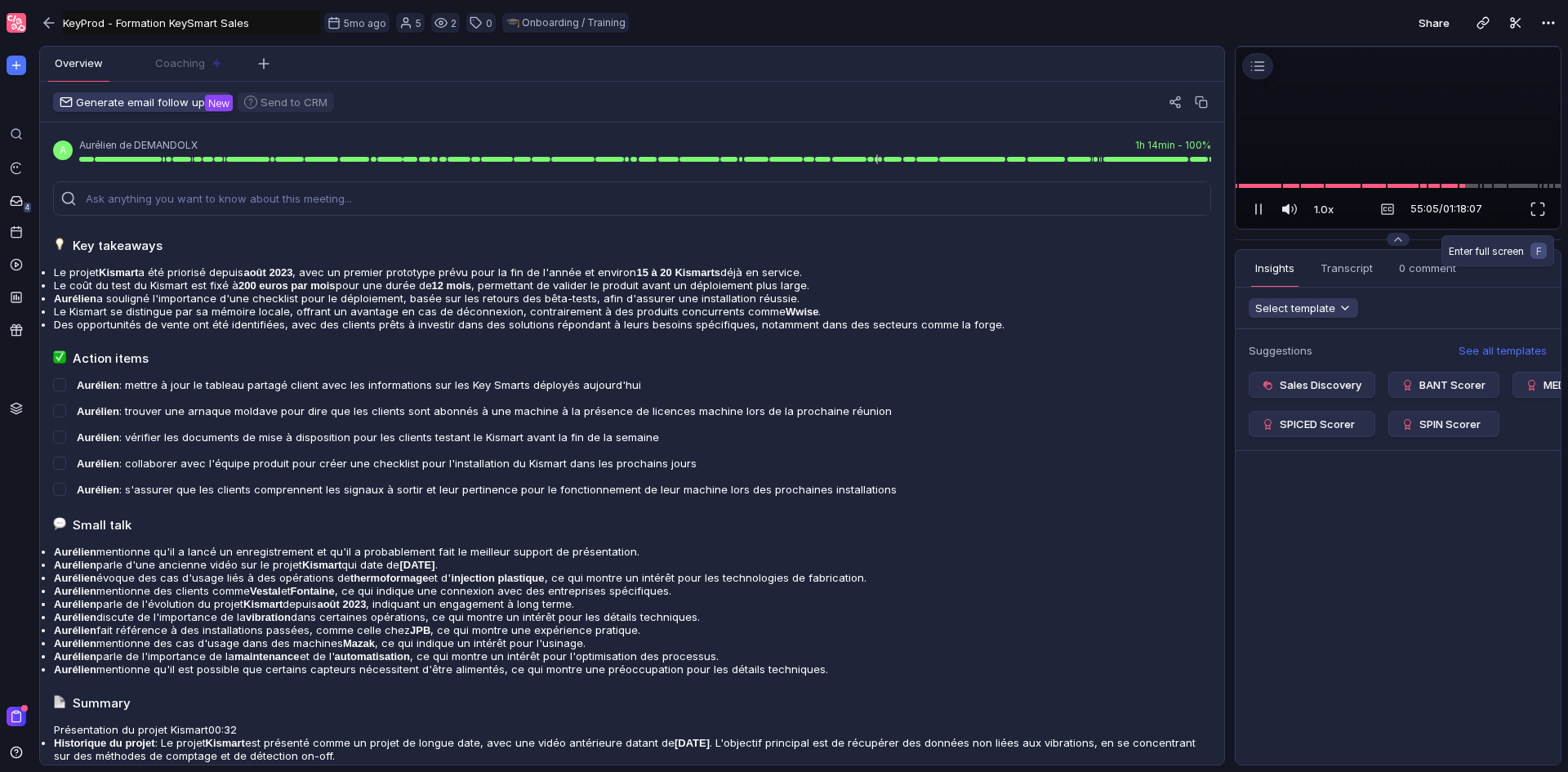 drag, startPoint x: 1539, startPoint y: 213, endPoint x: 1539, endPoint y: 284, distance: 71 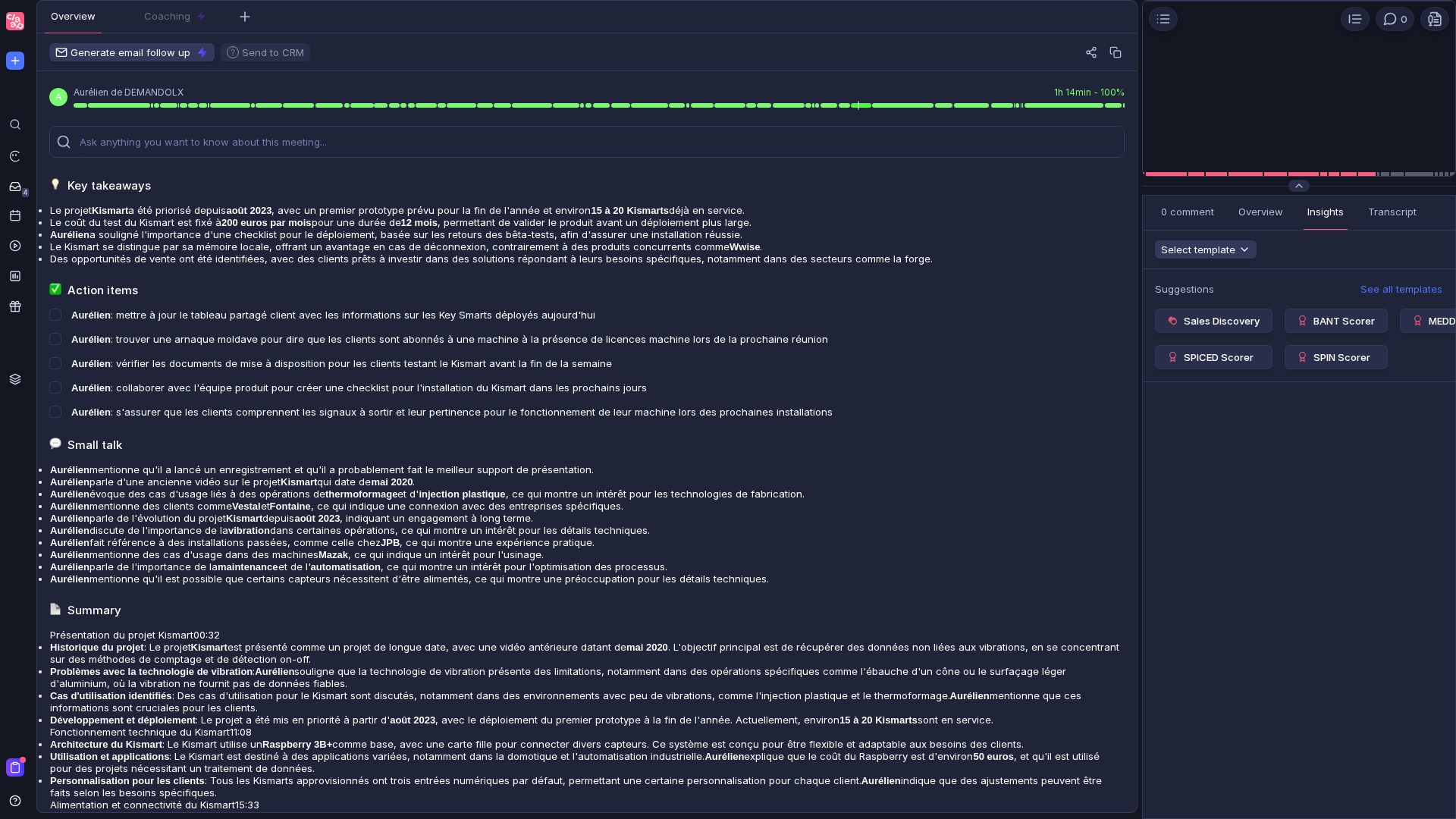 scroll, scrollTop: 0, scrollLeft: 0, axis: both 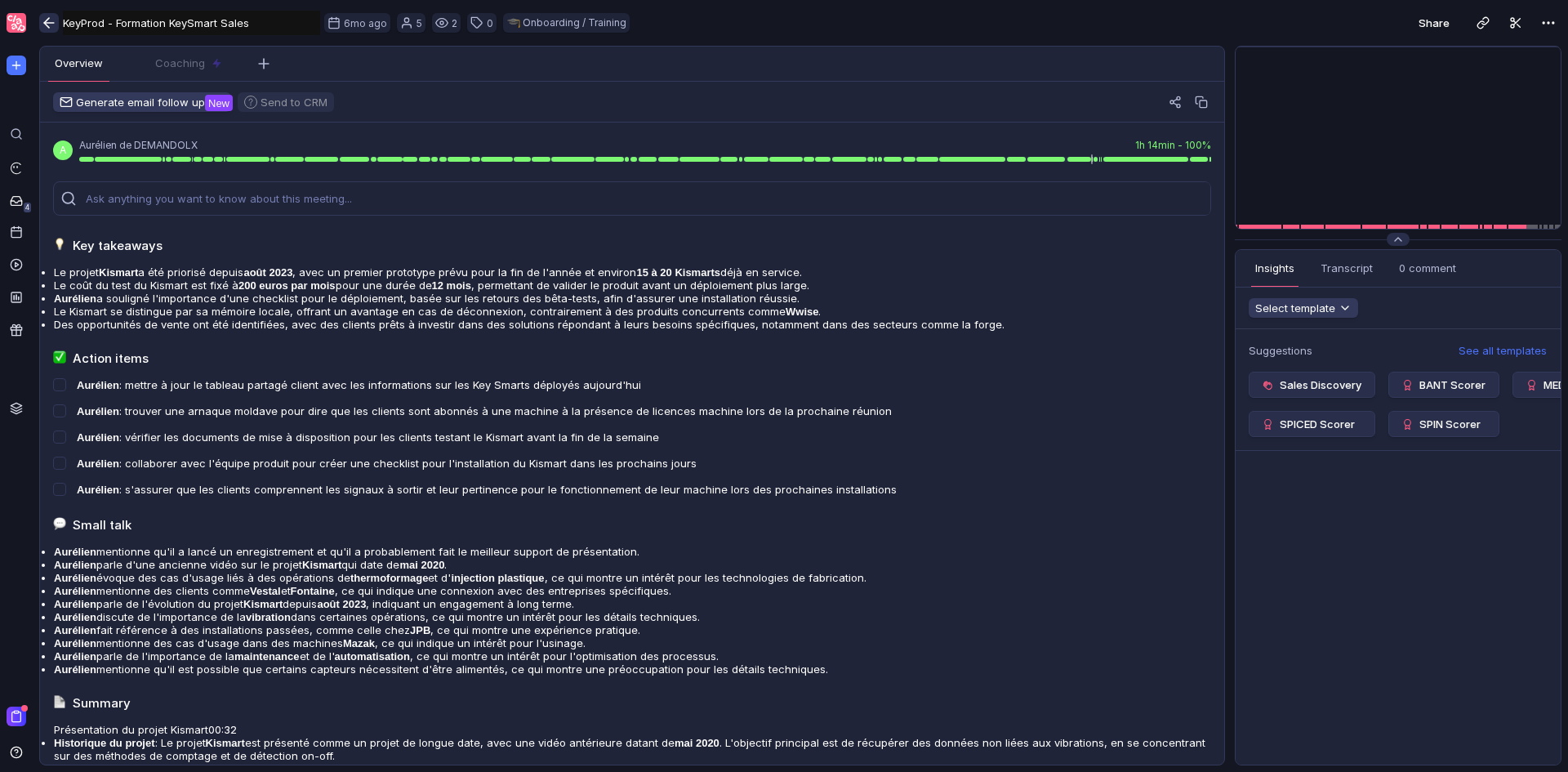 click at bounding box center (49, 23) 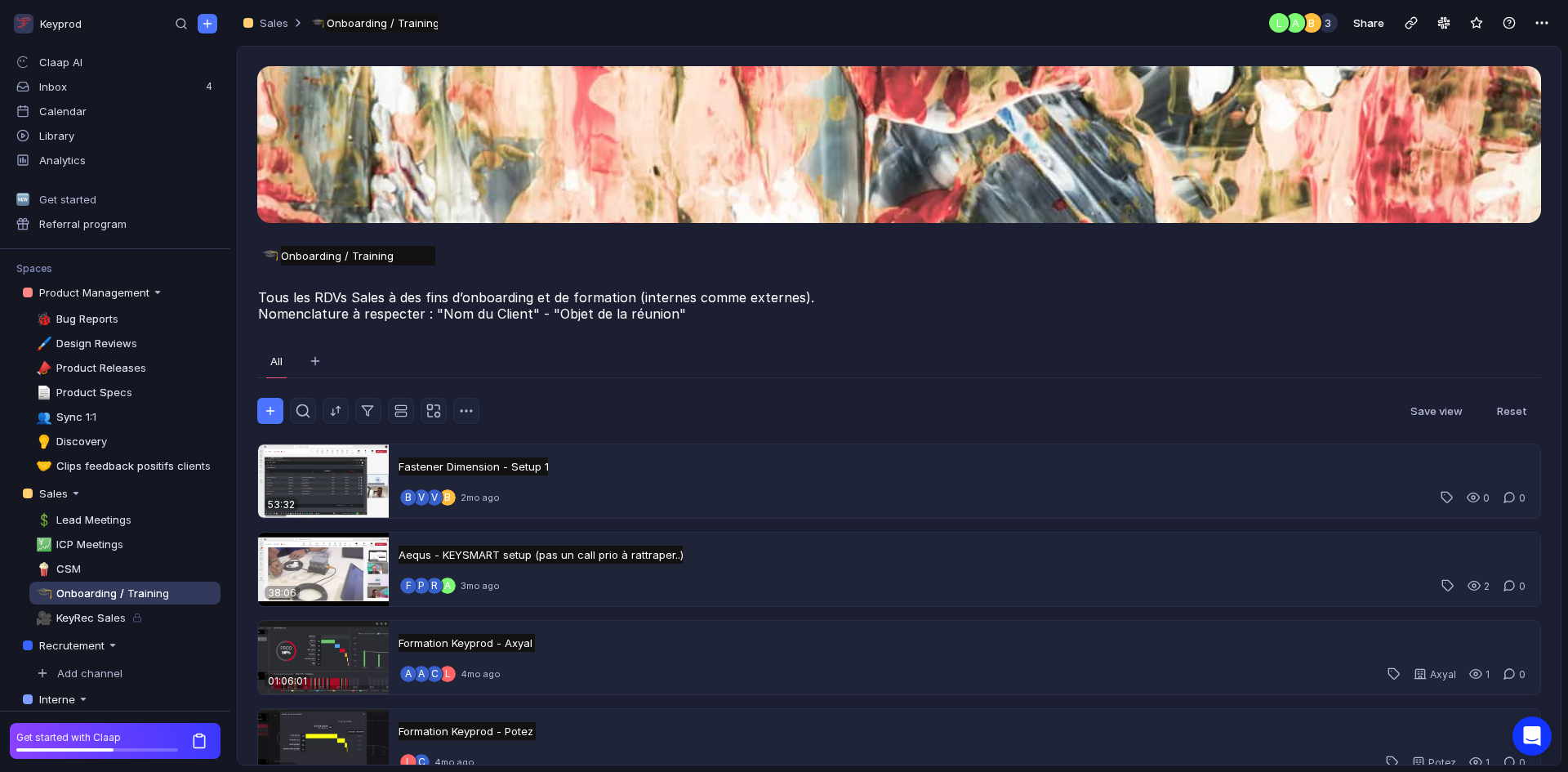 scroll, scrollTop: 233, scrollLeft: 0, axis: vertical 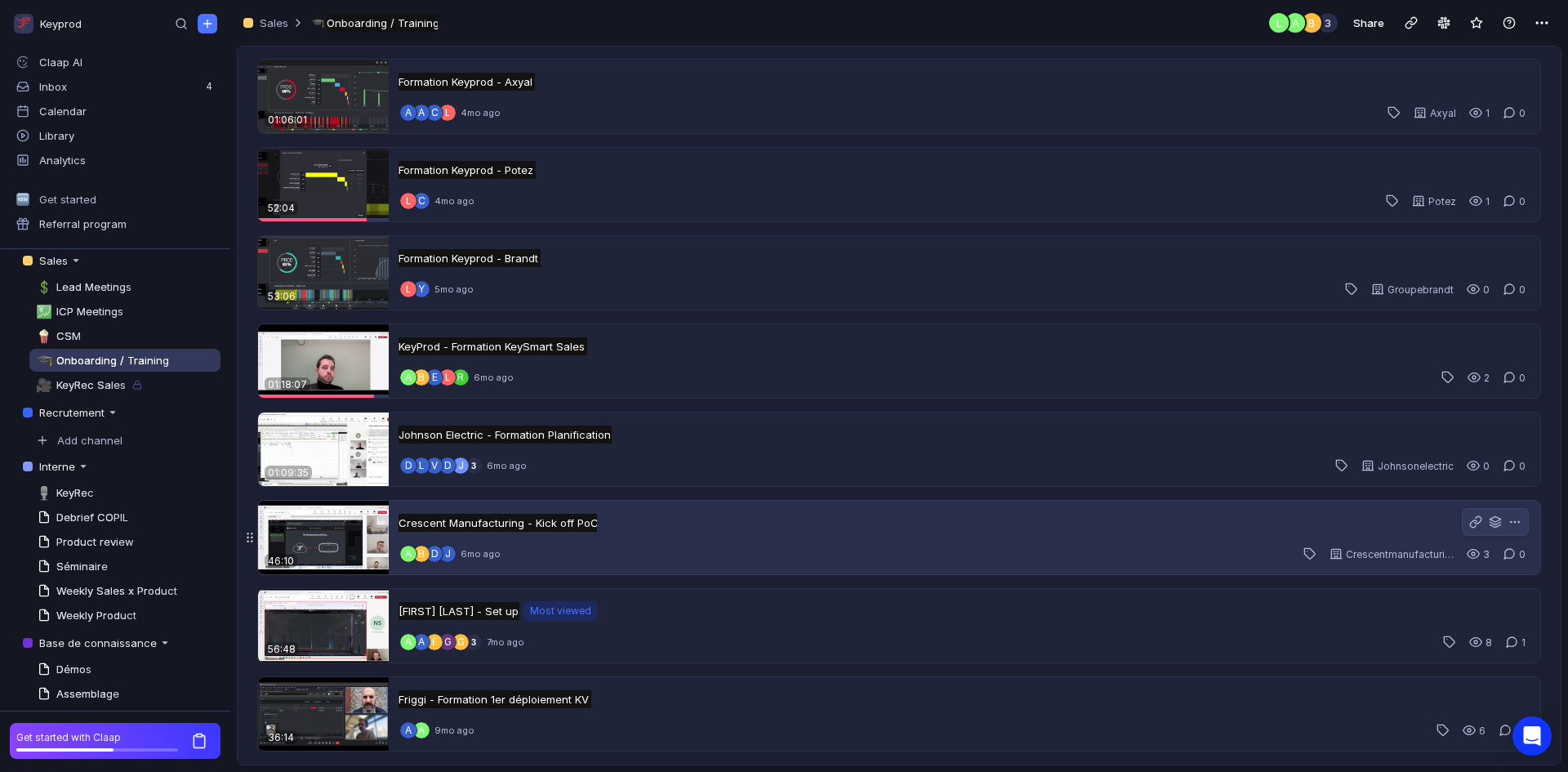 click on "Crescent Manufacturing - Kick off PoC Crescent Manufacturing - Kick off PoC Untitled A B d J 6mo ago Crescentmanufacturing 3 0" at bounding box center (964, 538) 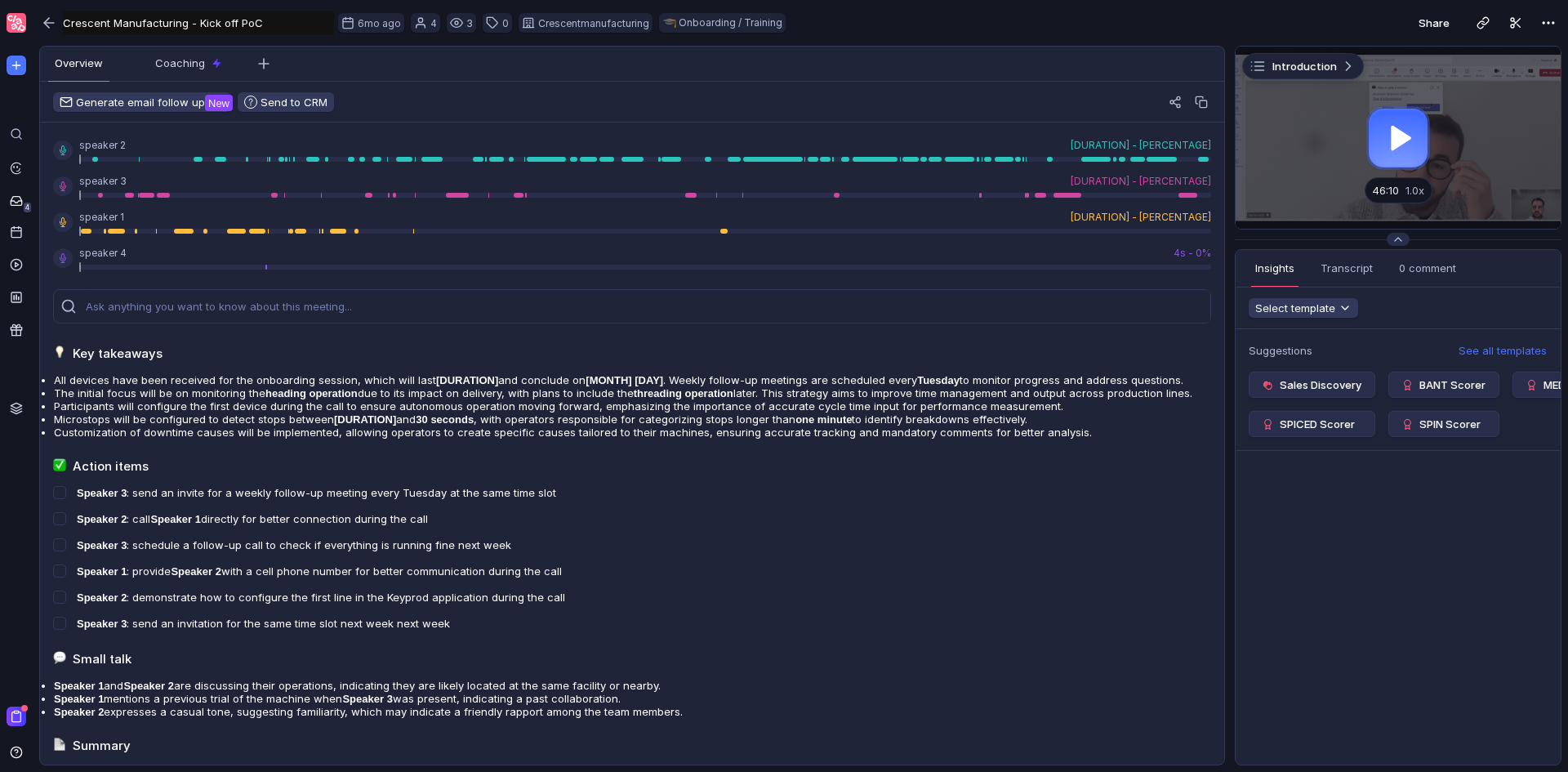 click at bounding box center (1398, 137) 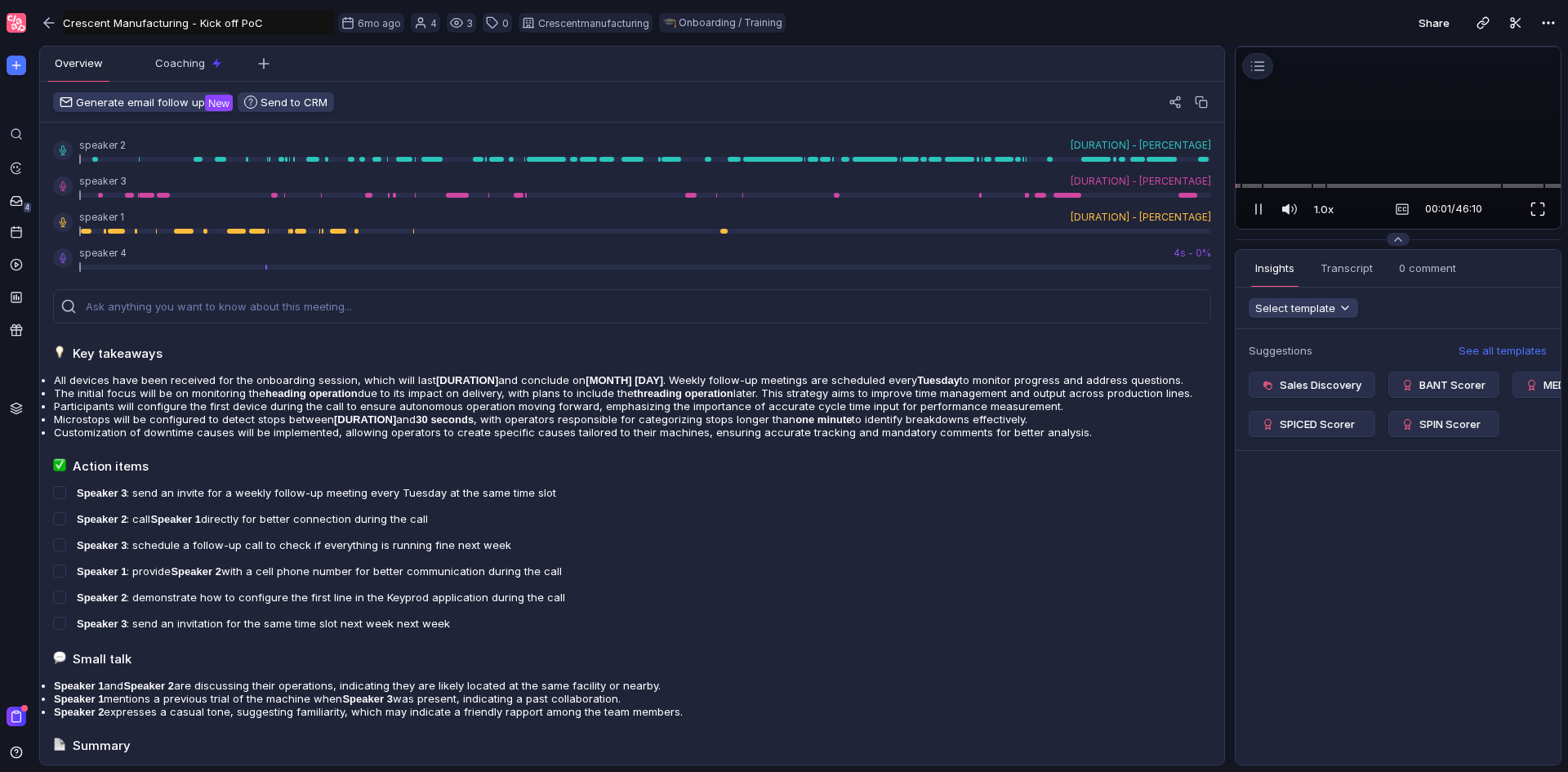 click at bounding box center (1538, 209) 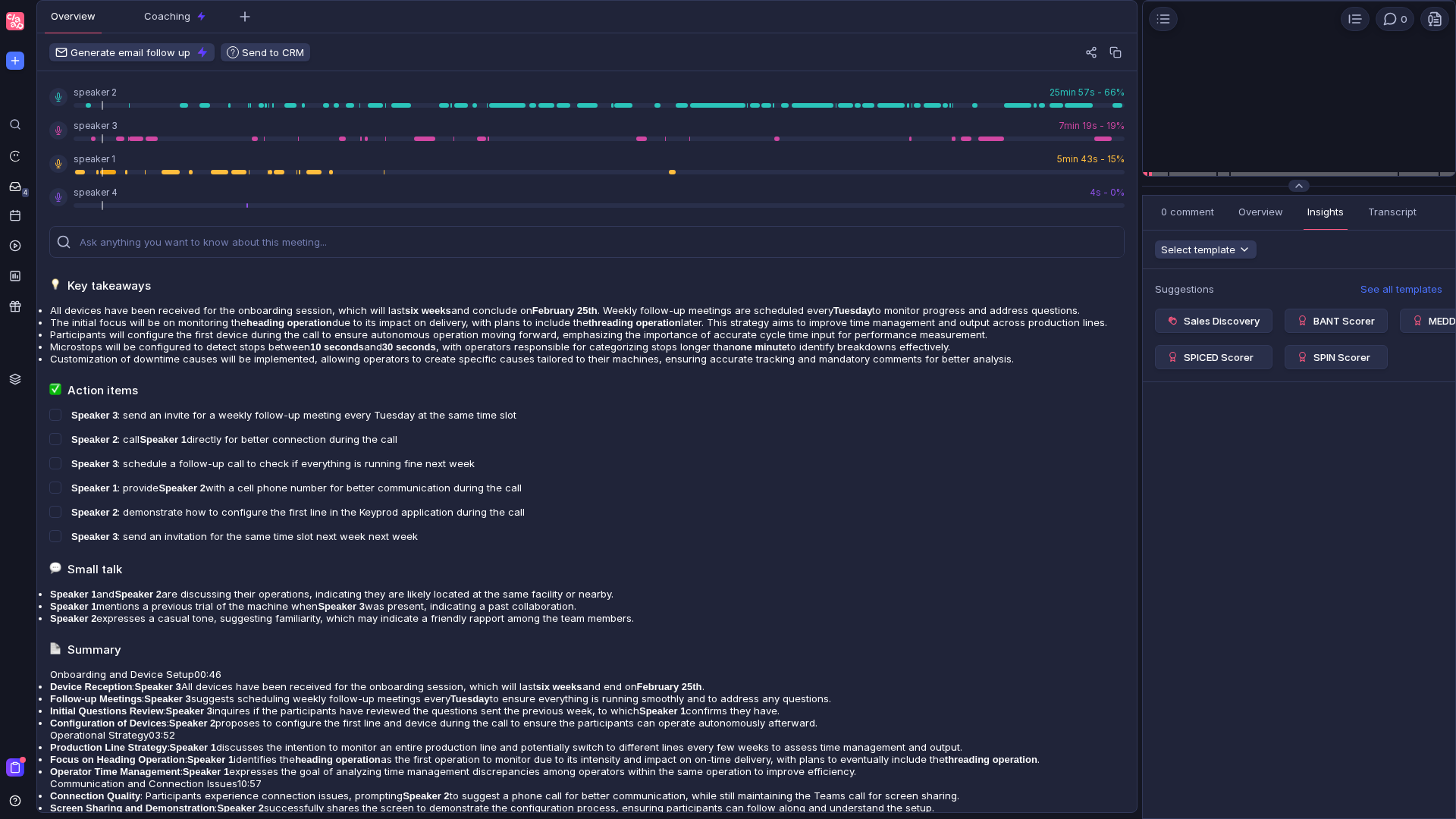 scroll, scrollTop: 0, scrollLeft: 0, axis: both 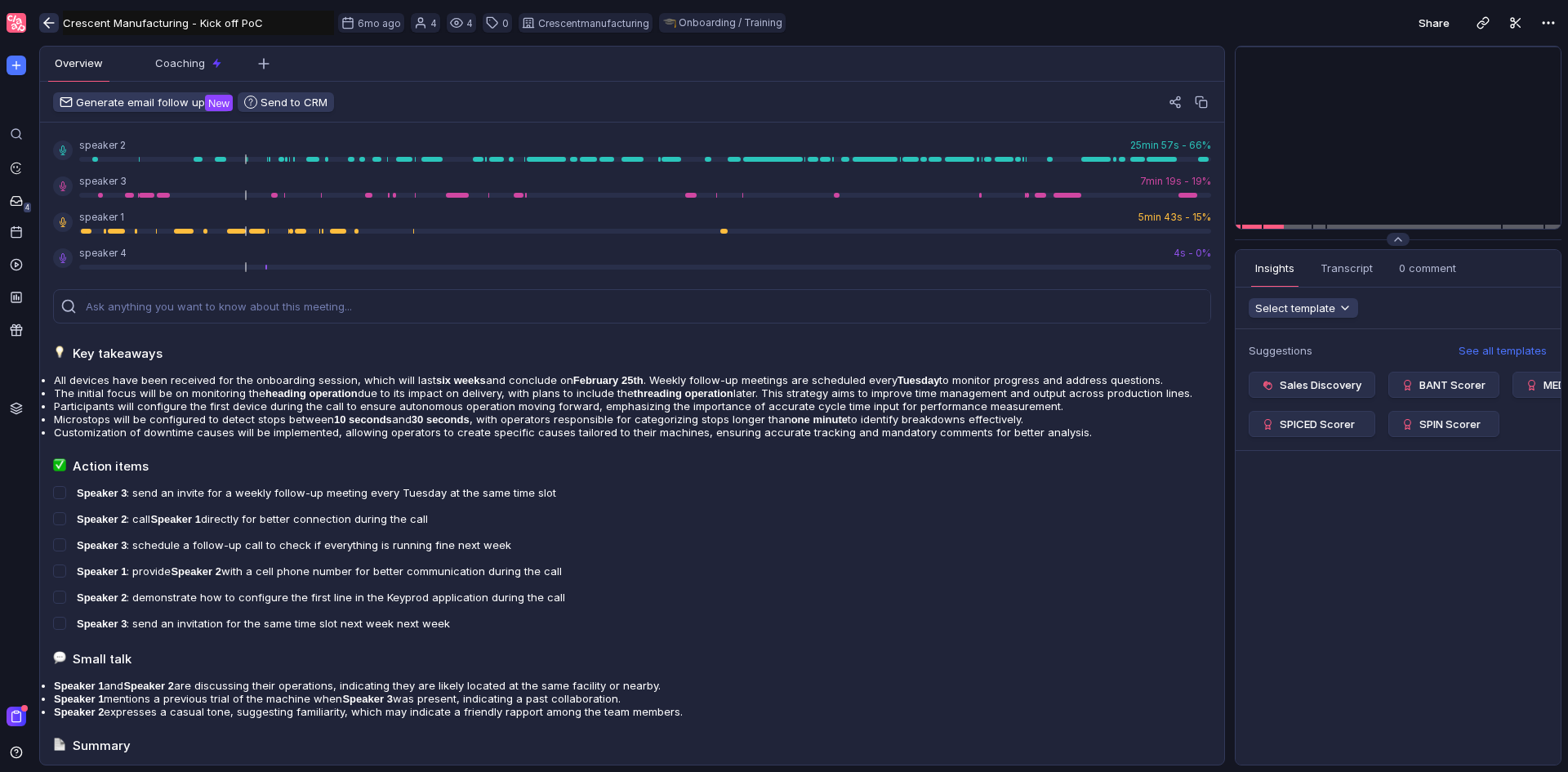 click at bounding box center [49, 23] 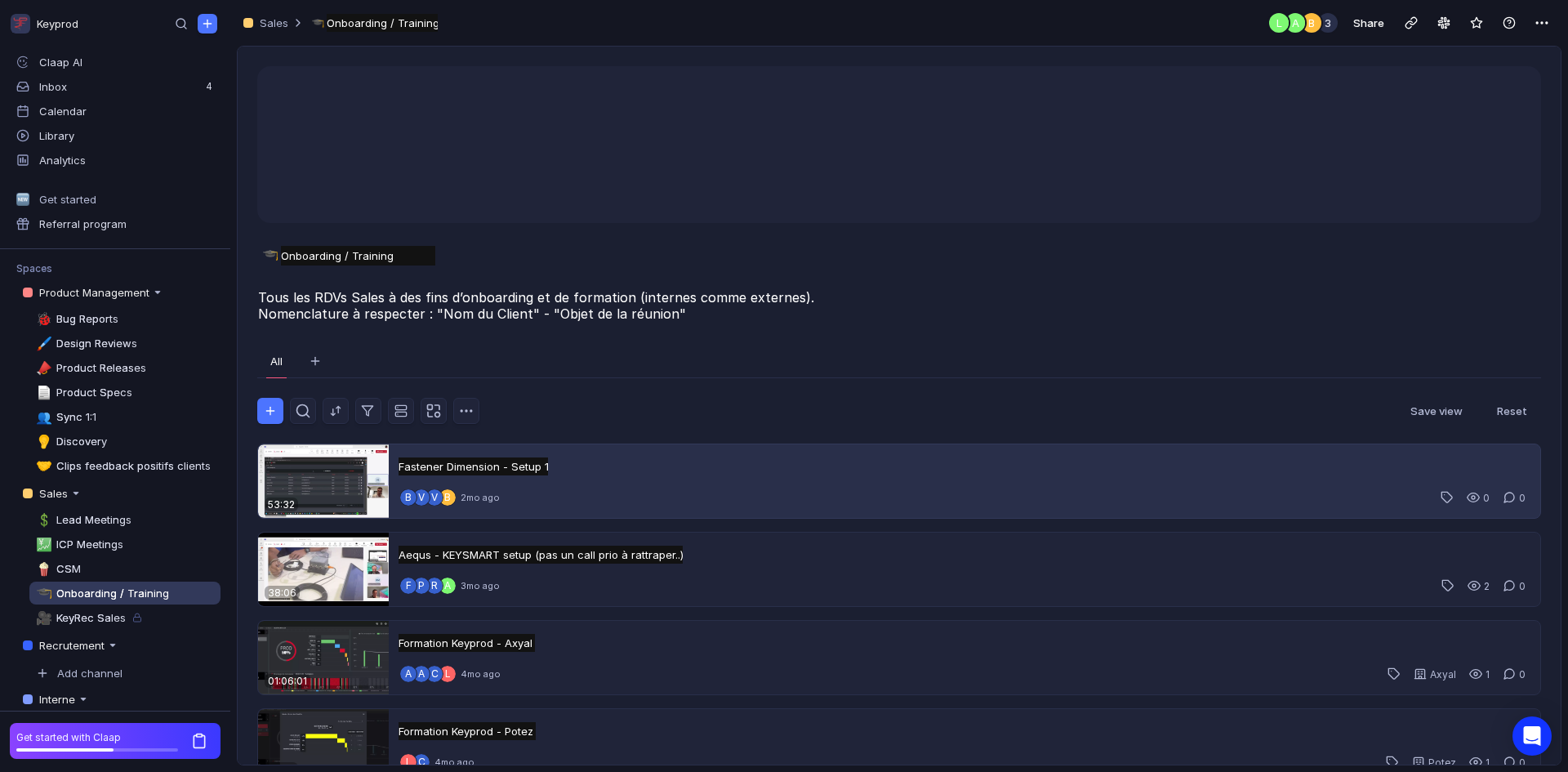 scroll, scrollTop: 233, scrollLeft: 0, axis: vertical 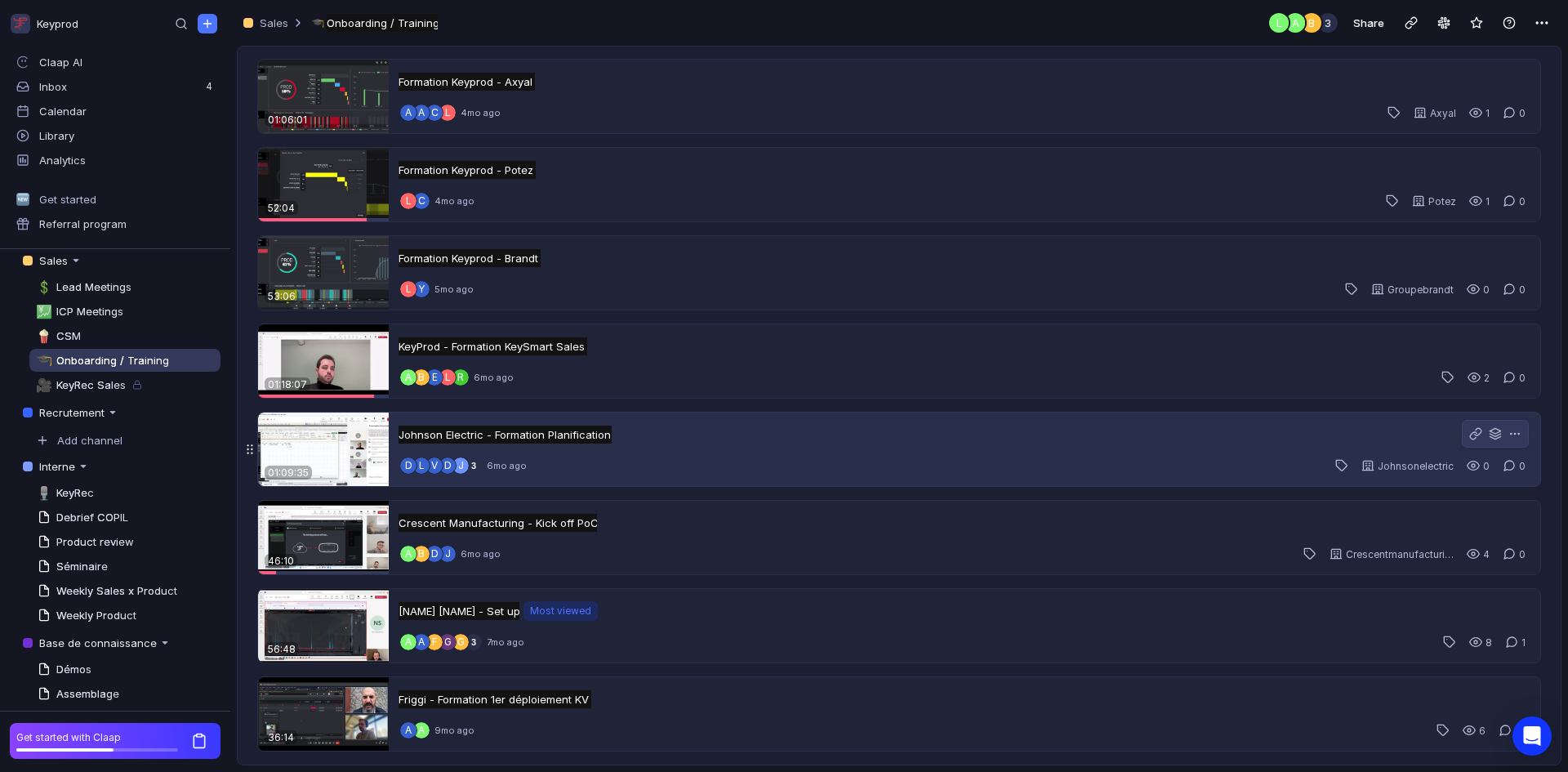 click on "Johnson Electric - Formation Planification Johnson Electric - Formation Planification Untitled" at bounding box center [963, 435] 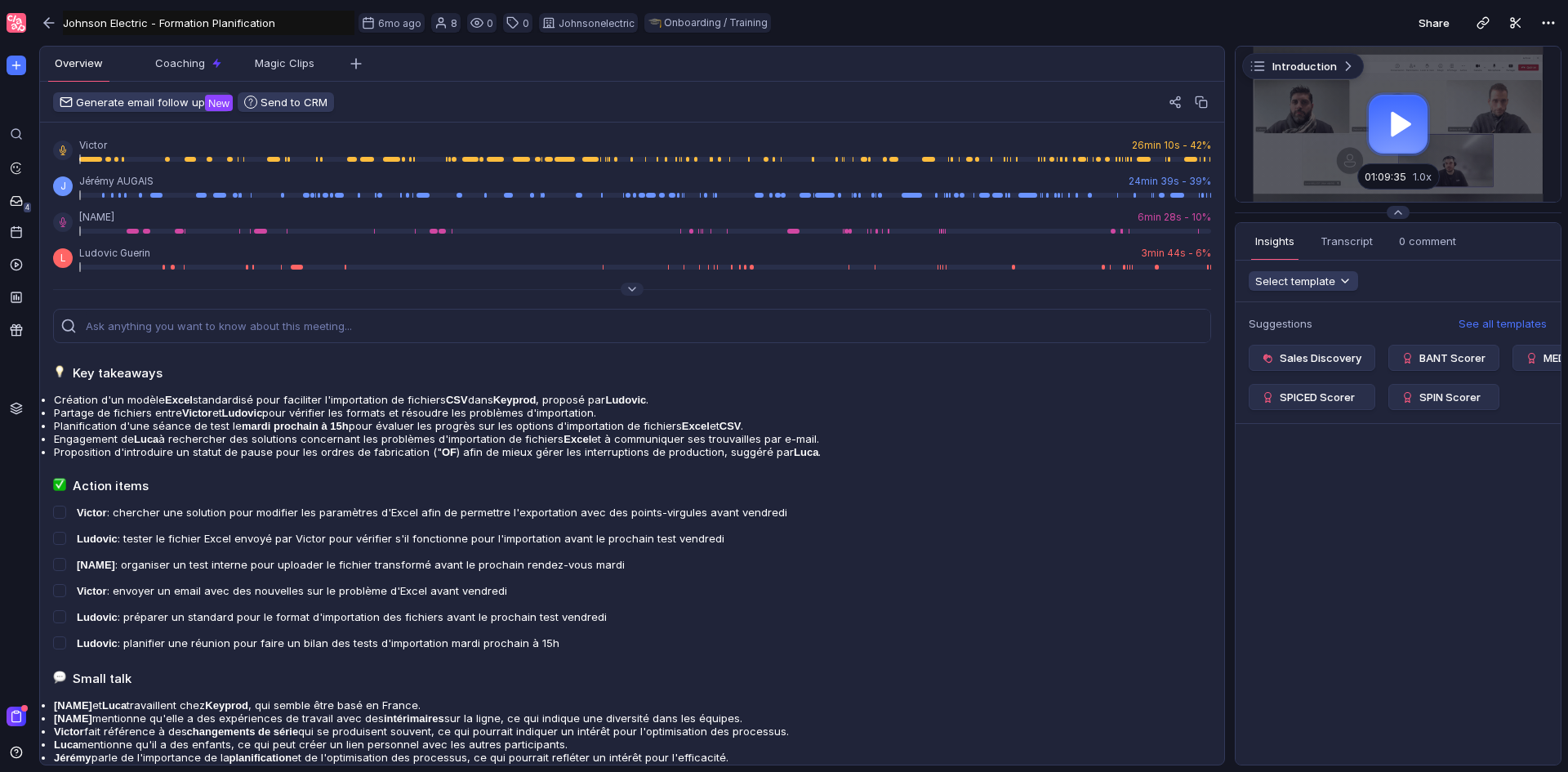 click at bounding box center [1398, 124] 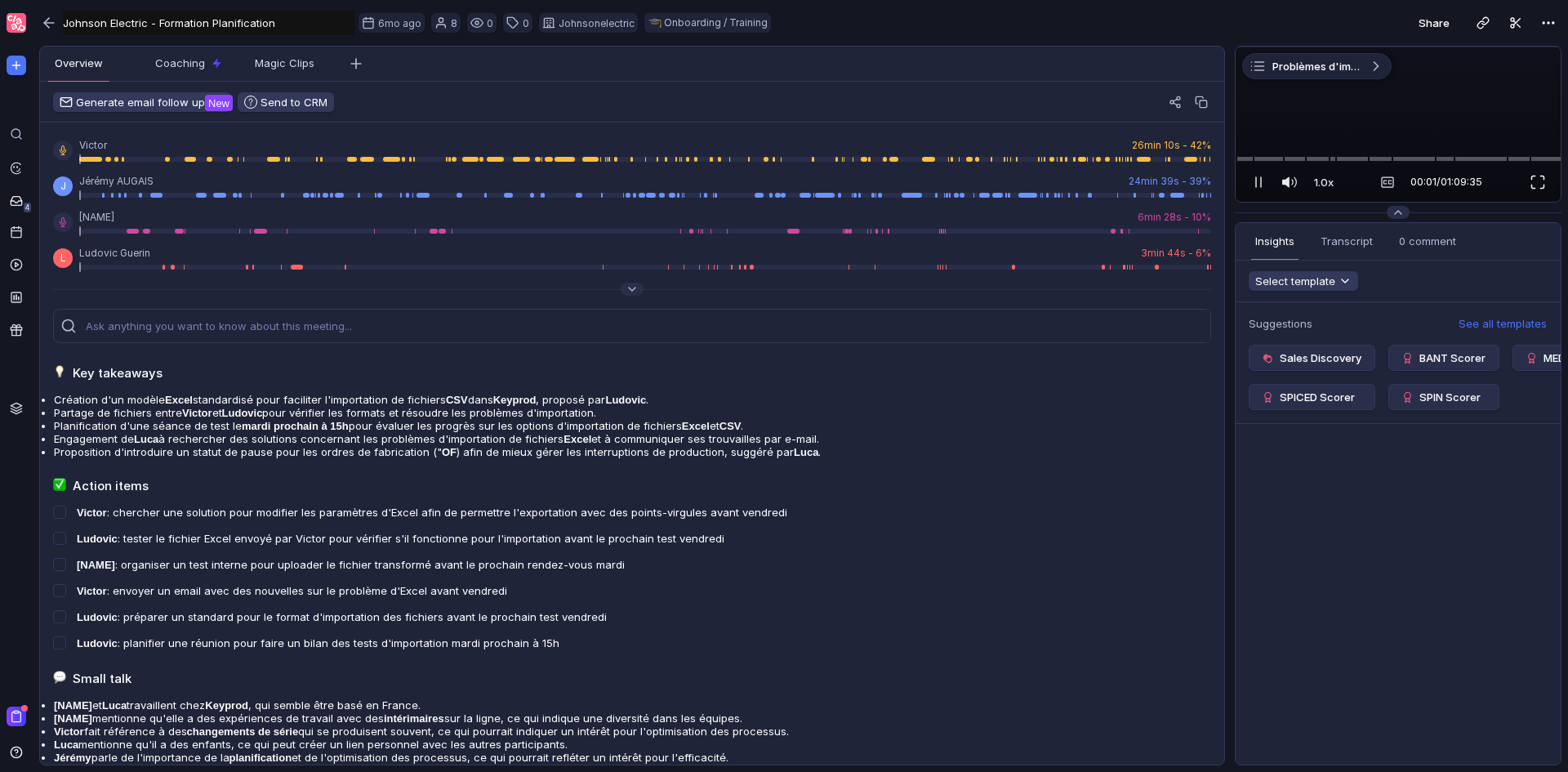 click at bounding box center (1538, 182) 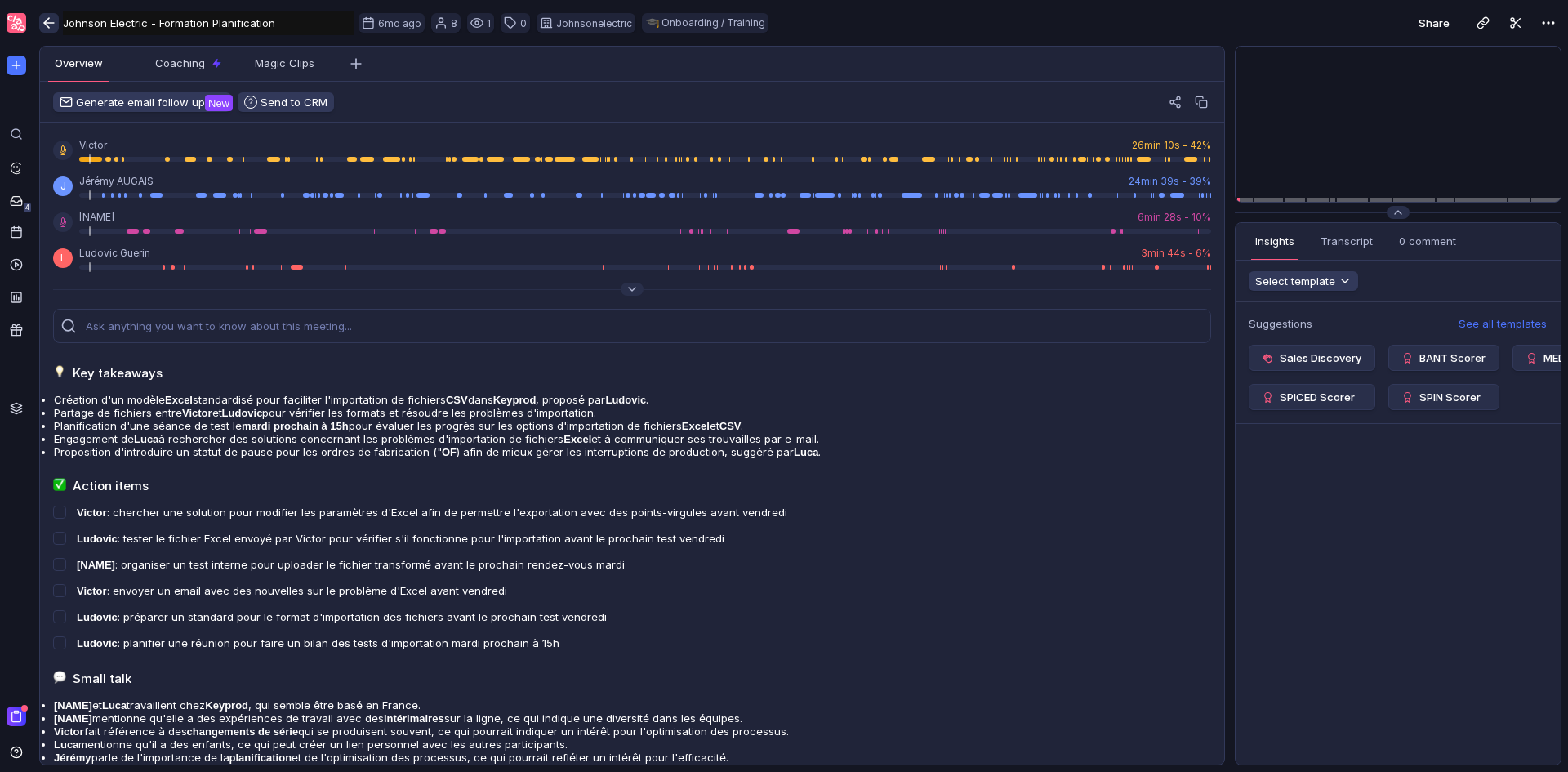 click at bounding box center [49, 23] 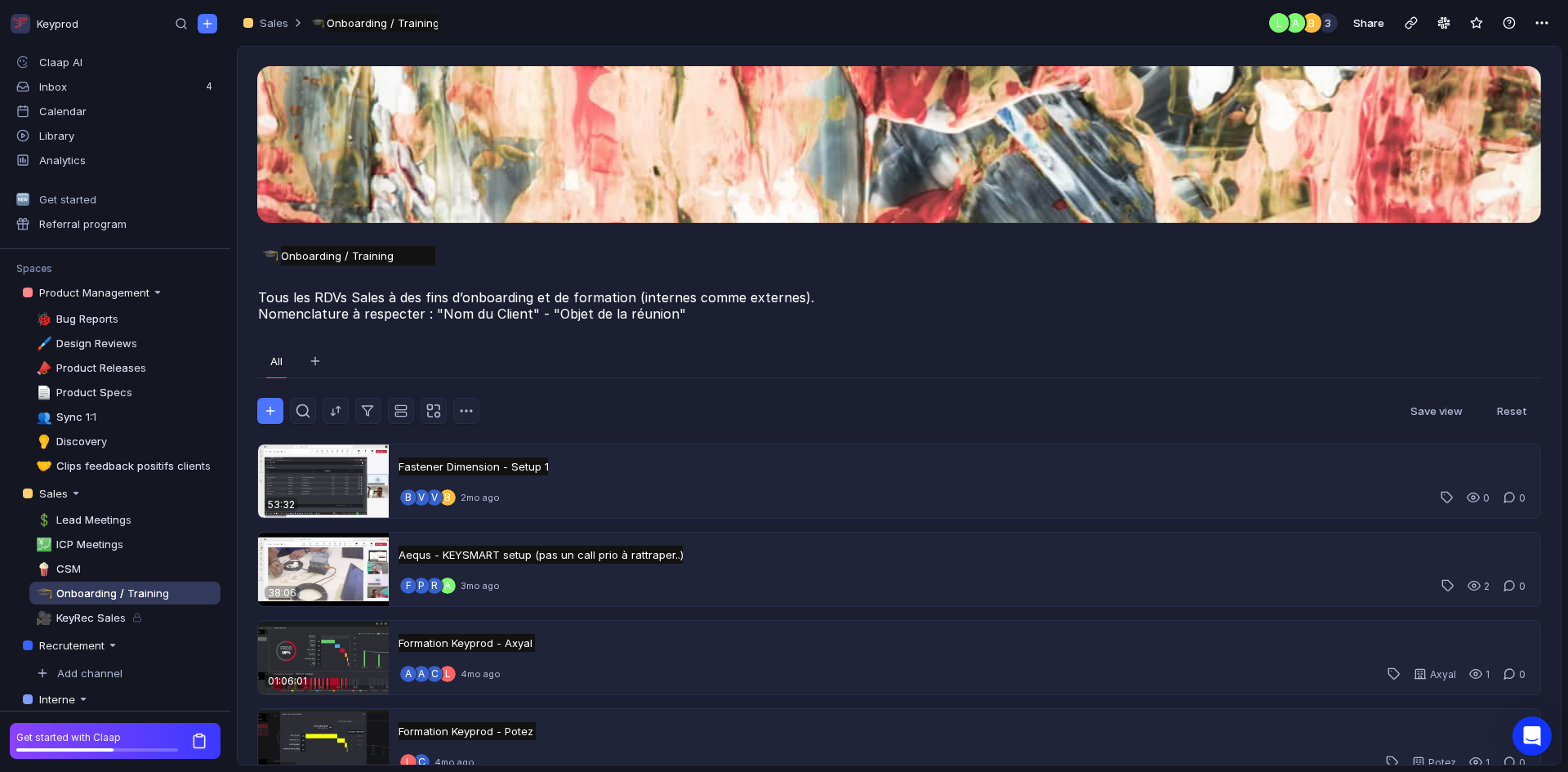 scroll, scrollTop: 233, scrollLeft: 0, axis: vertical 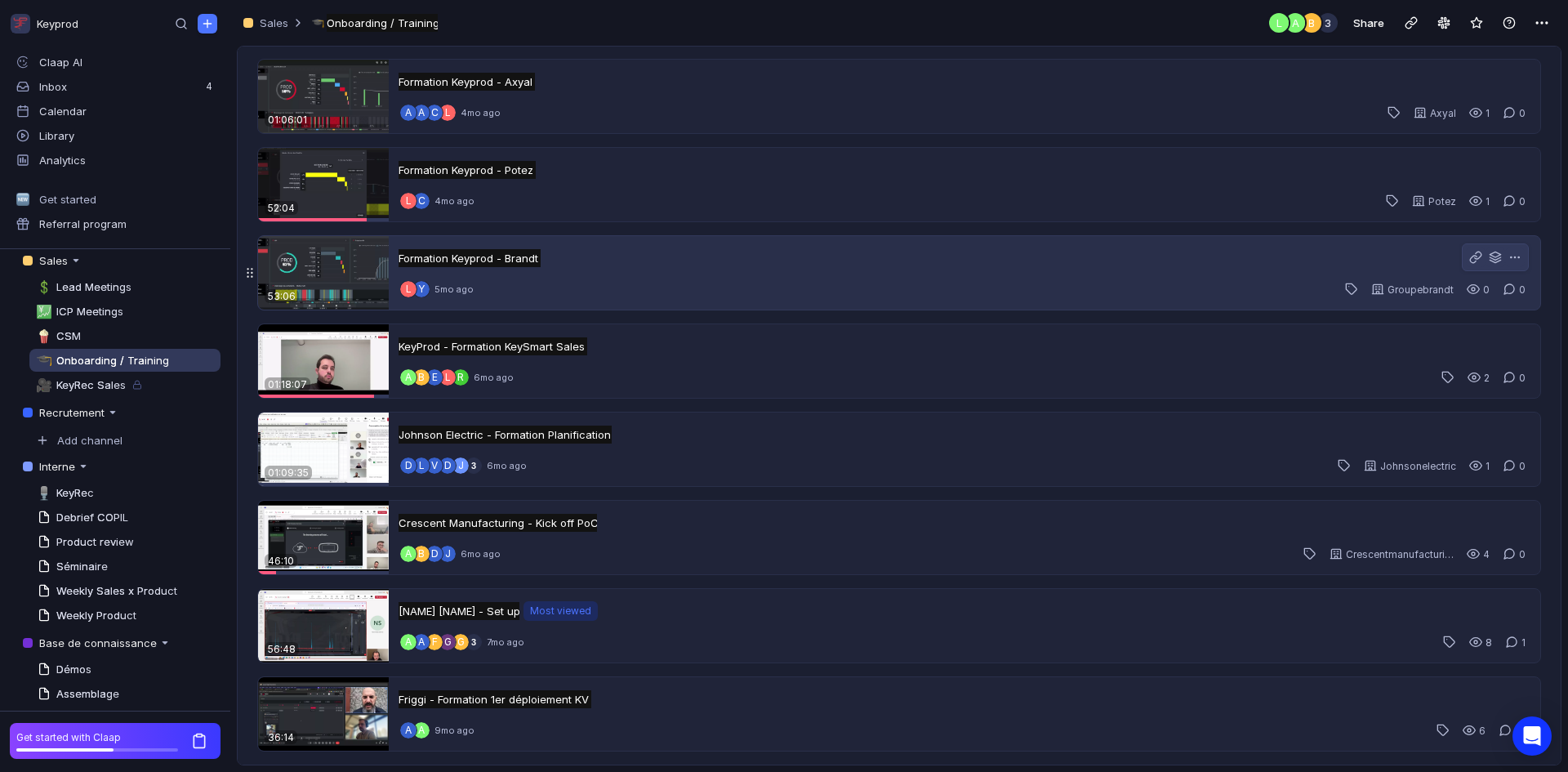 click on "Formation Keyprod - Brandt Formation Keyprod - Brandt Untitled L Y 5mo ago Groupebrandt 0 0" at bounding box center [964, 273] 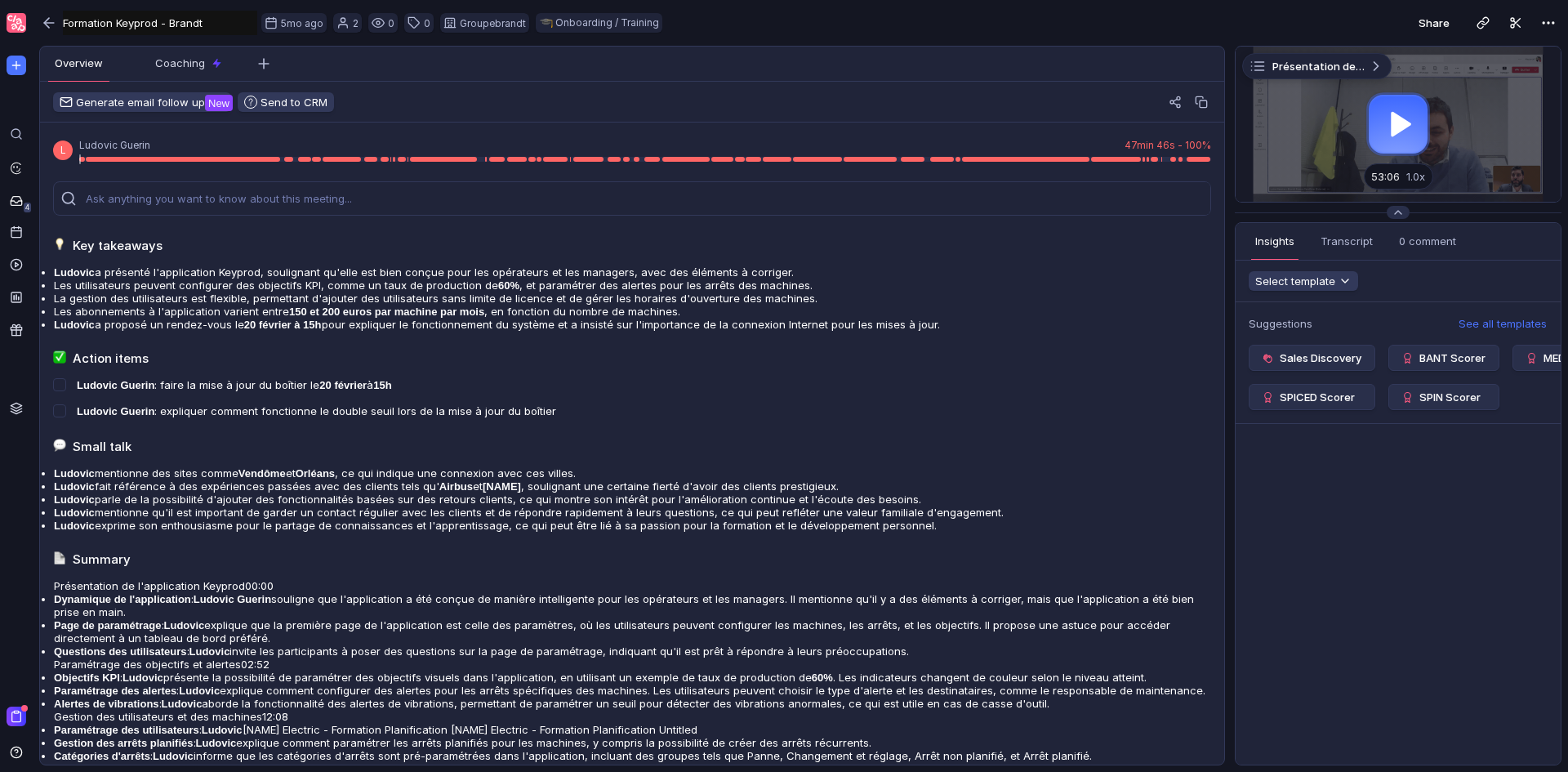click at bounding box center [1398, 124] 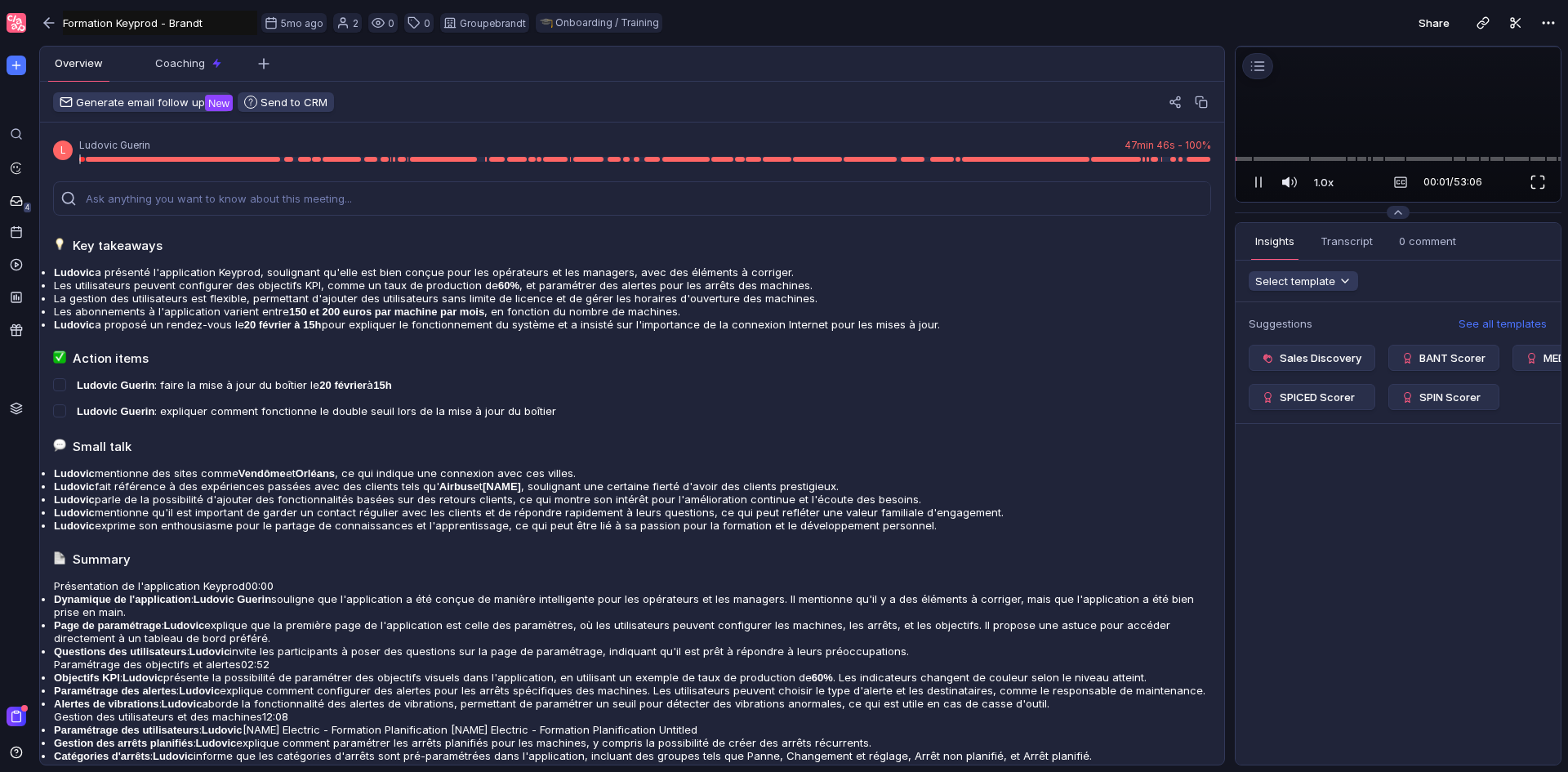 click at bounding box center [1538, 182] 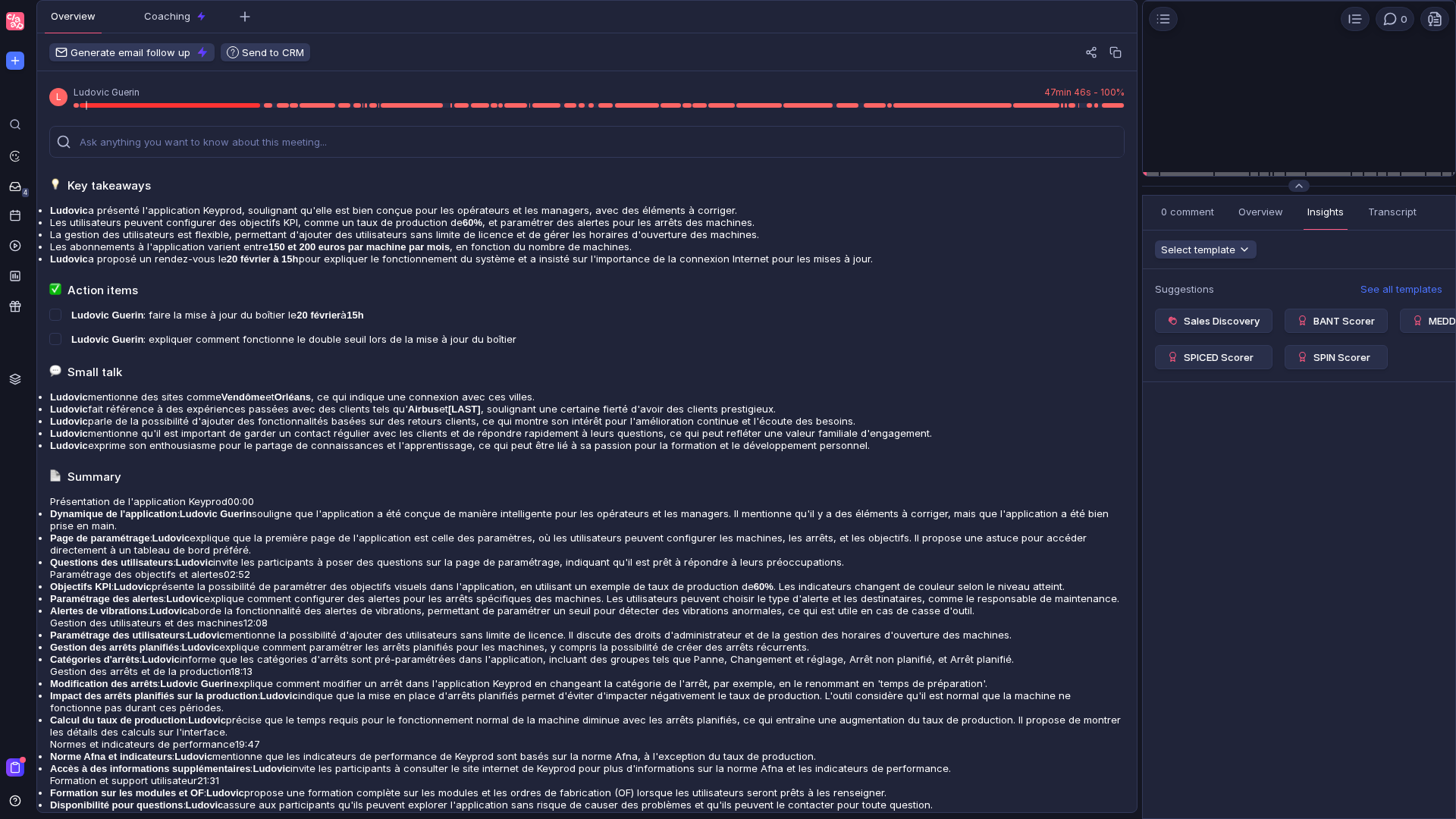 scroll, scrollTop: 0, scrollLeft: 0, axis: both 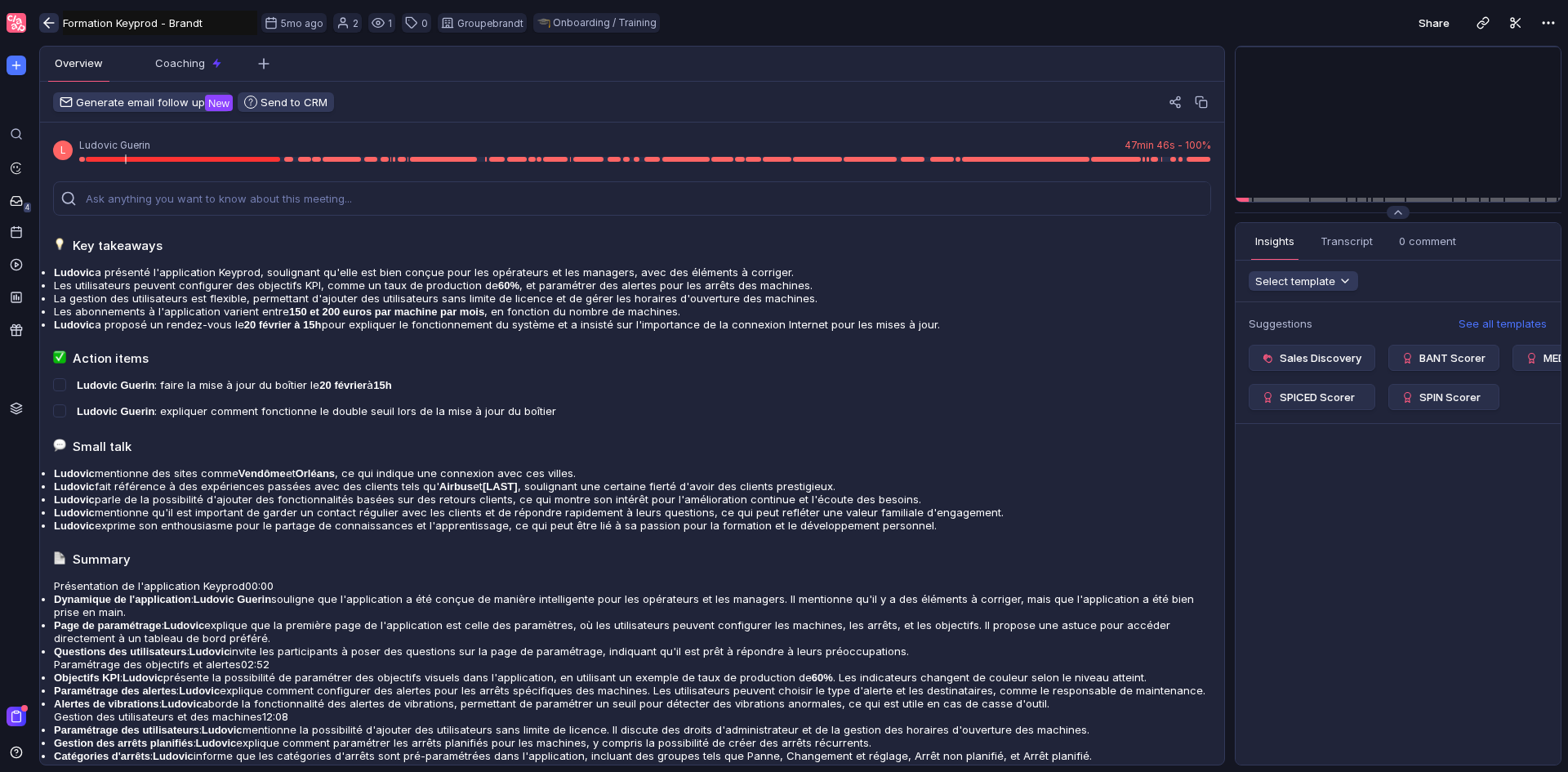 click at bounding box center [47, 23] 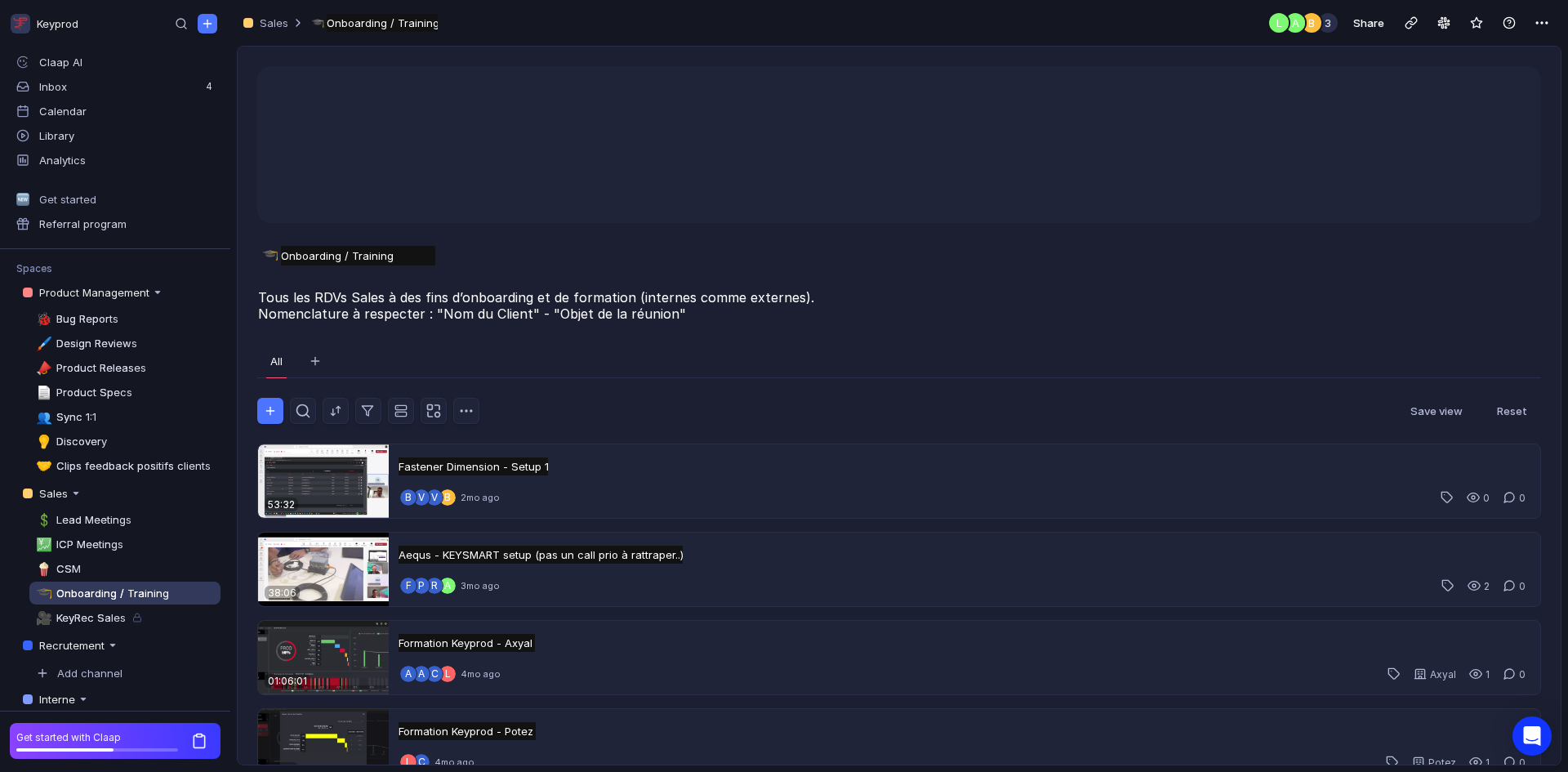 scroll, scrollTop: 233, scrollLeft: 0, axis: vertical 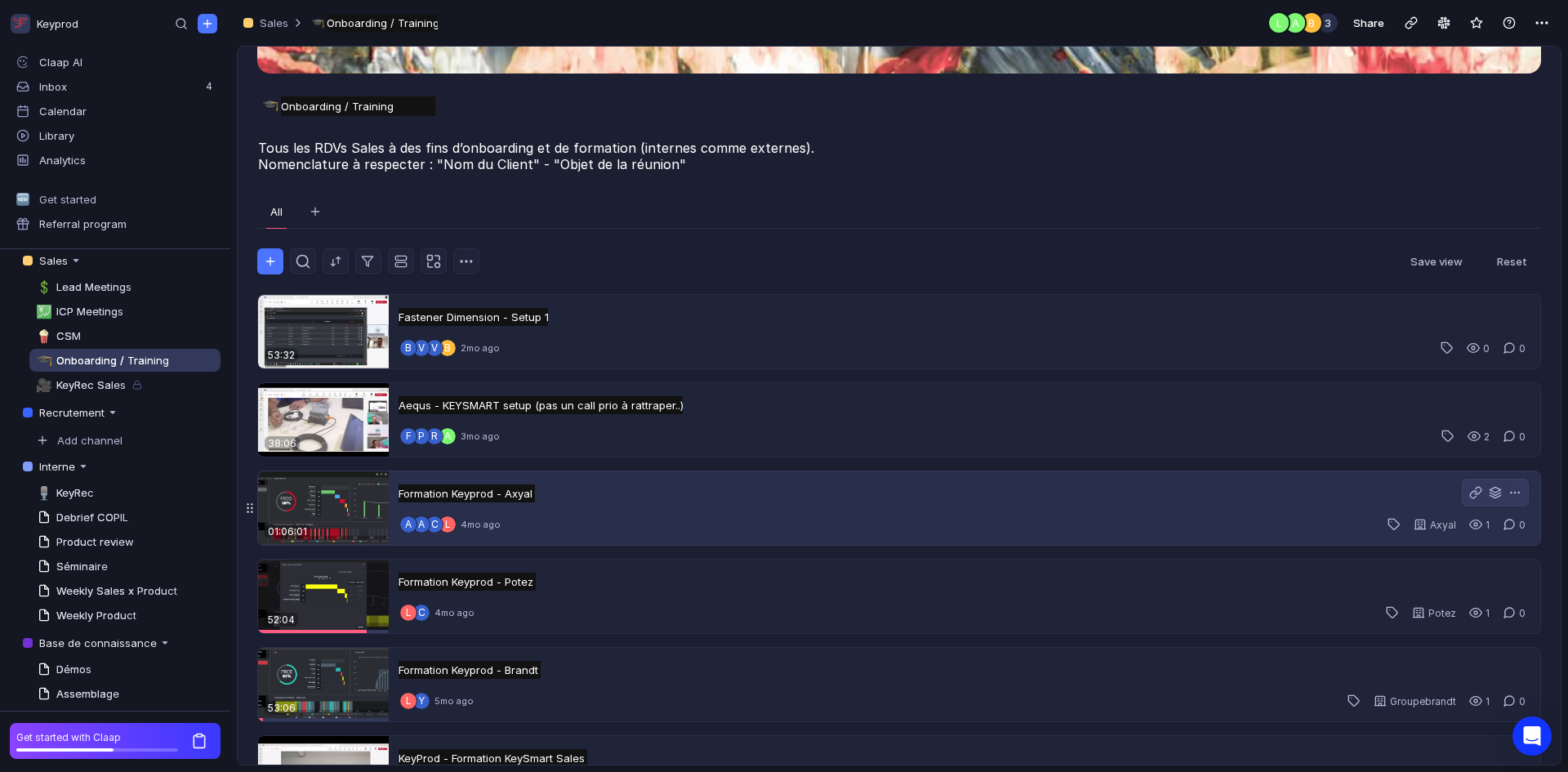 click on "Formation Keyprod - Axyal Formation Keyprod - Axyal Untitled A A C L 4mo ago Axyal 1 0" at bounding box center (964, 508) 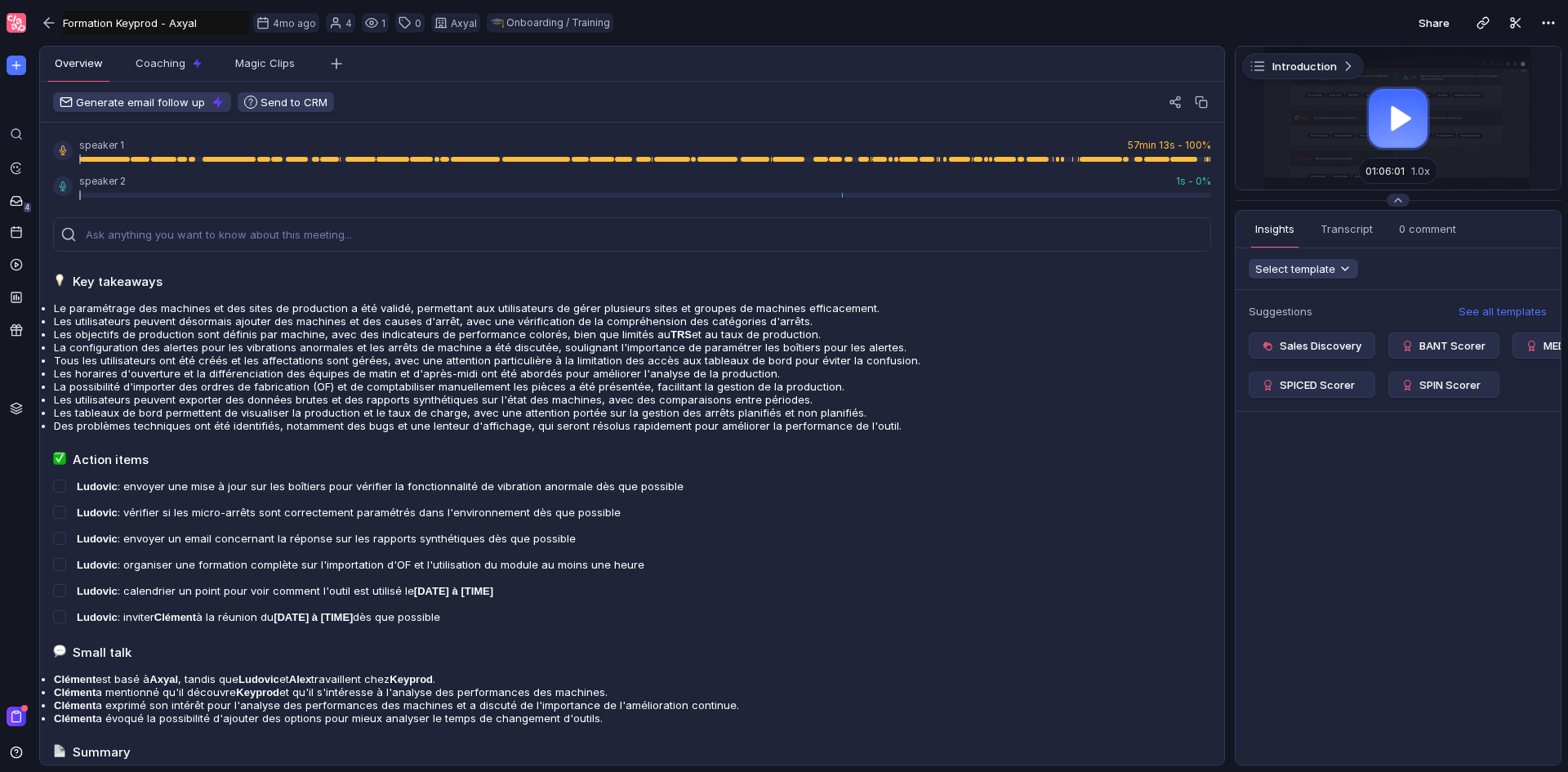 click at bounding box center [1398, 118] 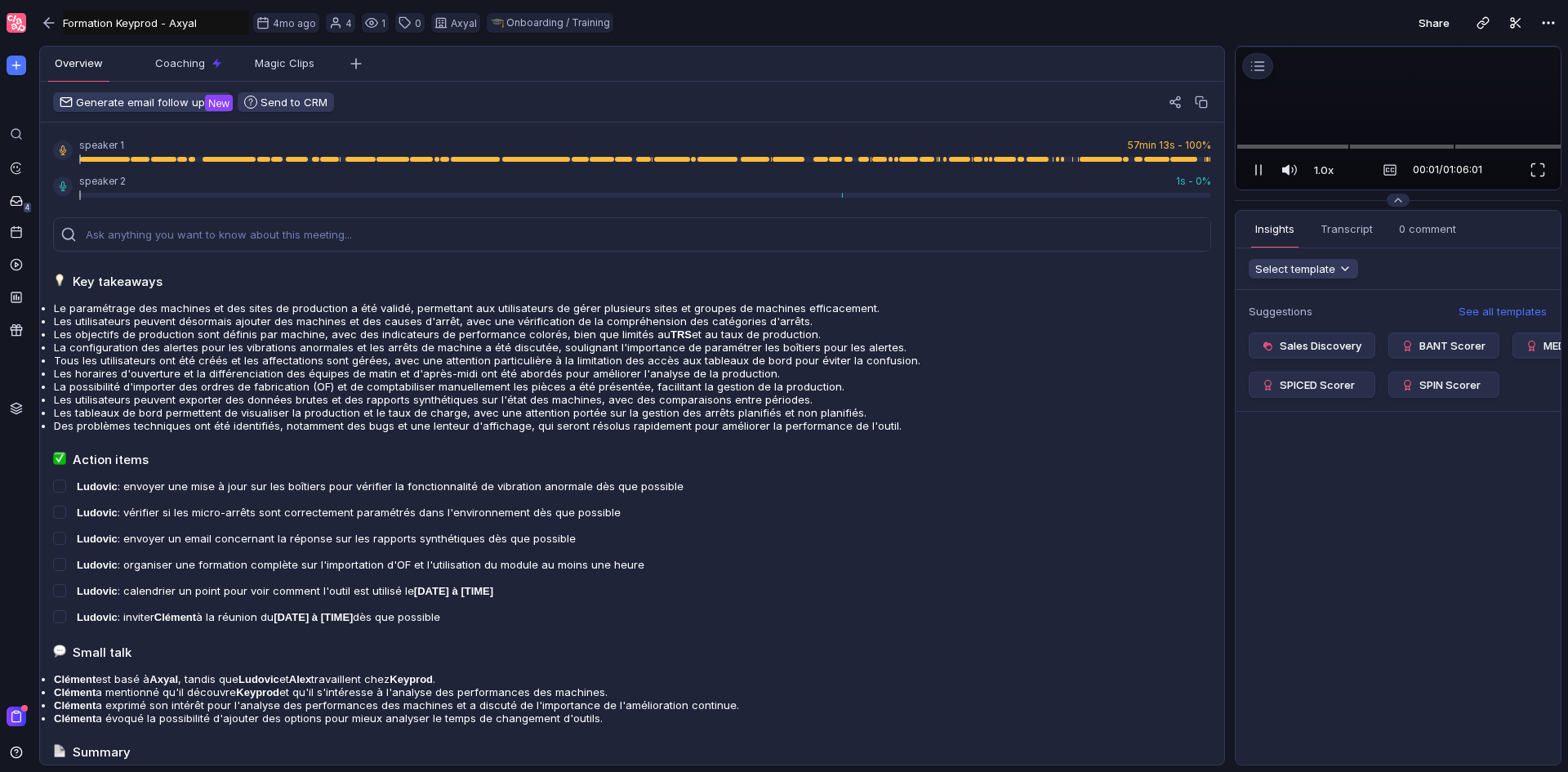 click at bounding box center (1538, 170) 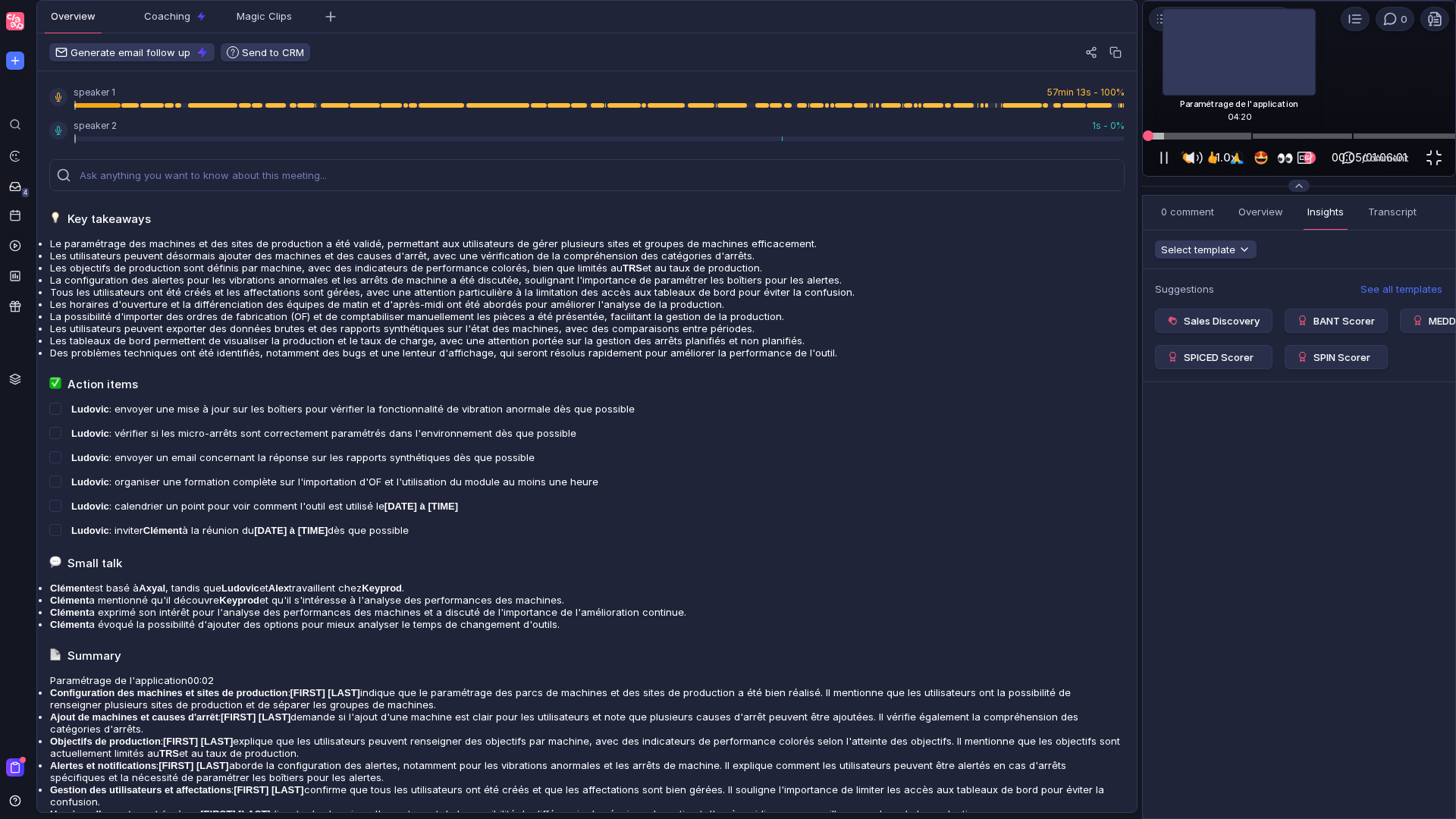 click at bounding box center (1299, 136) 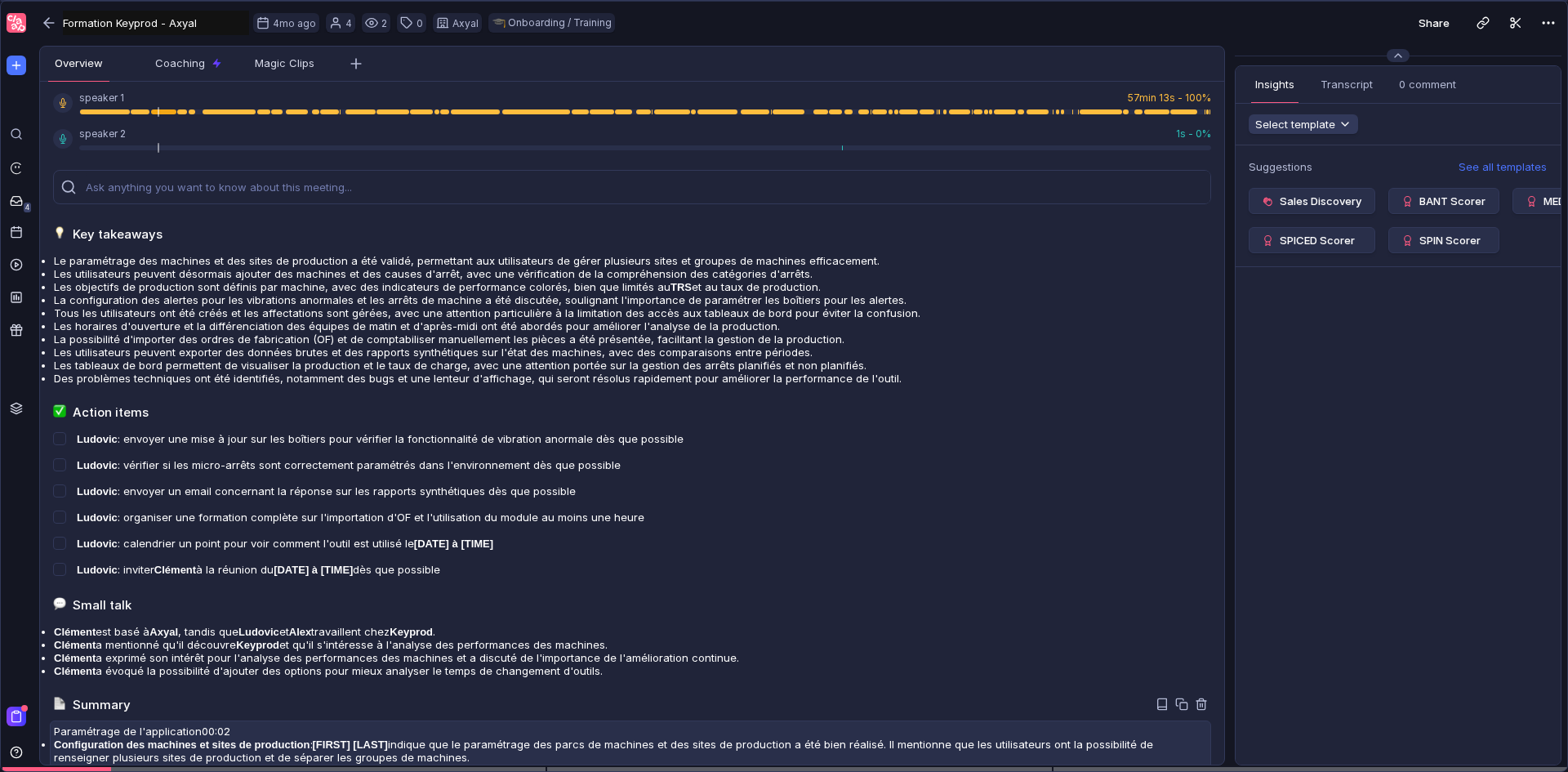 scroll, scrollTop: 0, scrollLeft: 0, axis: both 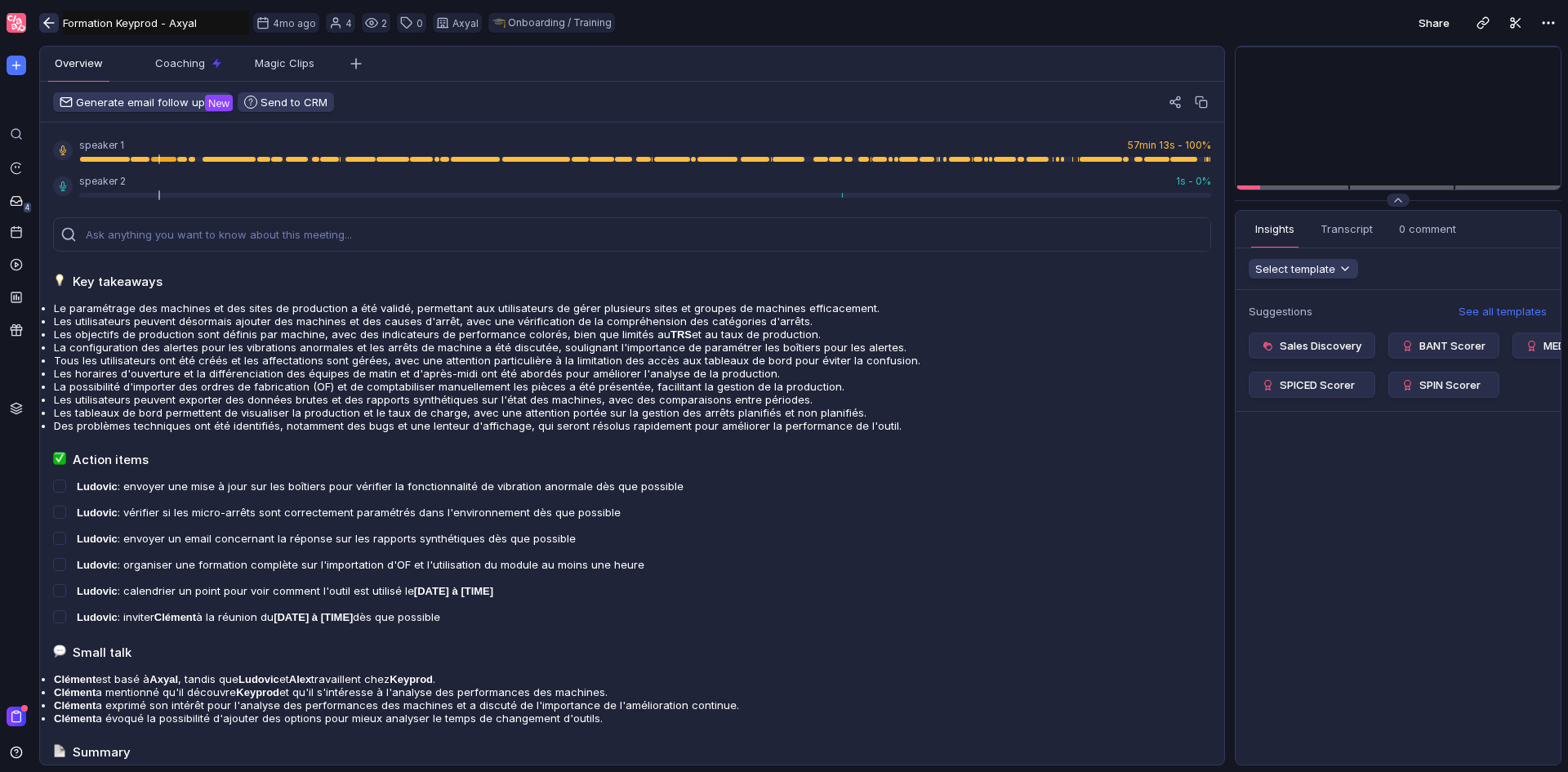 click at bounding box center [49, 23] 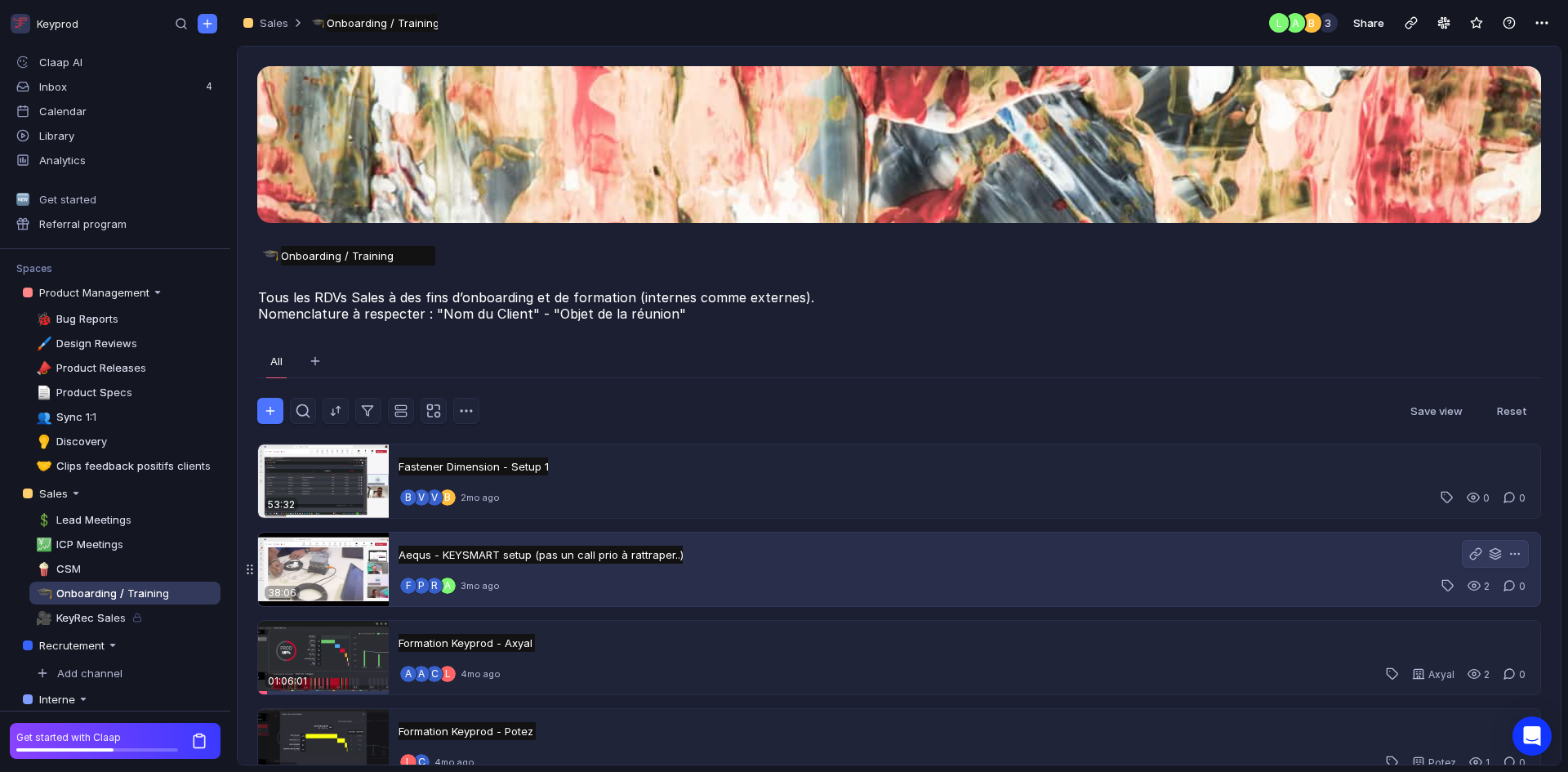 scroll, scrollTop: 233, scrollLeft: 0, axis: vertical 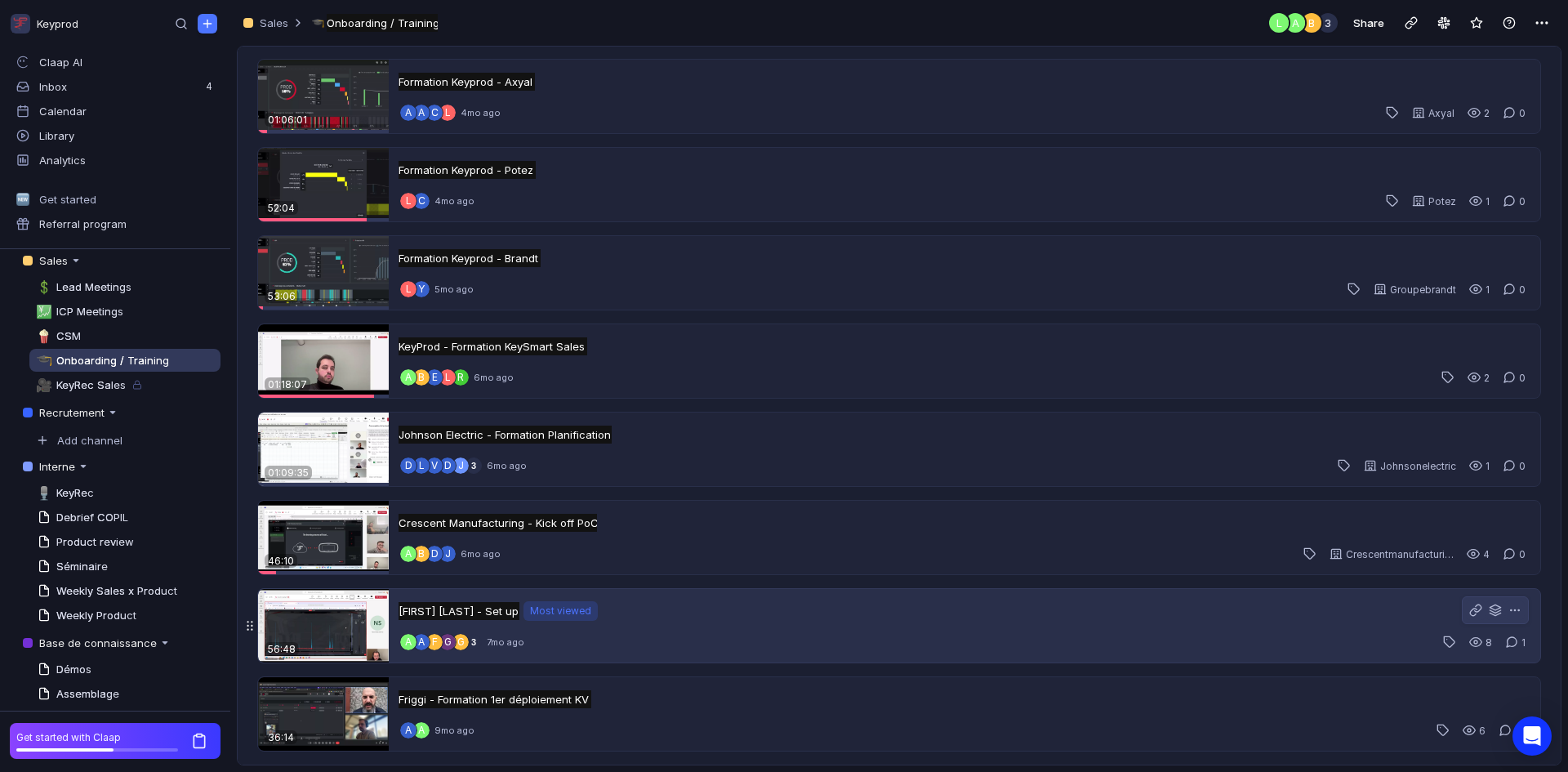 click on "Richard Manno - Set up Richard Manno - Set up Untitled Most viewed Most viewed" at bounding box center (497, 611) 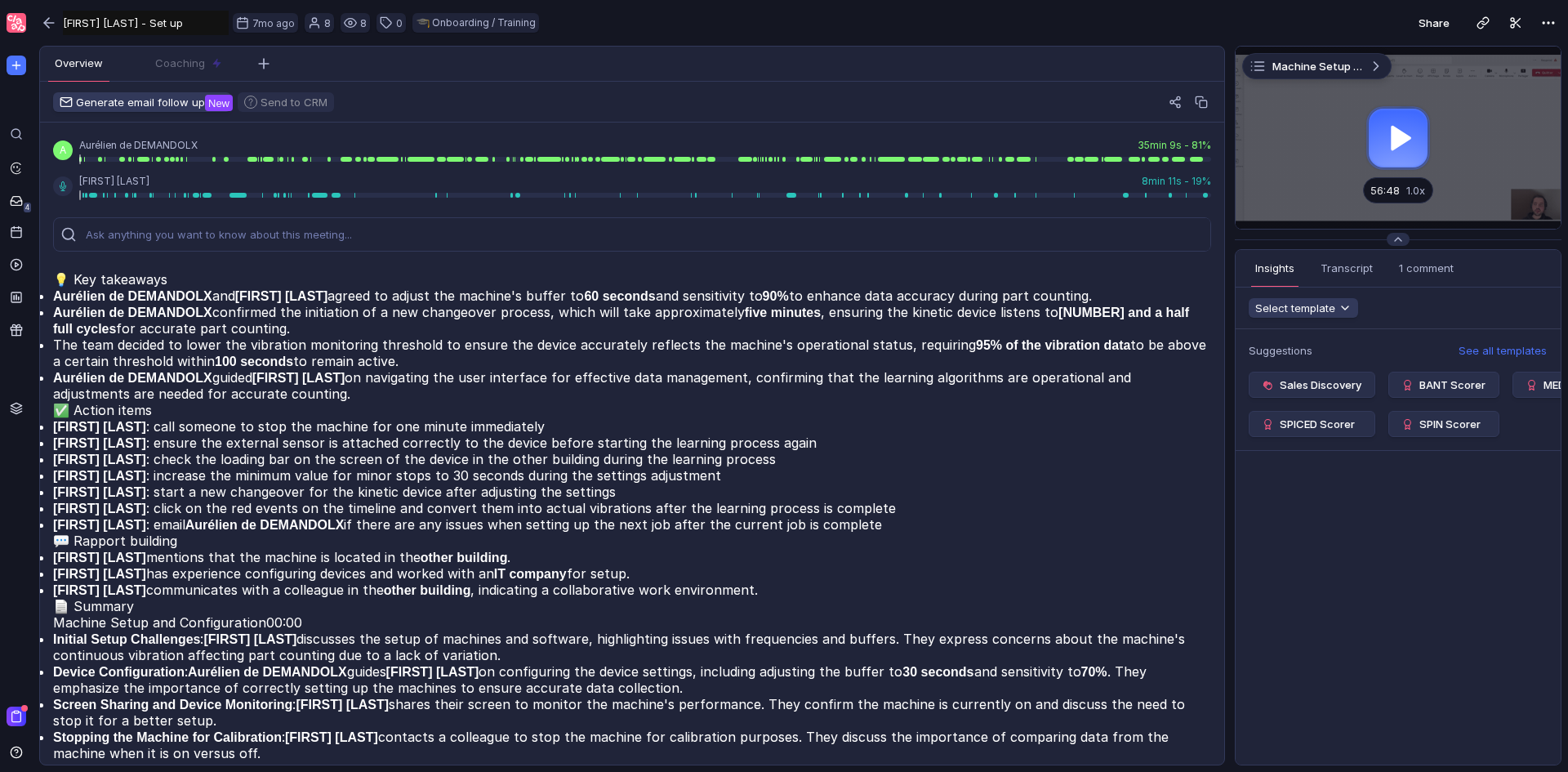 click at bounding box center (1398, 137) 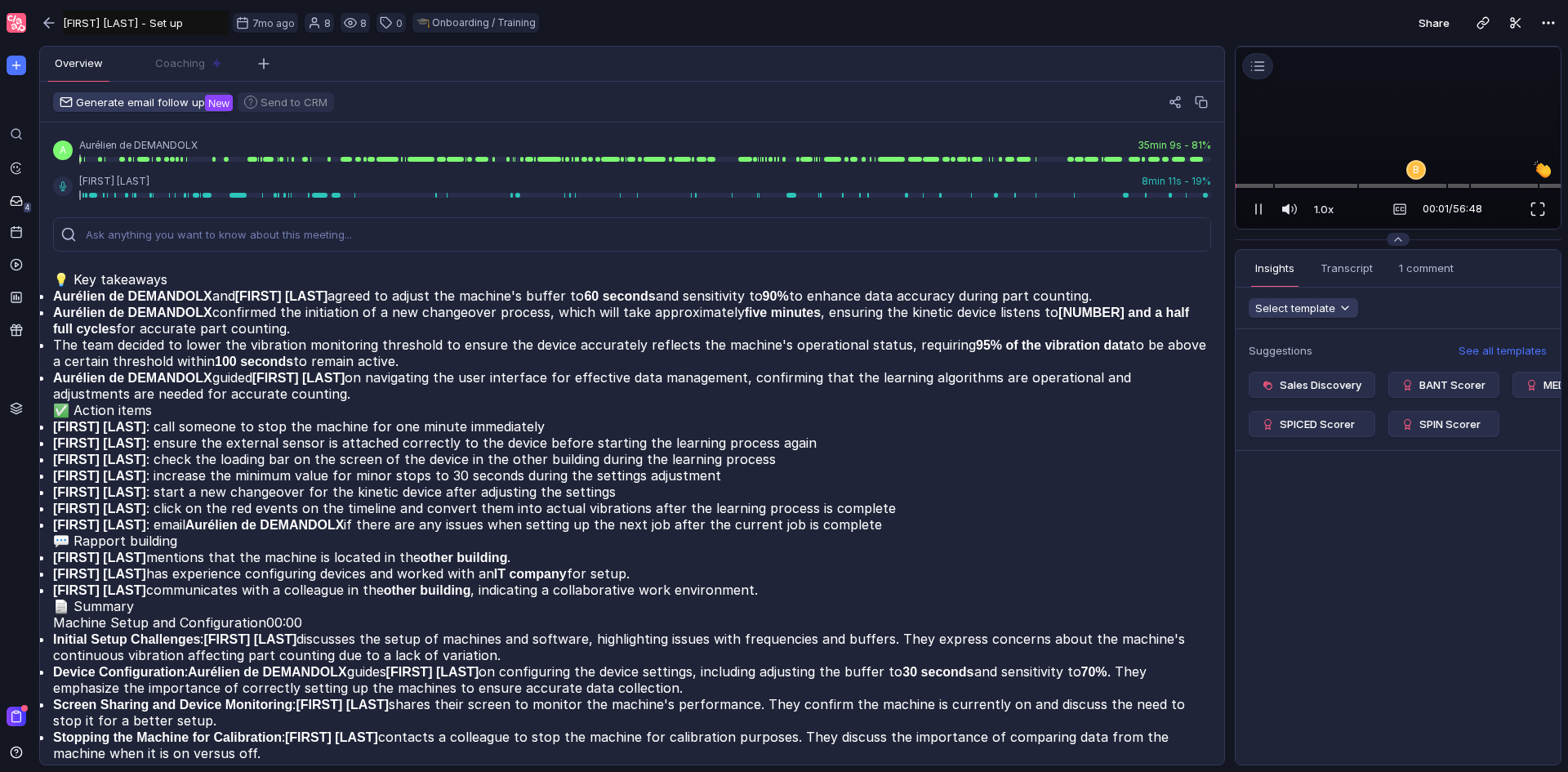 click at bounding box center [1538, 209] 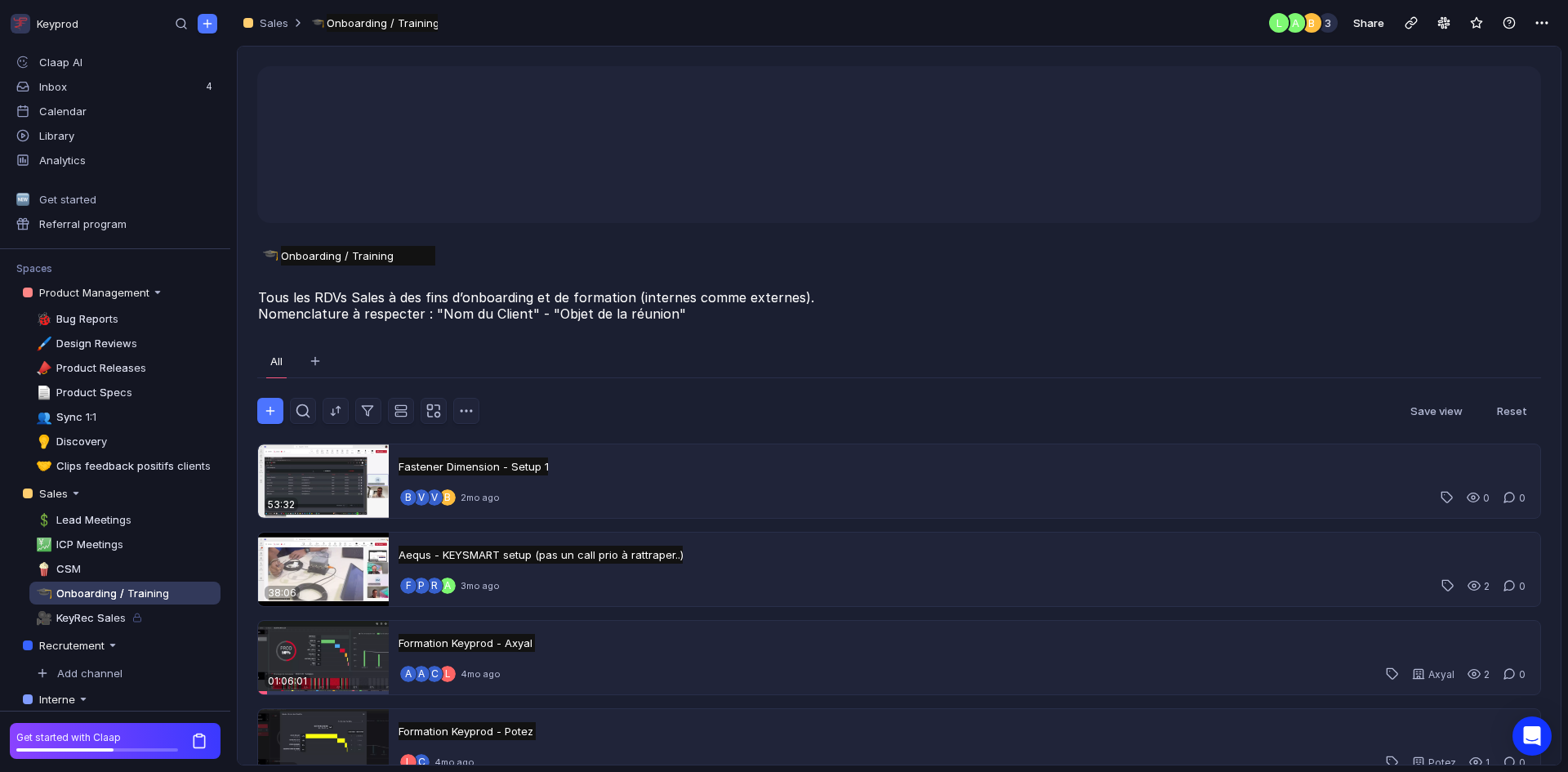 scroll, scrollTop: 233, scrollLeft: 0, axis: vertical 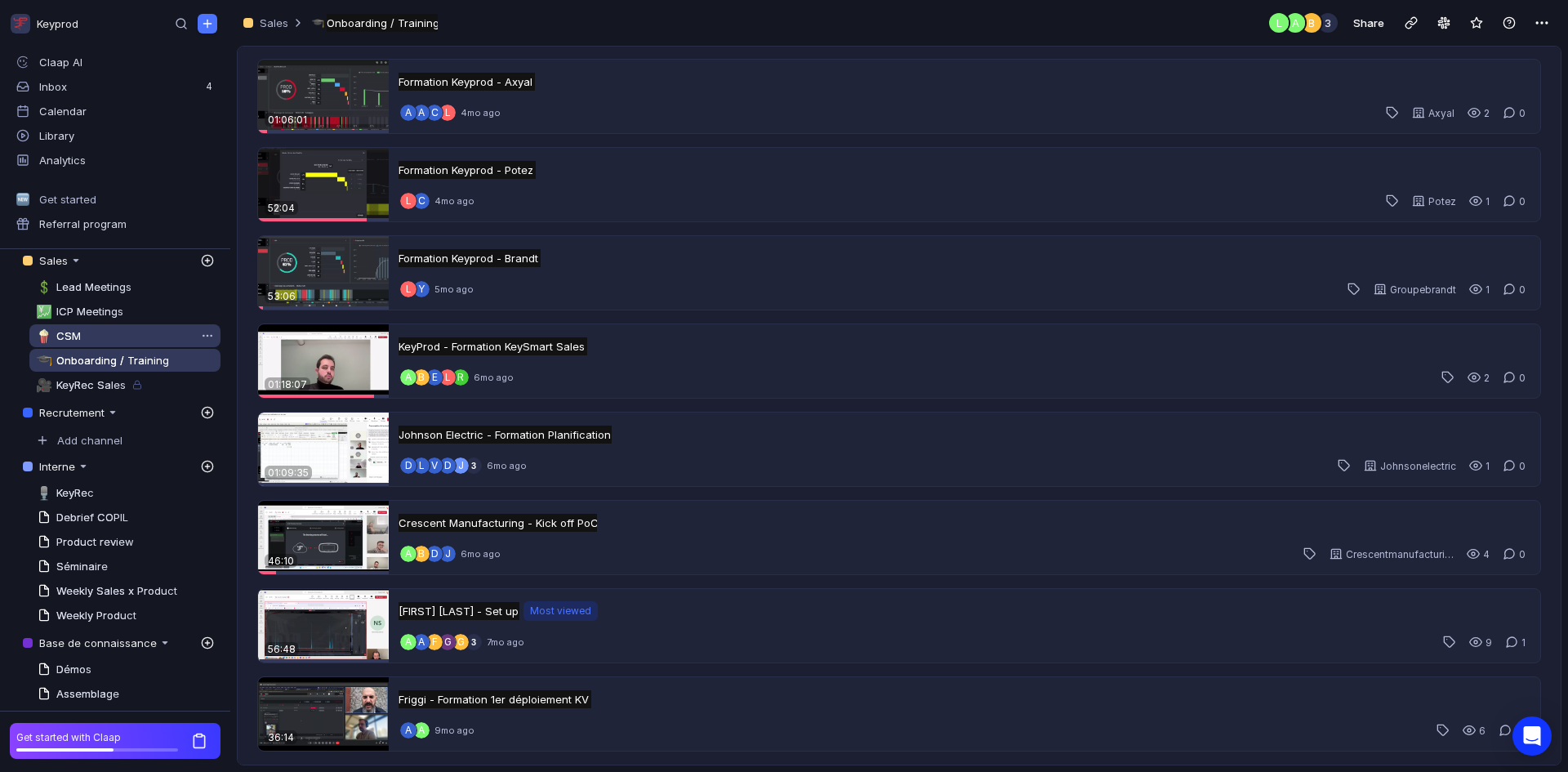 click on "🍿 CSM" at bounding box center [125, 336] 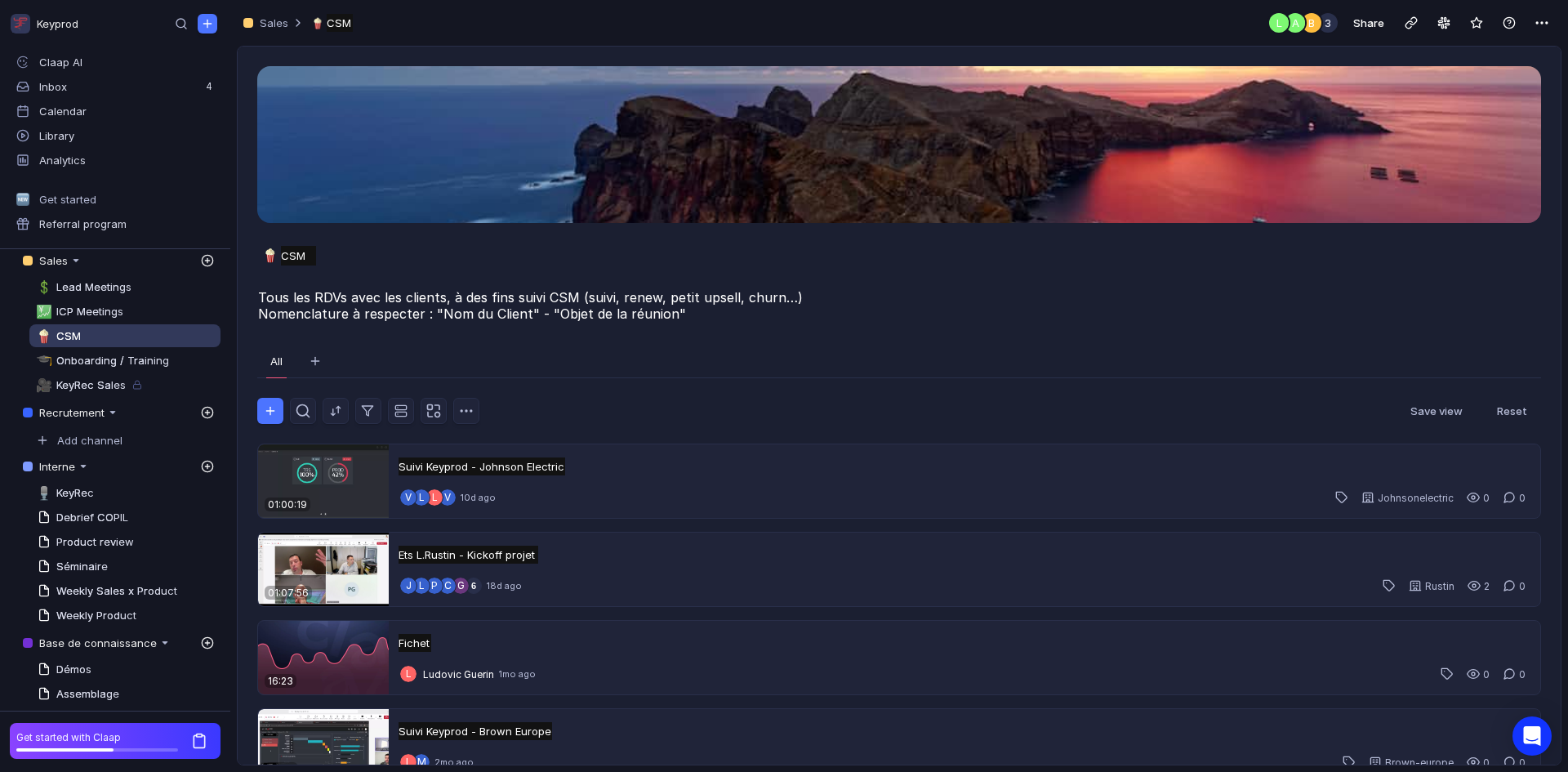 scroll, scrollTop: 816, scrollLeft: 0, axis: vertical 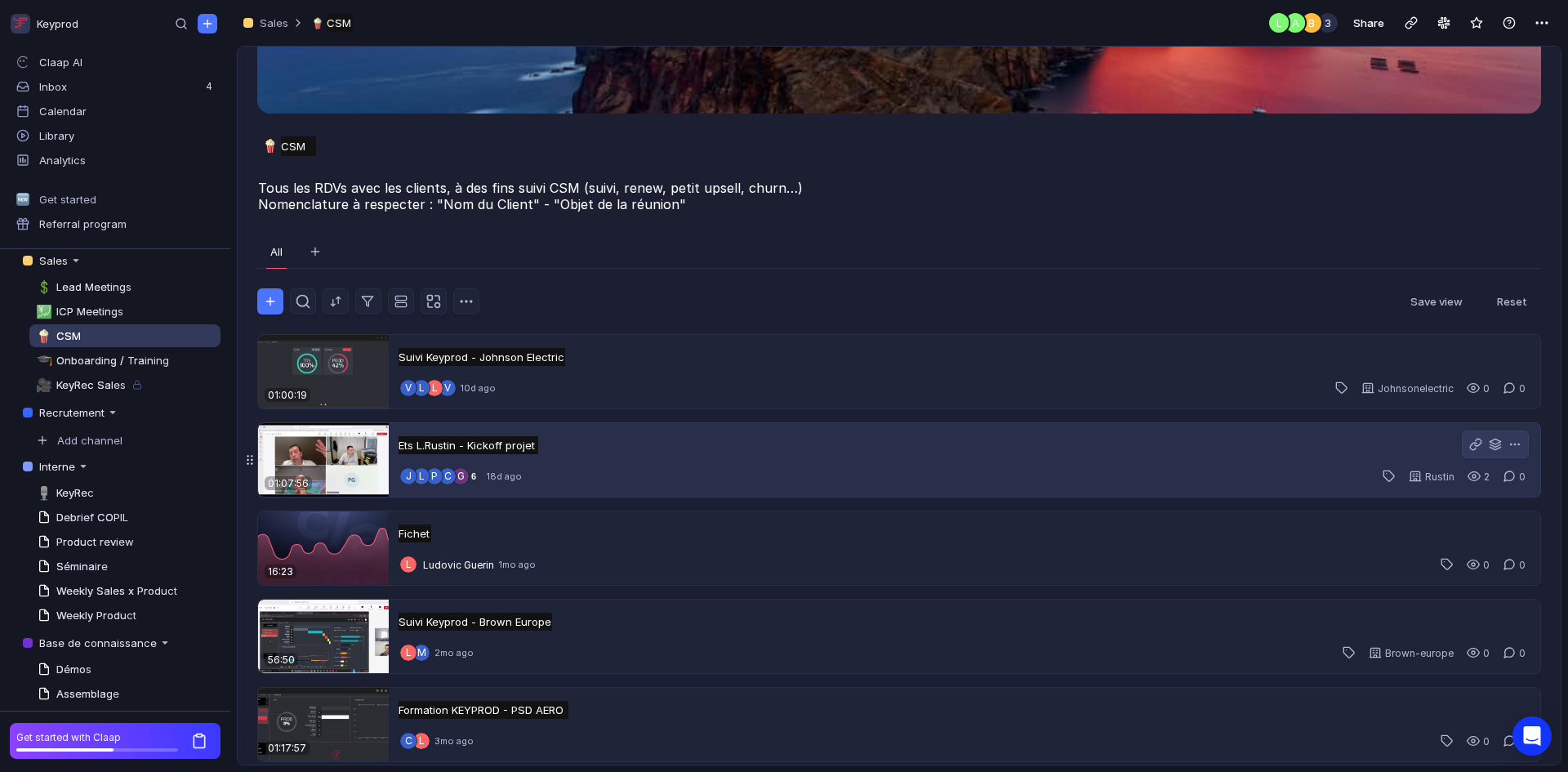 click on "Ets L.Rustin - Kickoff projet Ets L.Rustin - Kickoff projet Untitled" at bounding box center [468, 445] 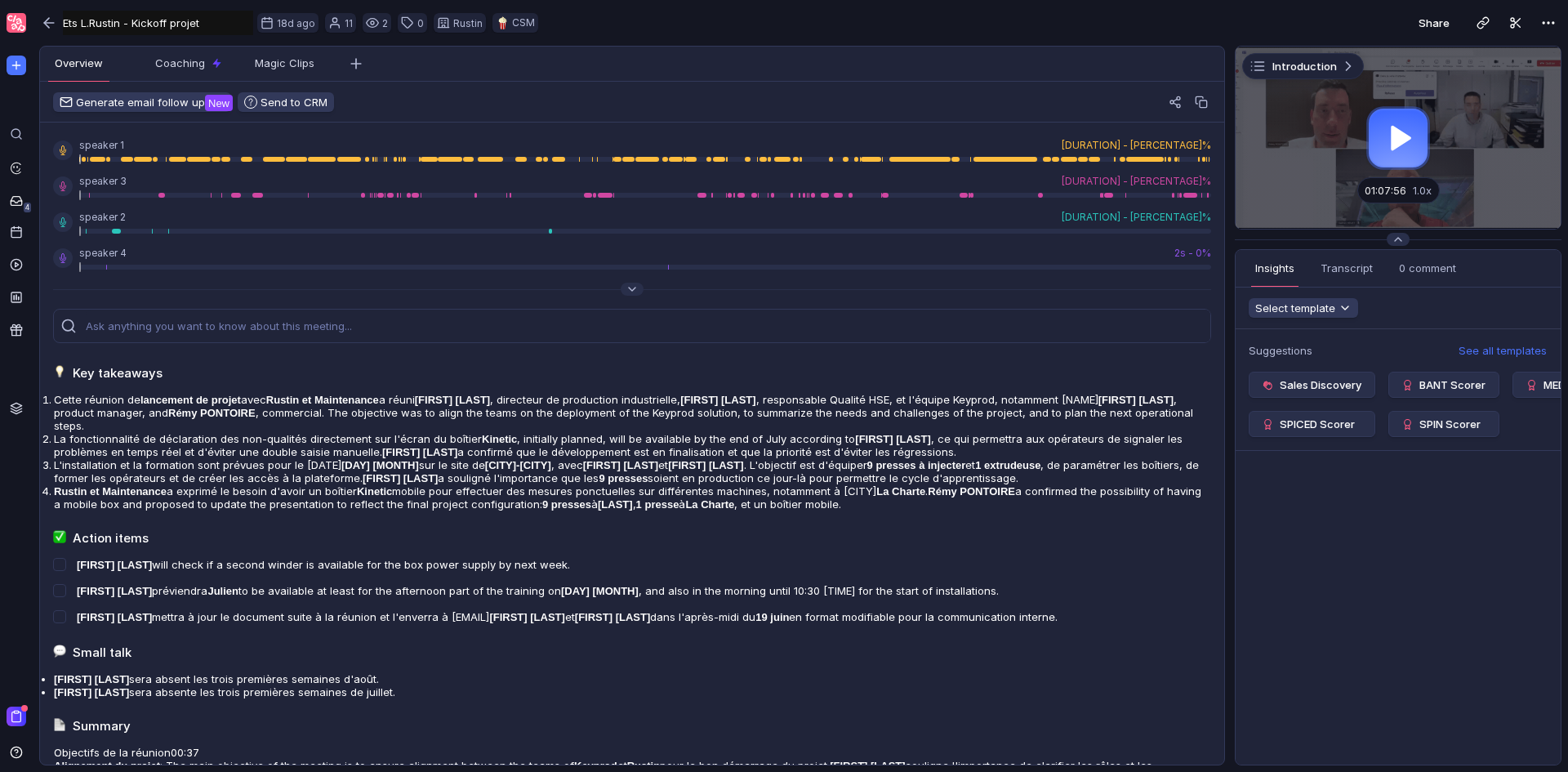 click at bounding box center [1398, 137] 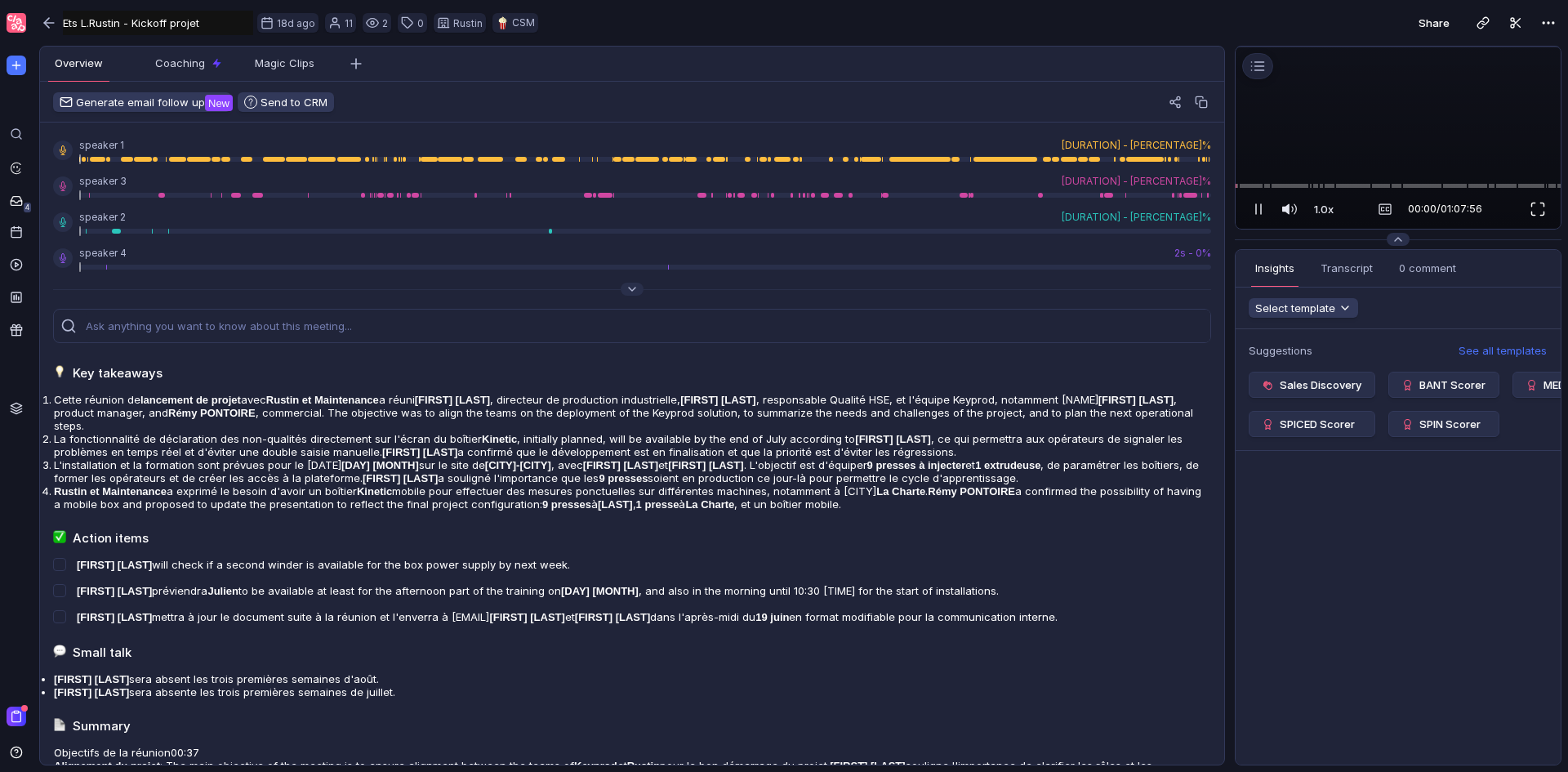 click at bounding box center (1538, 209) 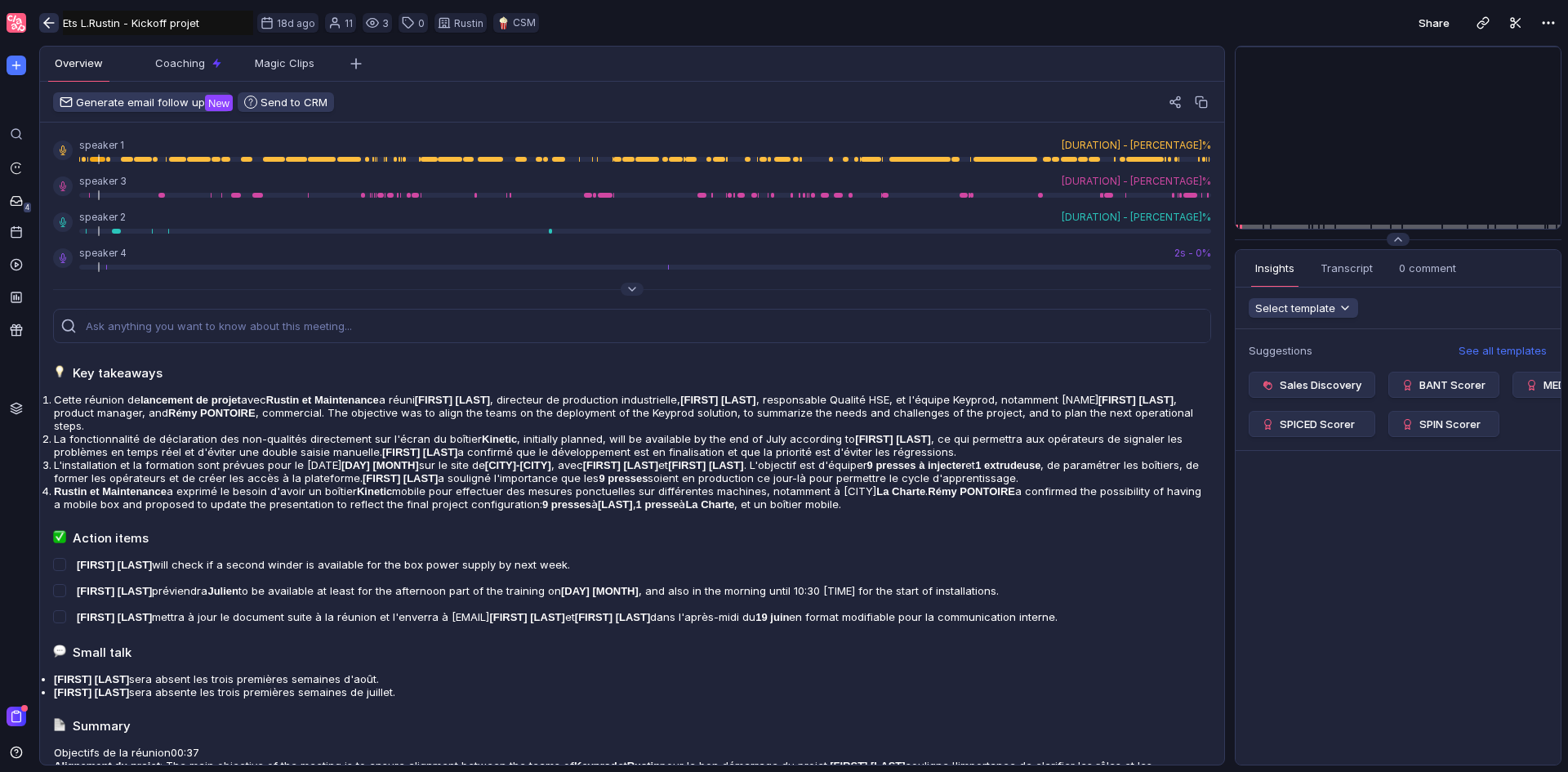 click at bounding box center (49, 23) 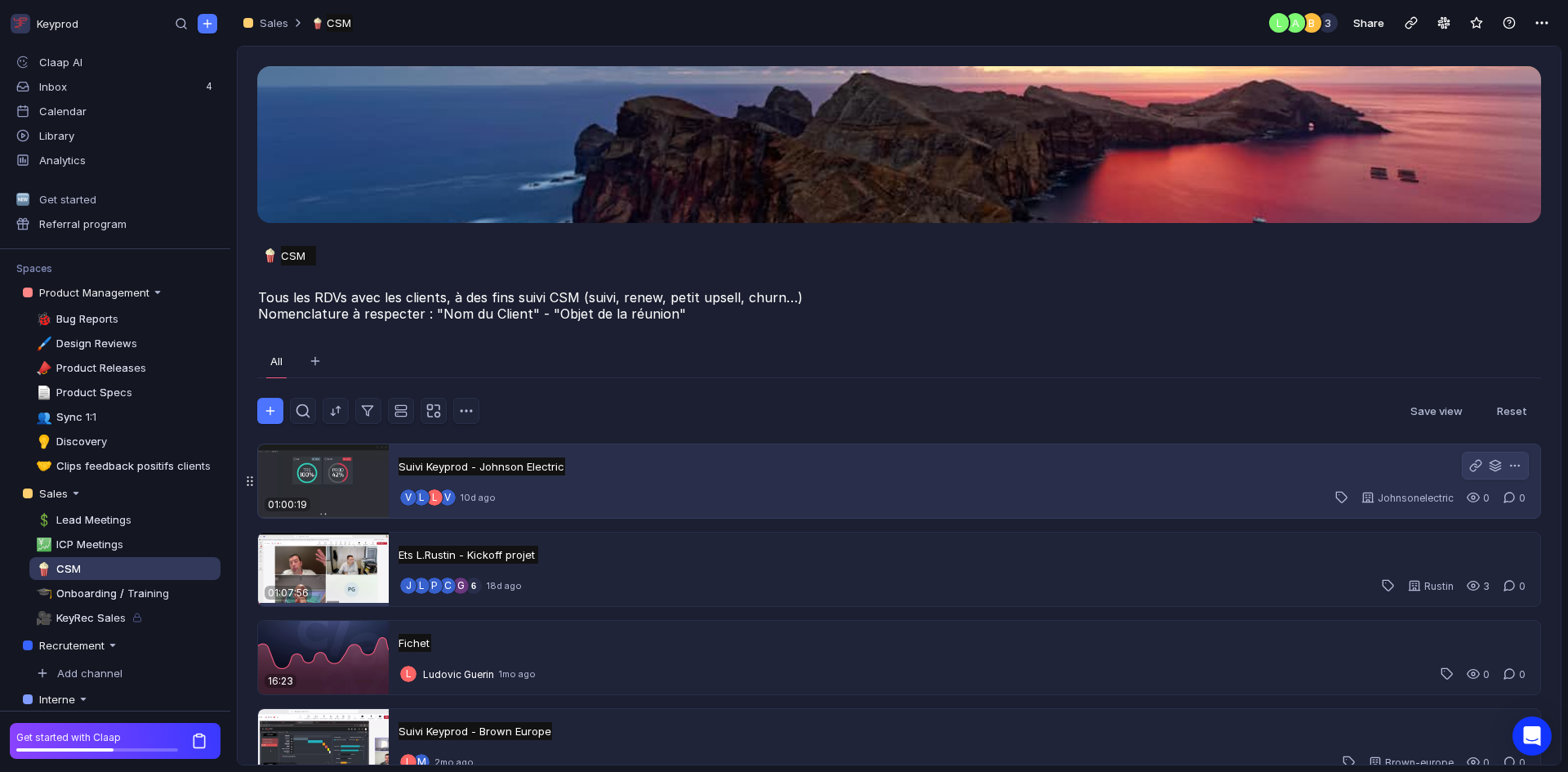 scroll, scrollTop: 233, scrollLeft: 0, axis: vertical 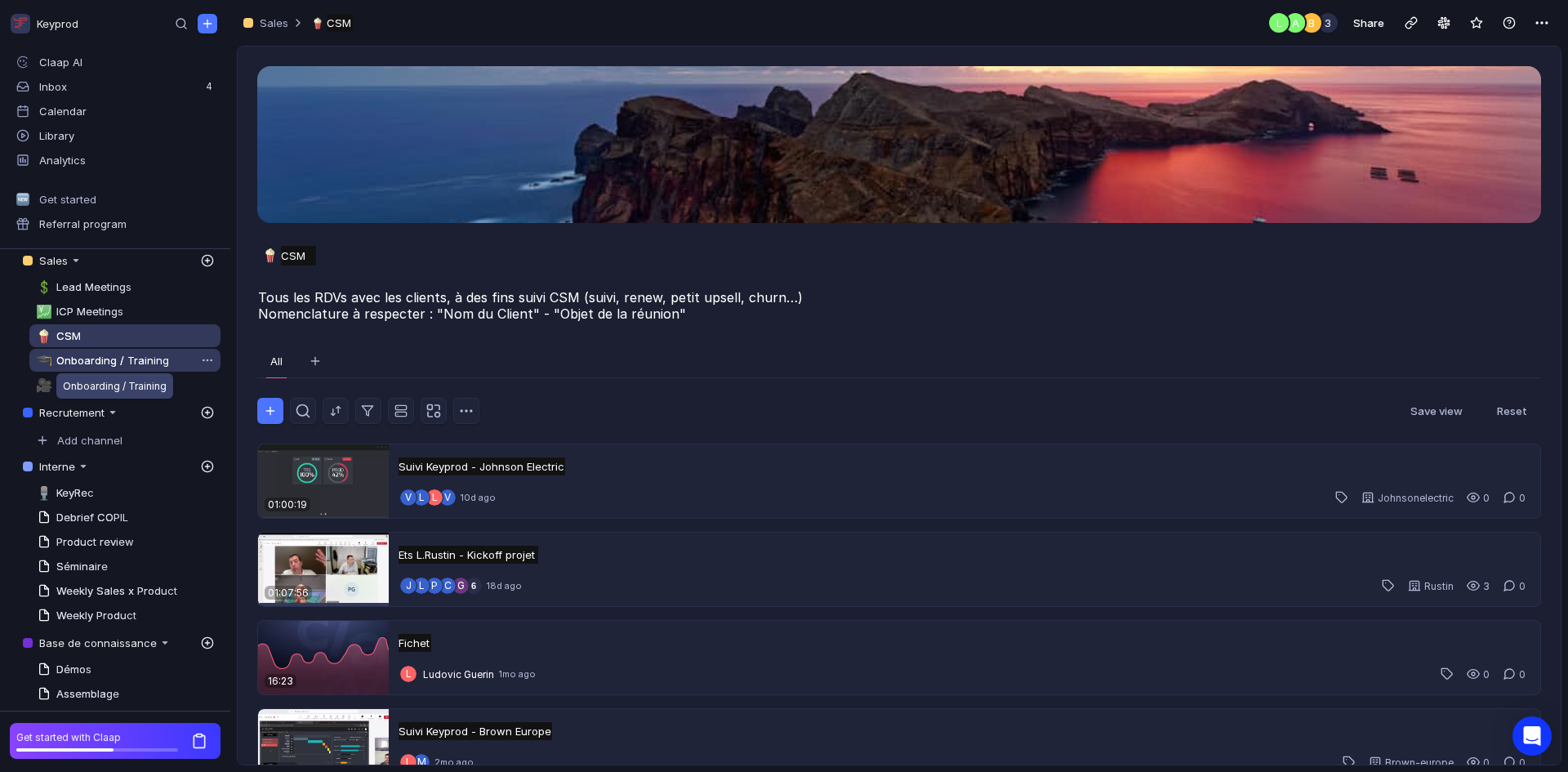 click on "Onboarding / Training" at bounding box center [113, 360] 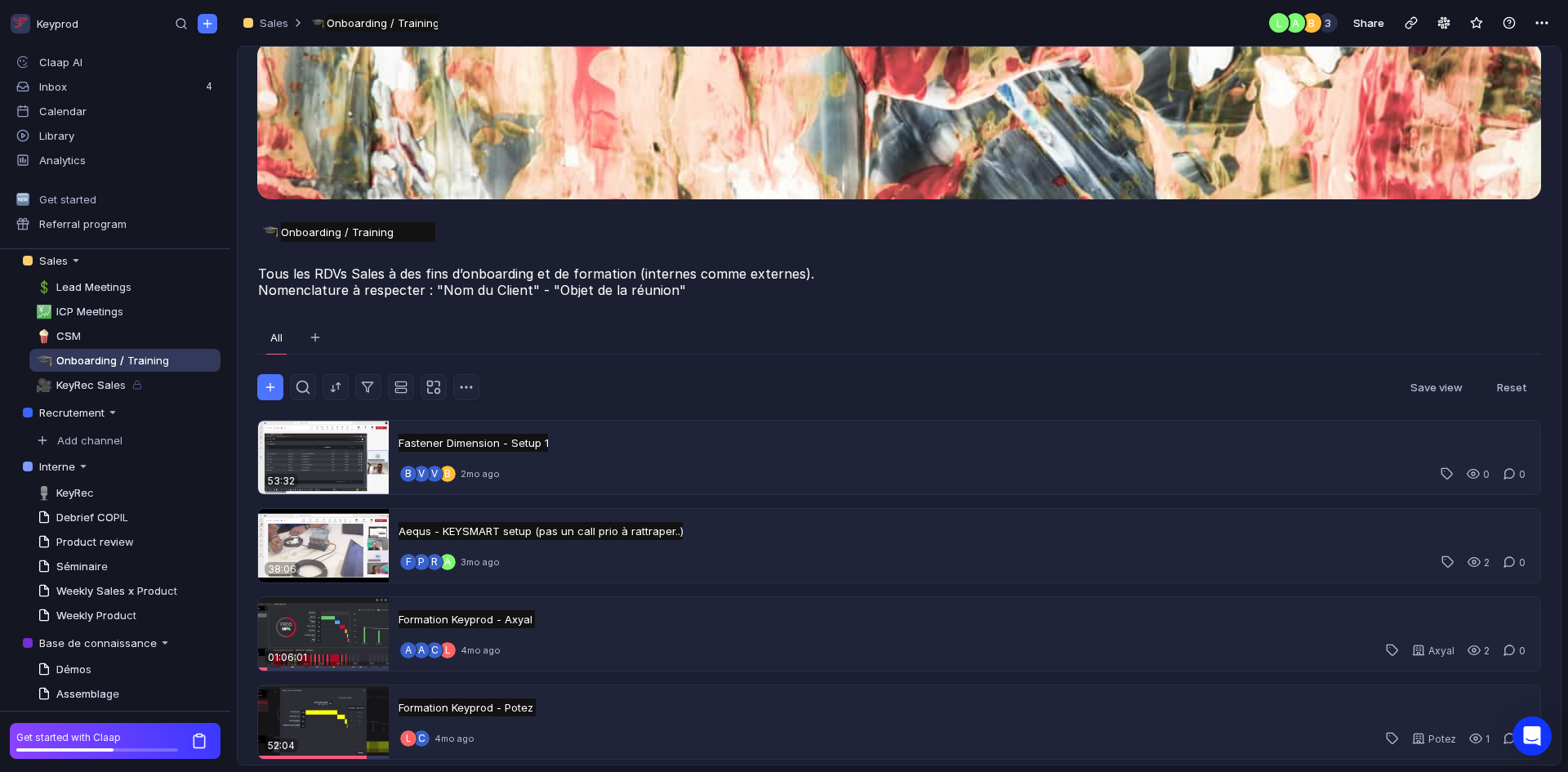 scroll, scrollTop: 0, scrollLeft: 0, axis: both 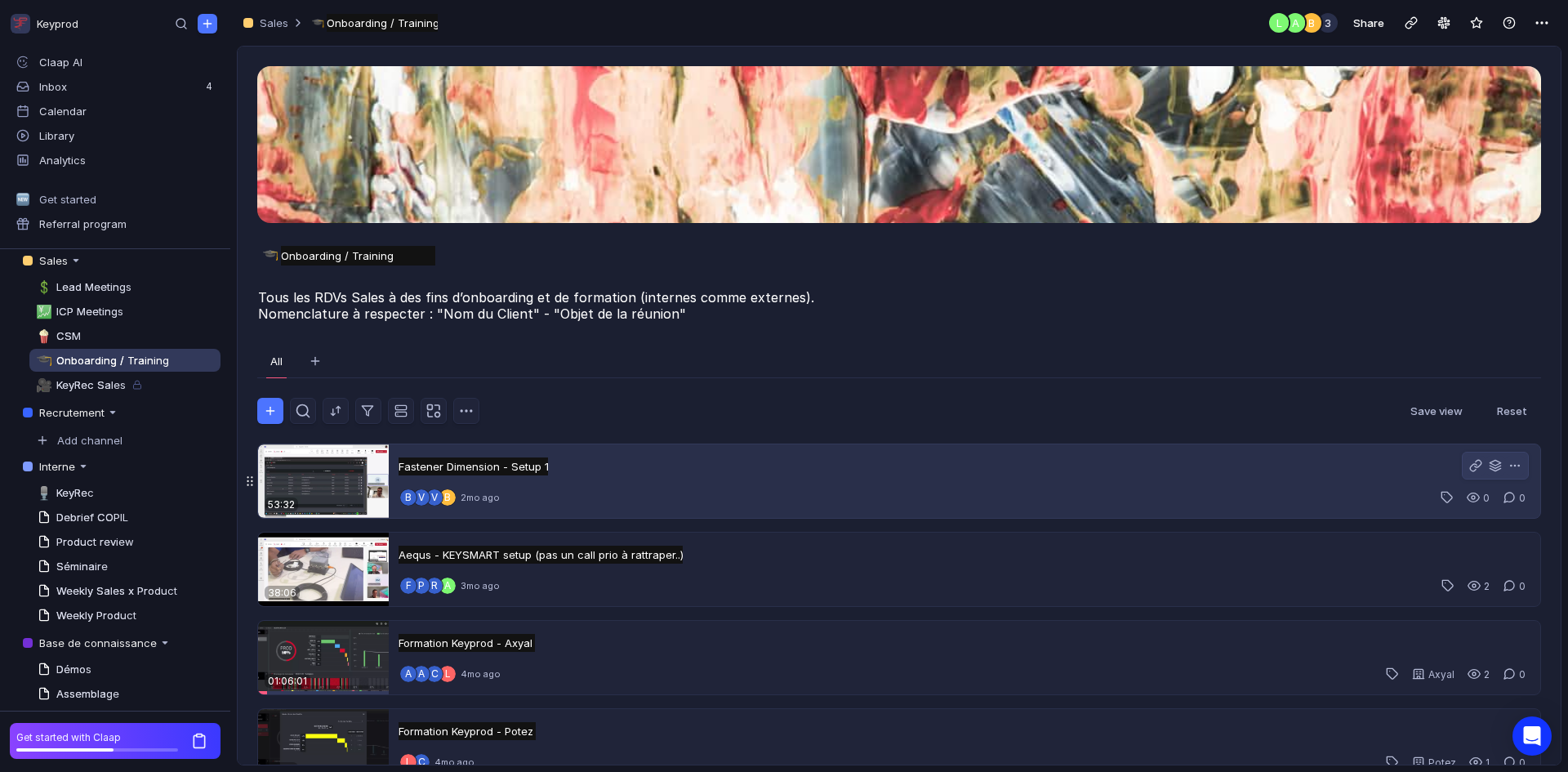 click on "Fastener Dimension - Setup 1 Fastener Dimension - Setup 1 Untitled B V V B 2mo ago 0 0" at bounding box center [964, 481] 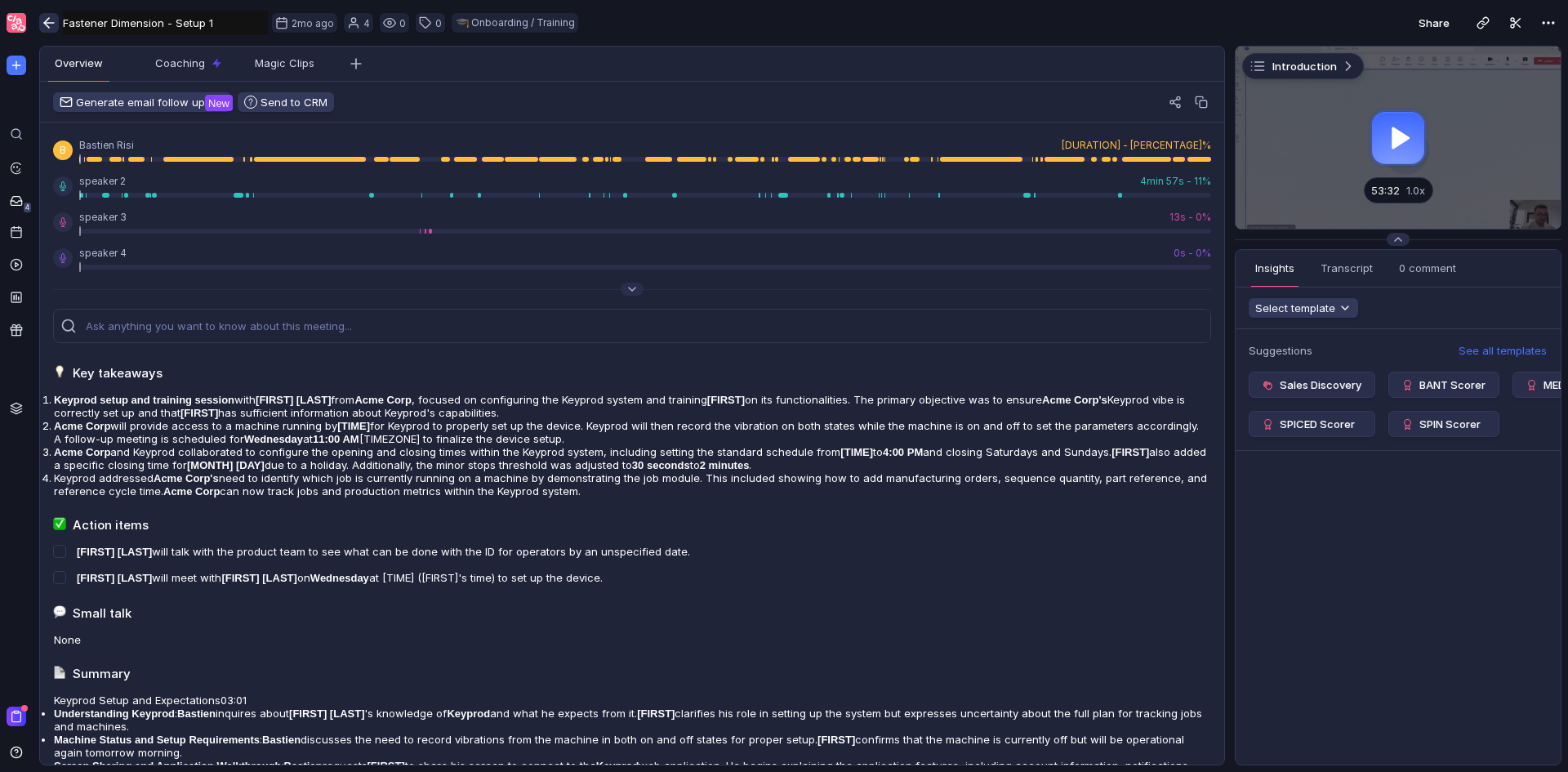 click at bounding box center (49, 23) 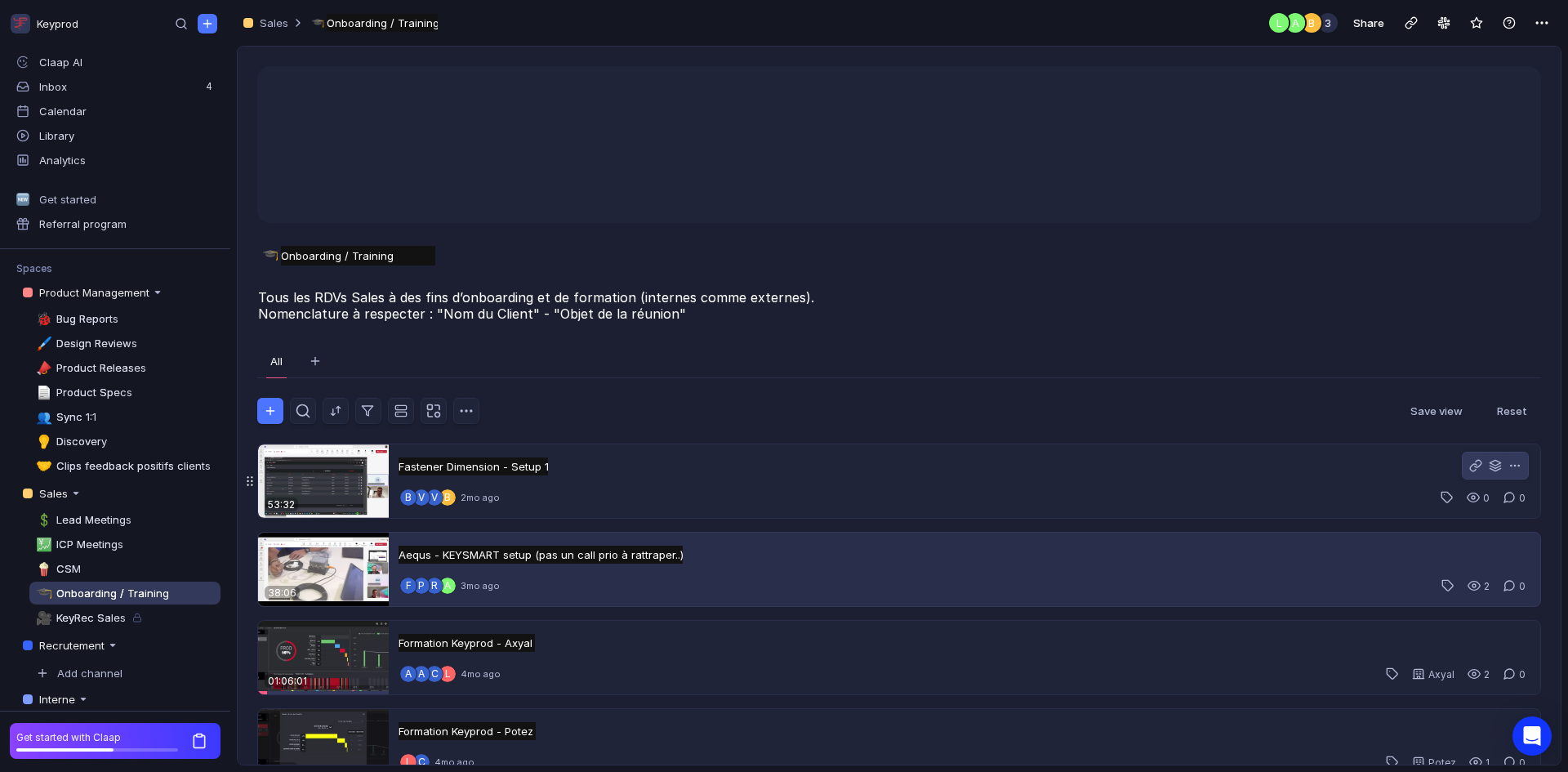 scroll, scrollTop: 233, scrollLeft: 0, axis: vertical 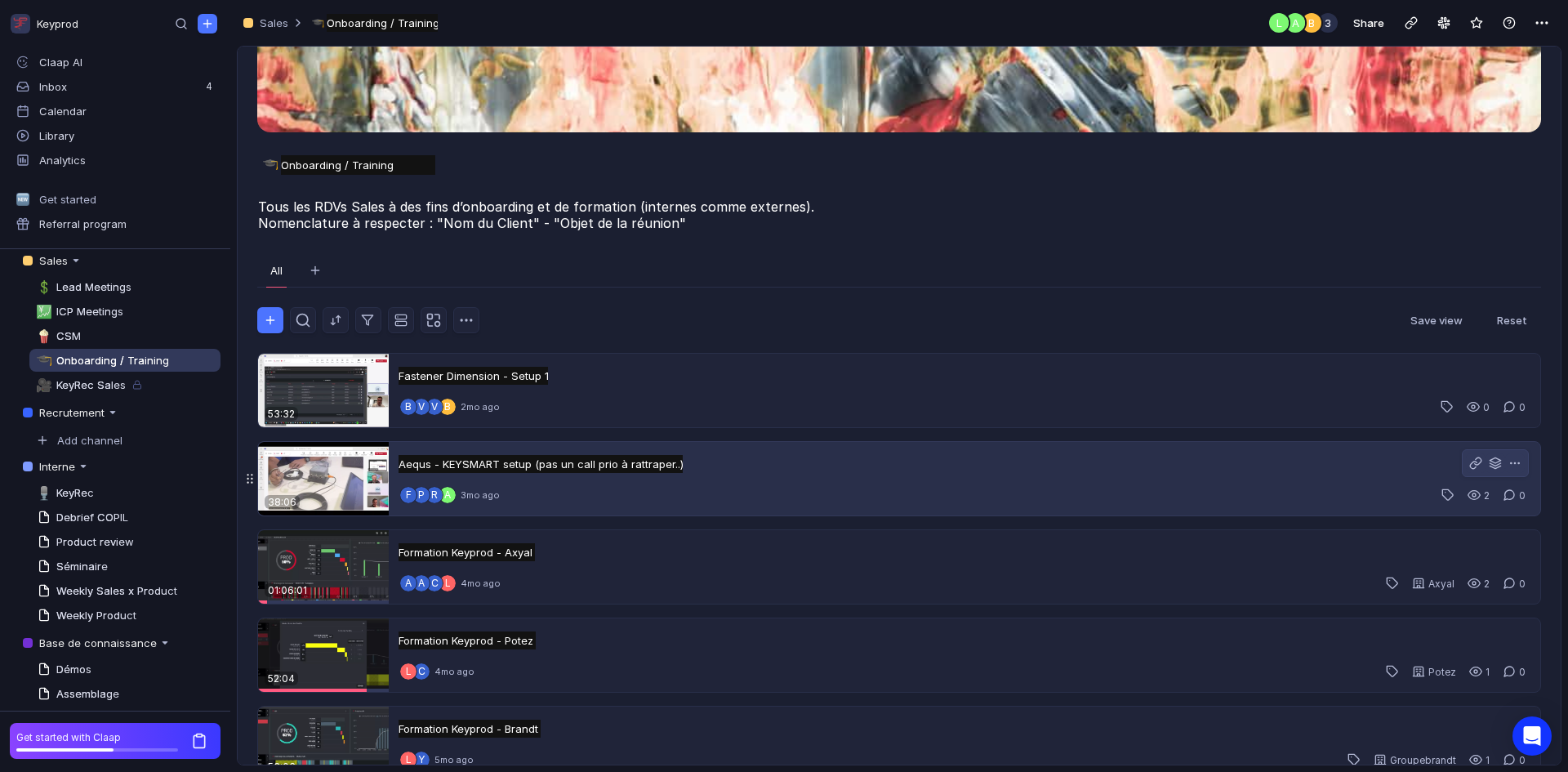click on "Aequs - KEYSMART setup (pas un call prio à rattraper..) Aequs - KEYSMART setup (pas un call prio à rattraper..) Untitled F P R A 3mo ago 2 0" at bounding box center (964, 479) 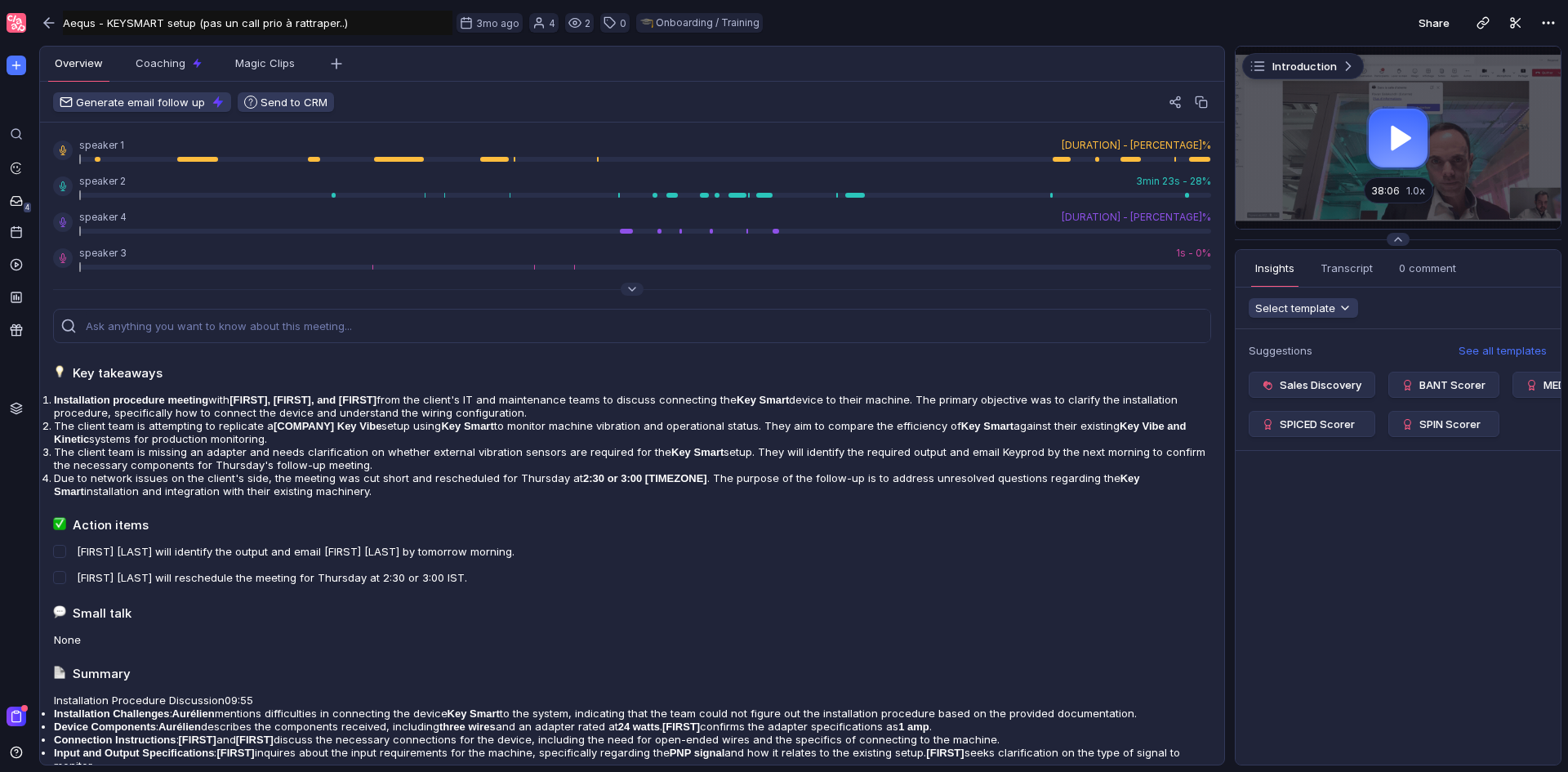 click at bounding box center [1398, 137] 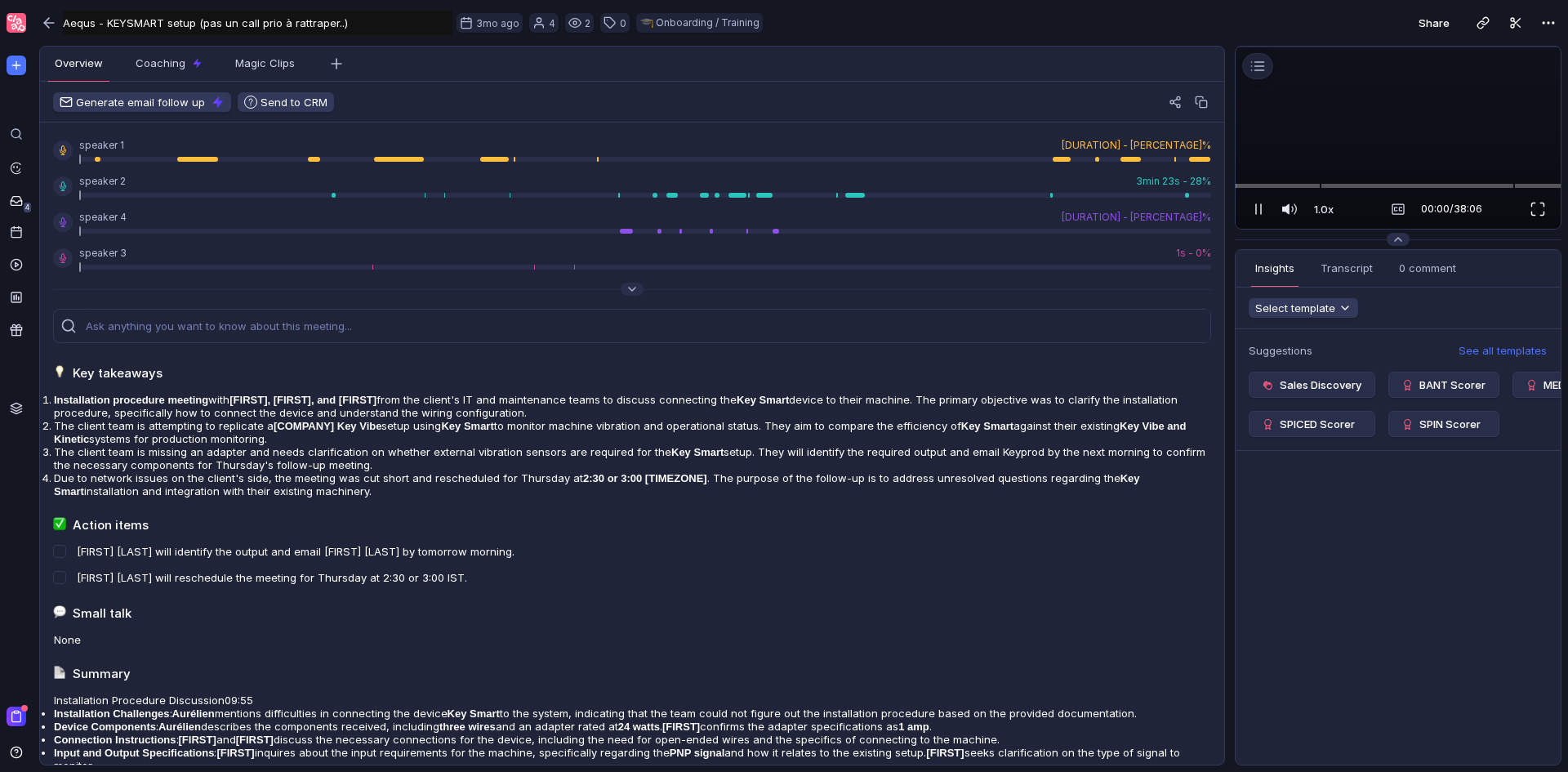 click at bounding box center (1538, 209) 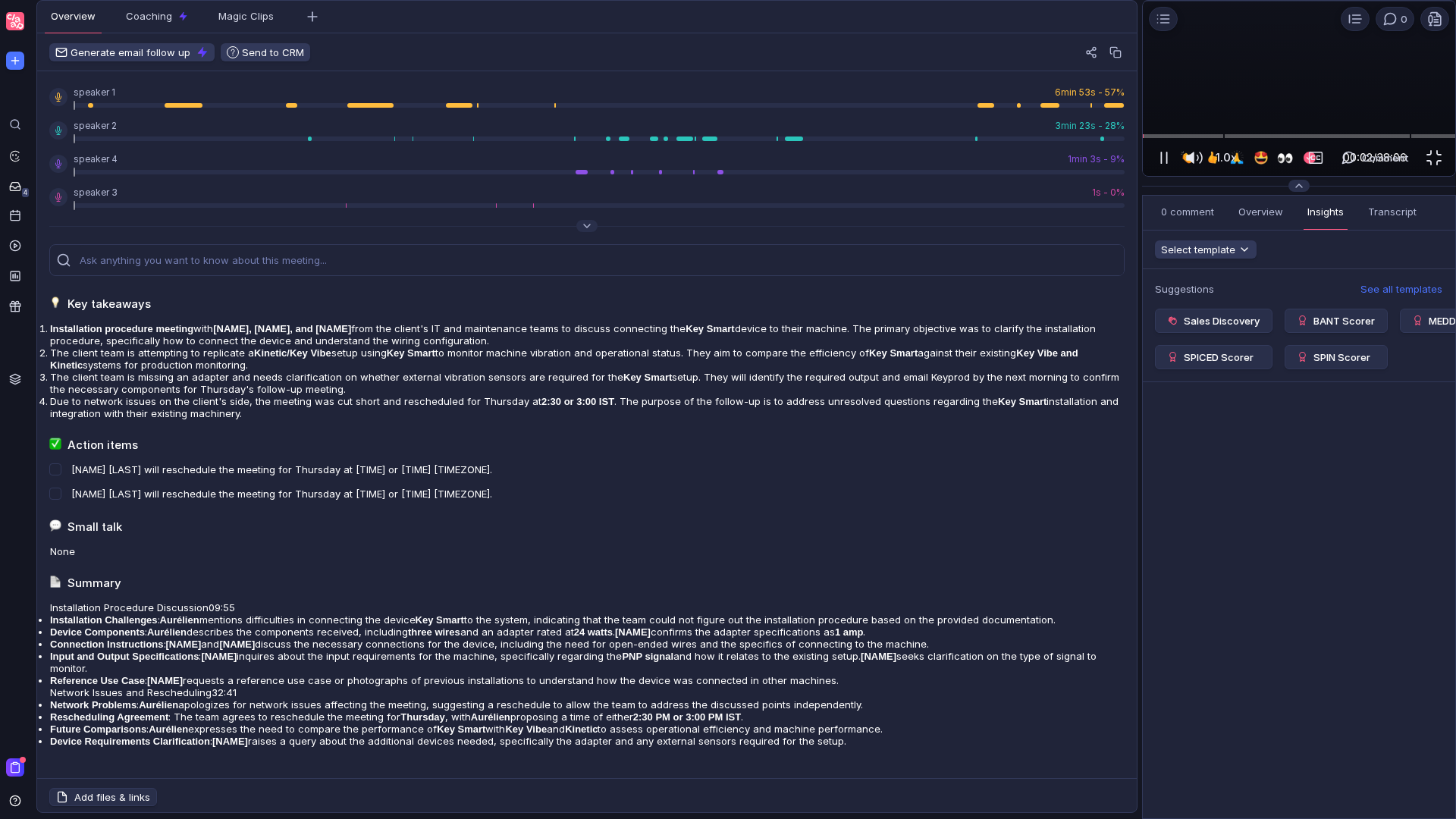 scroll, scrollTop: 0, scrollLeft: 0, axis: both 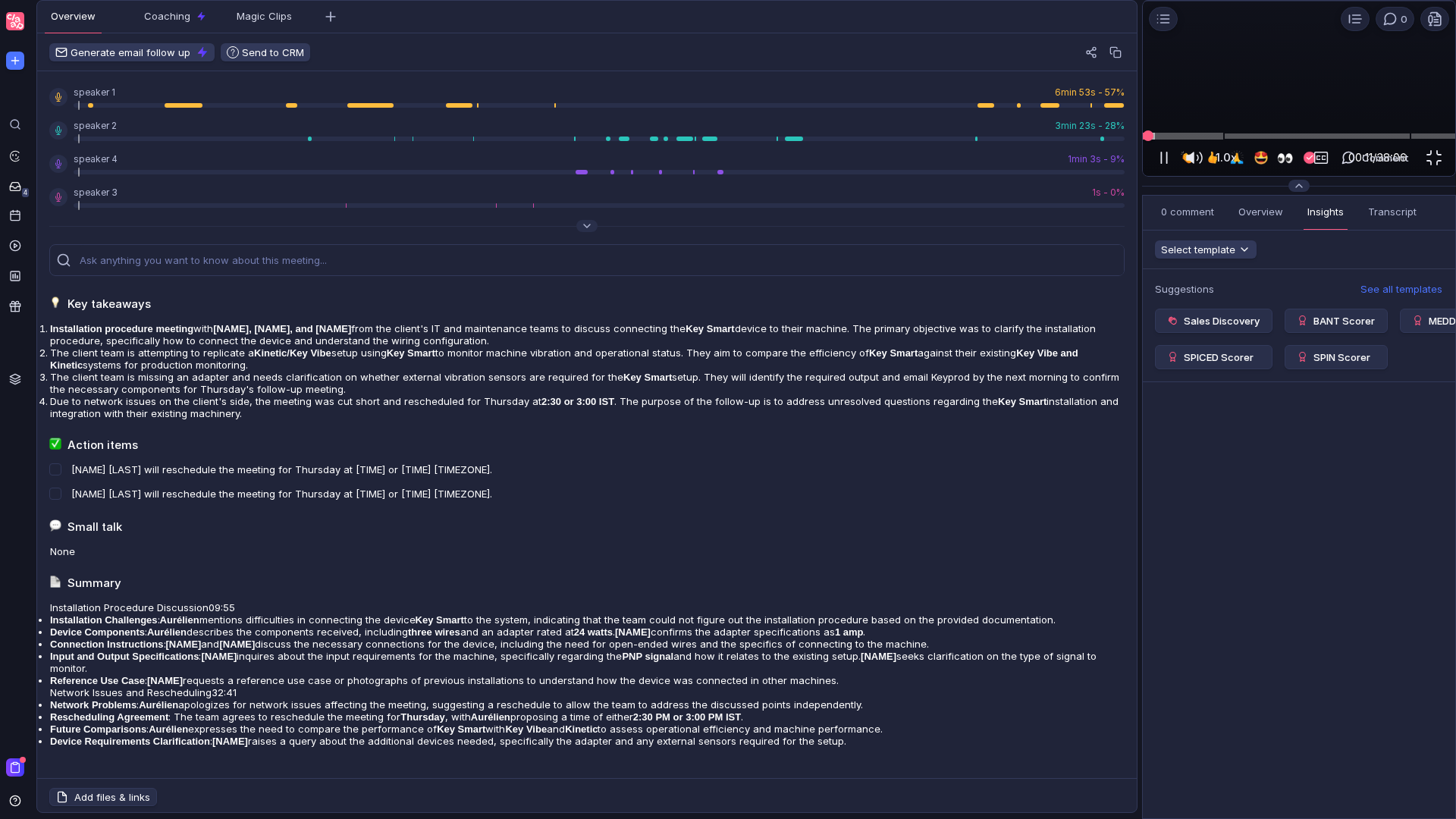 click at bounding box center (1299, 136) 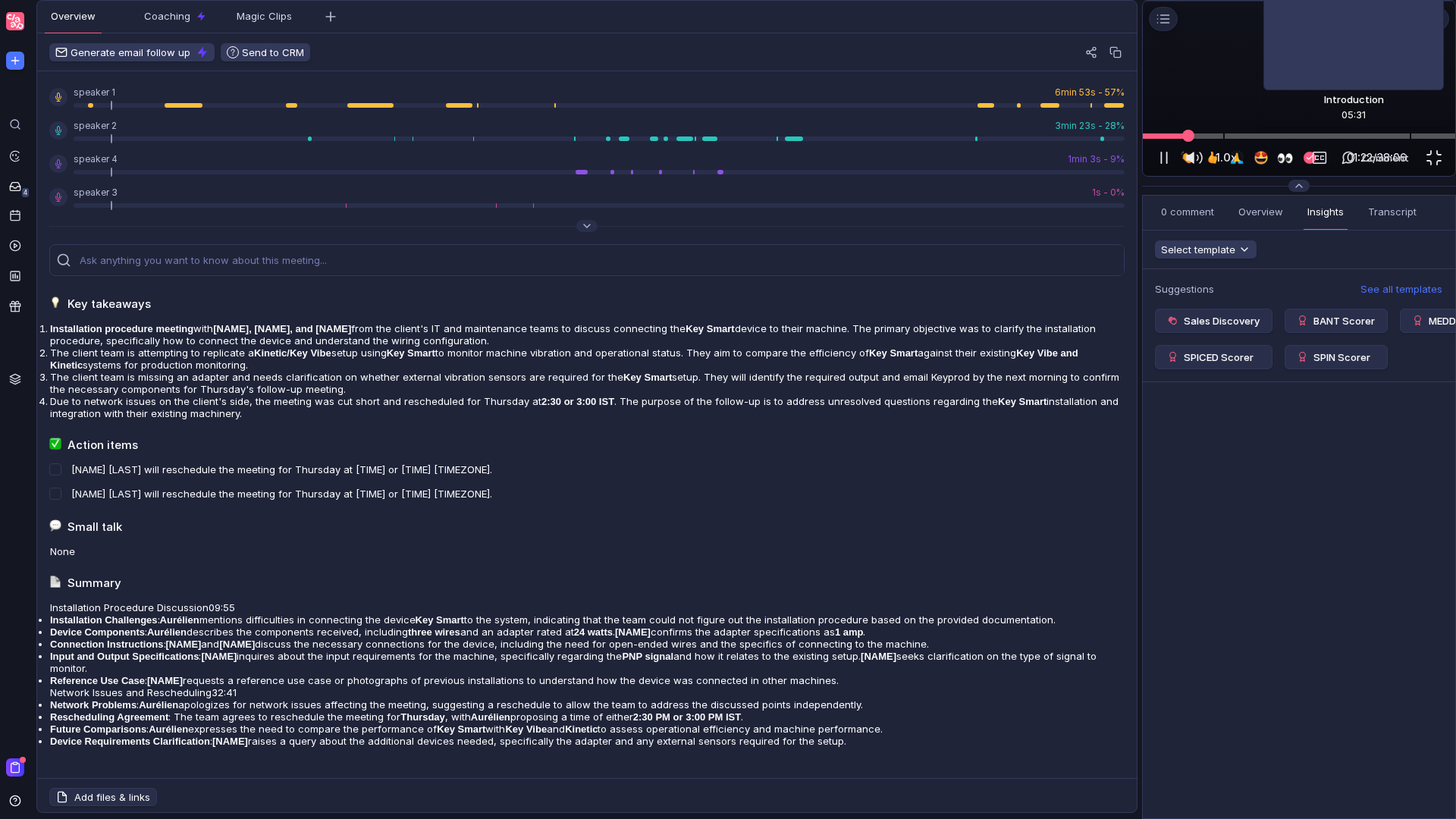 click at bounding box center [1299, 136] 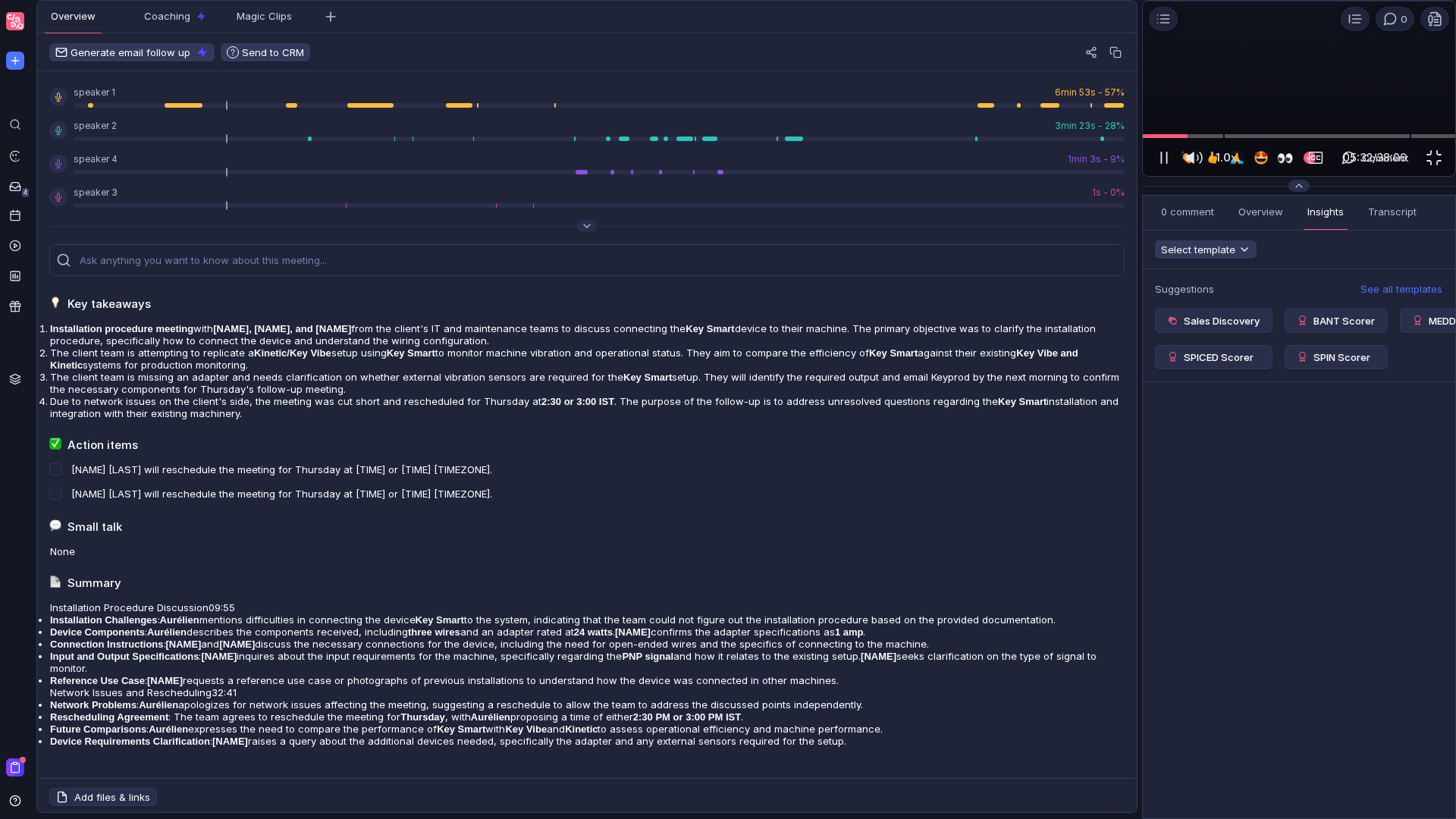 click on "1.0x 1.0x" at bounding box center [1199, 158] 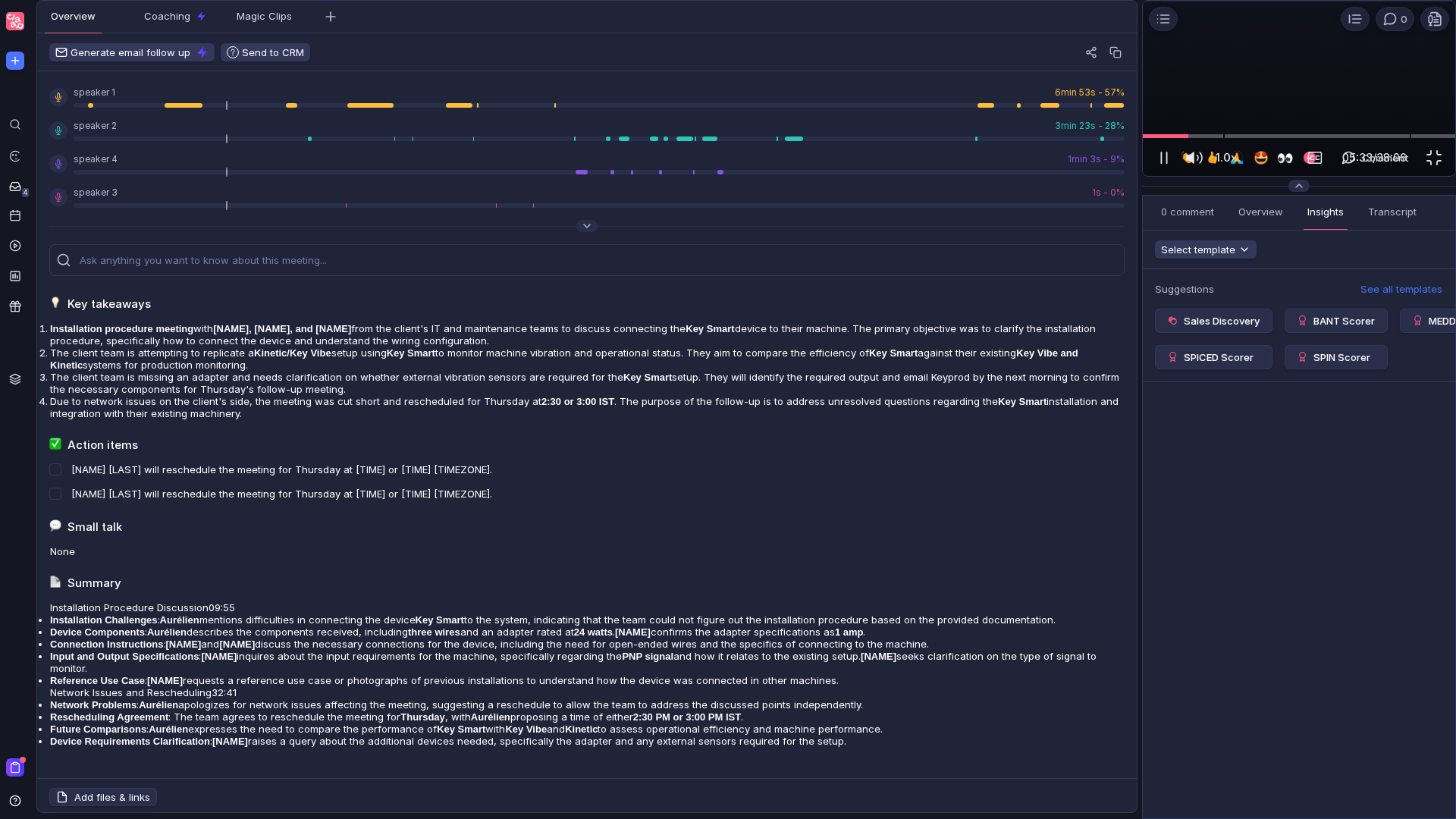 click on "1.0x 1.0x" at bounding box center (1199, 158) 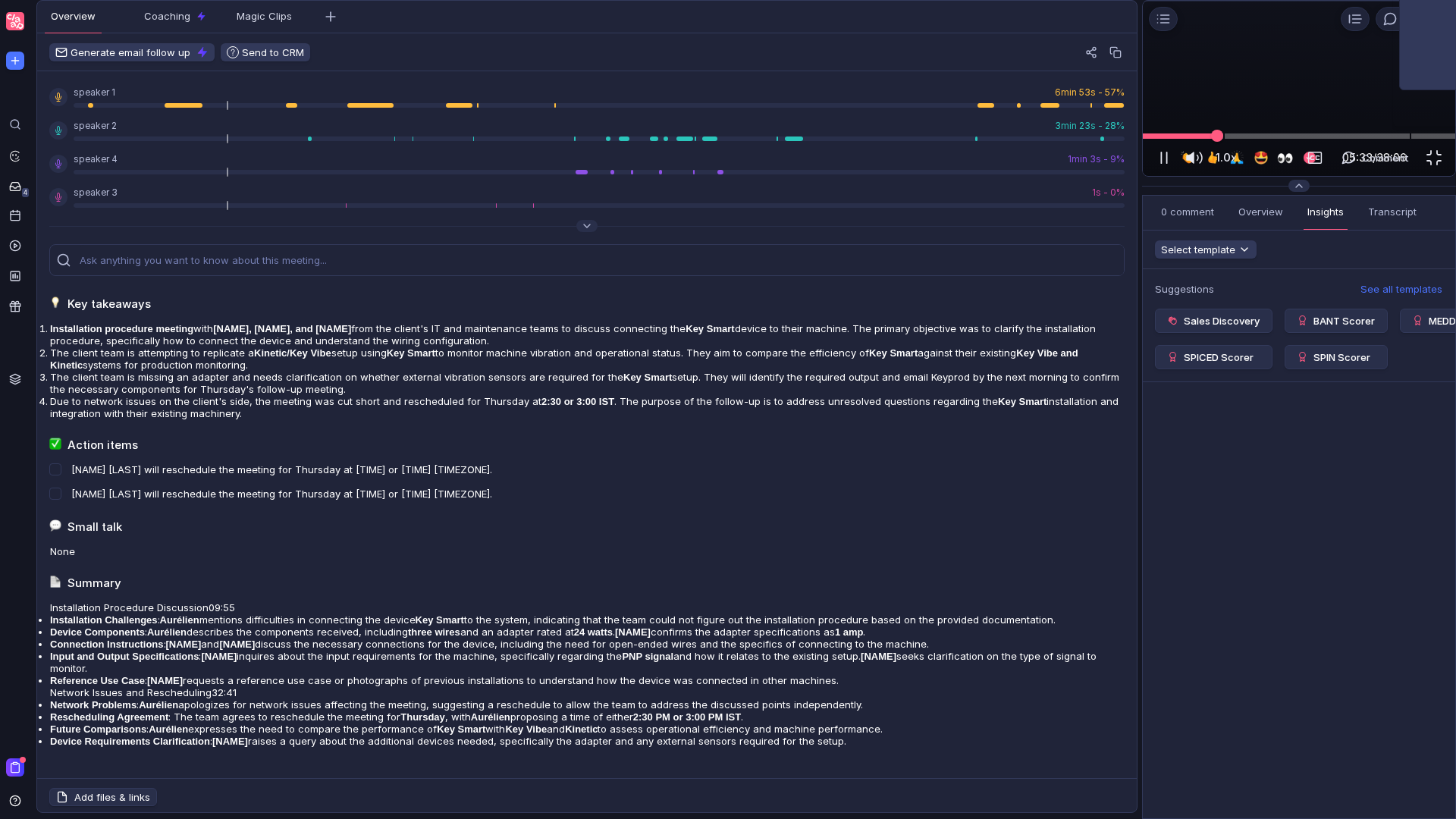 click at bounding box center (1299, 136) 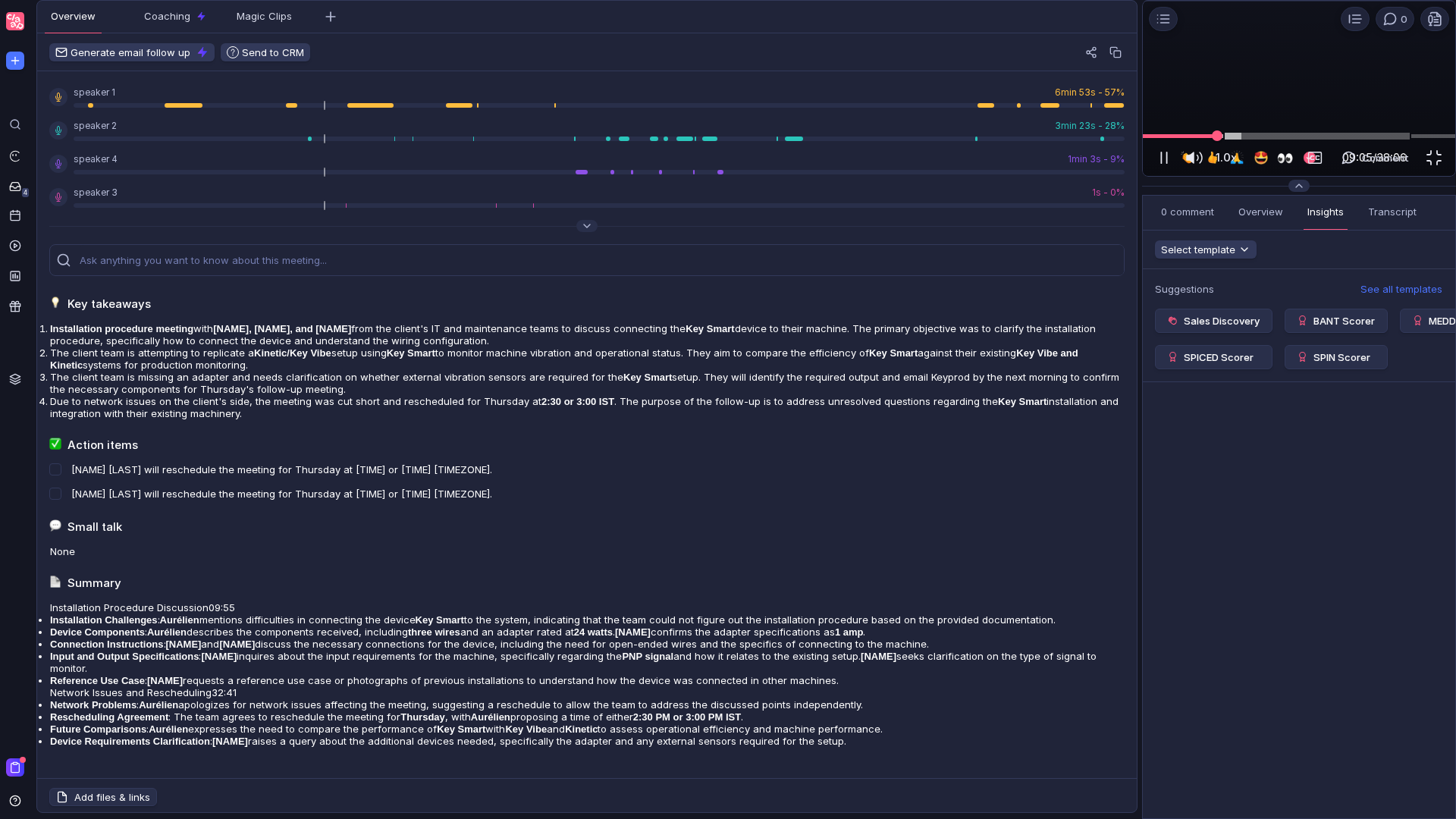 click on "1.0x 1.0x" at bounding box center (1199, 158) 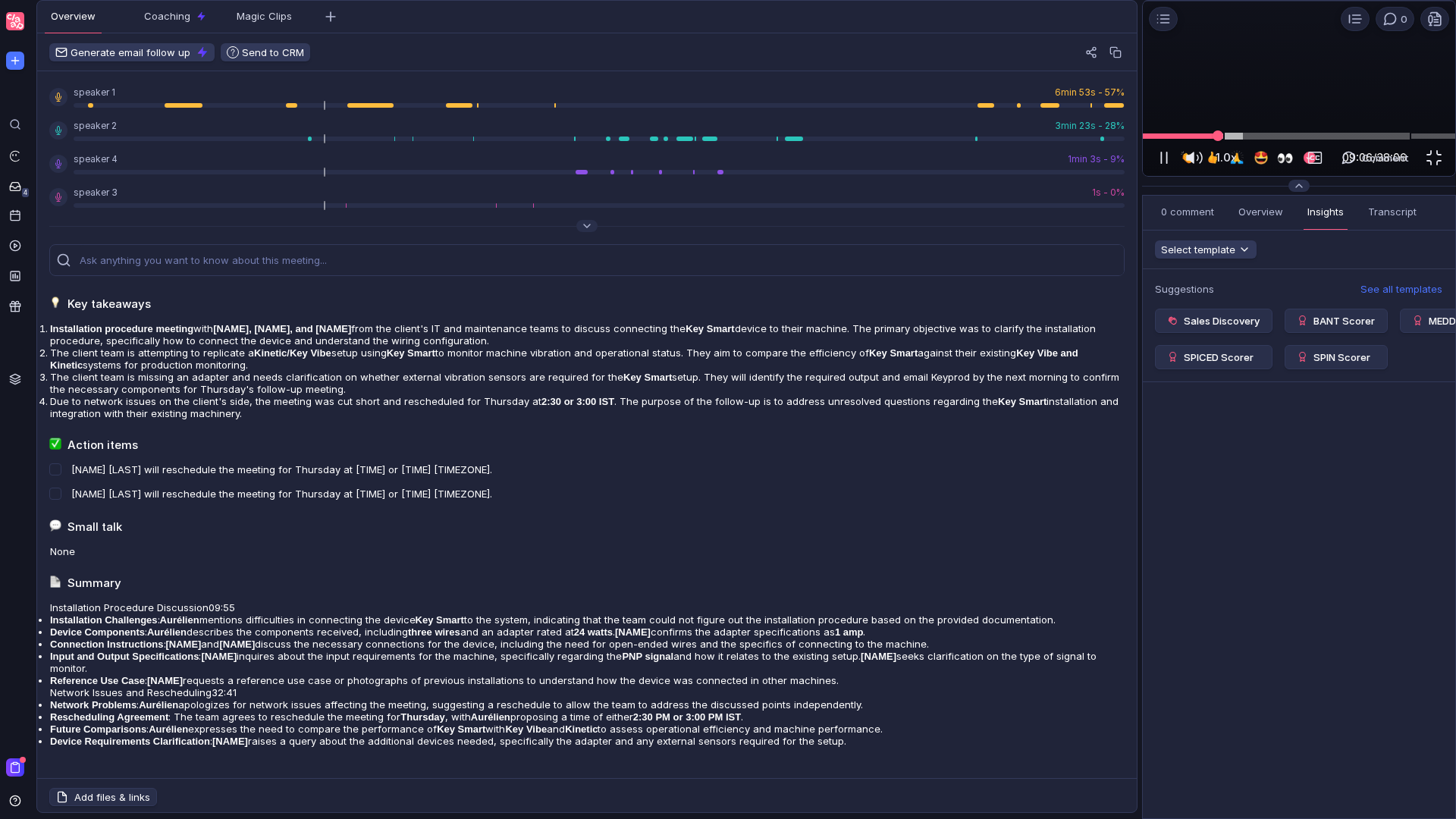 click at bounding box center (1299, 136) 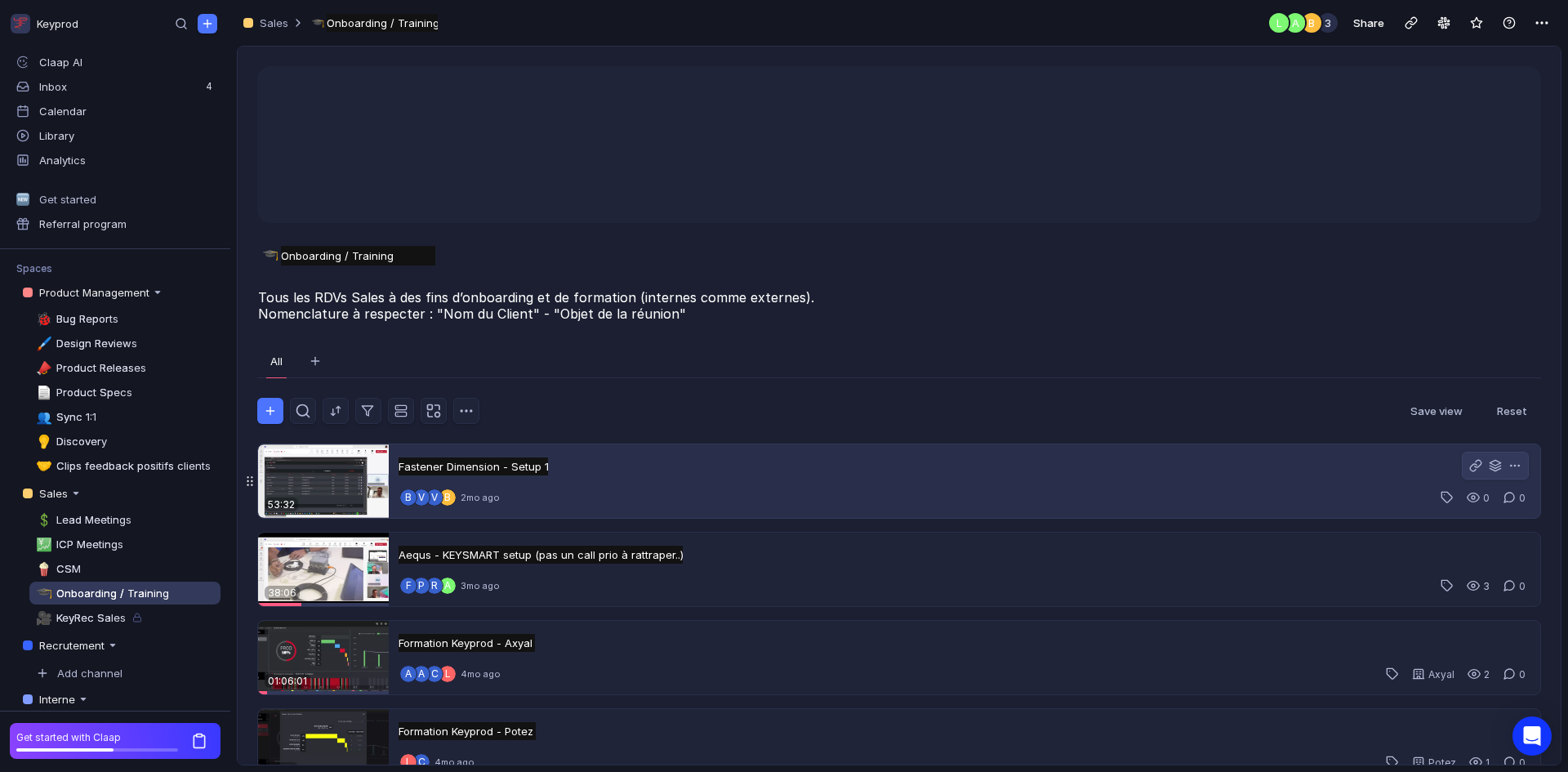 scroll, scrollTop: 233, scrollLeft: 0, axis: vertical 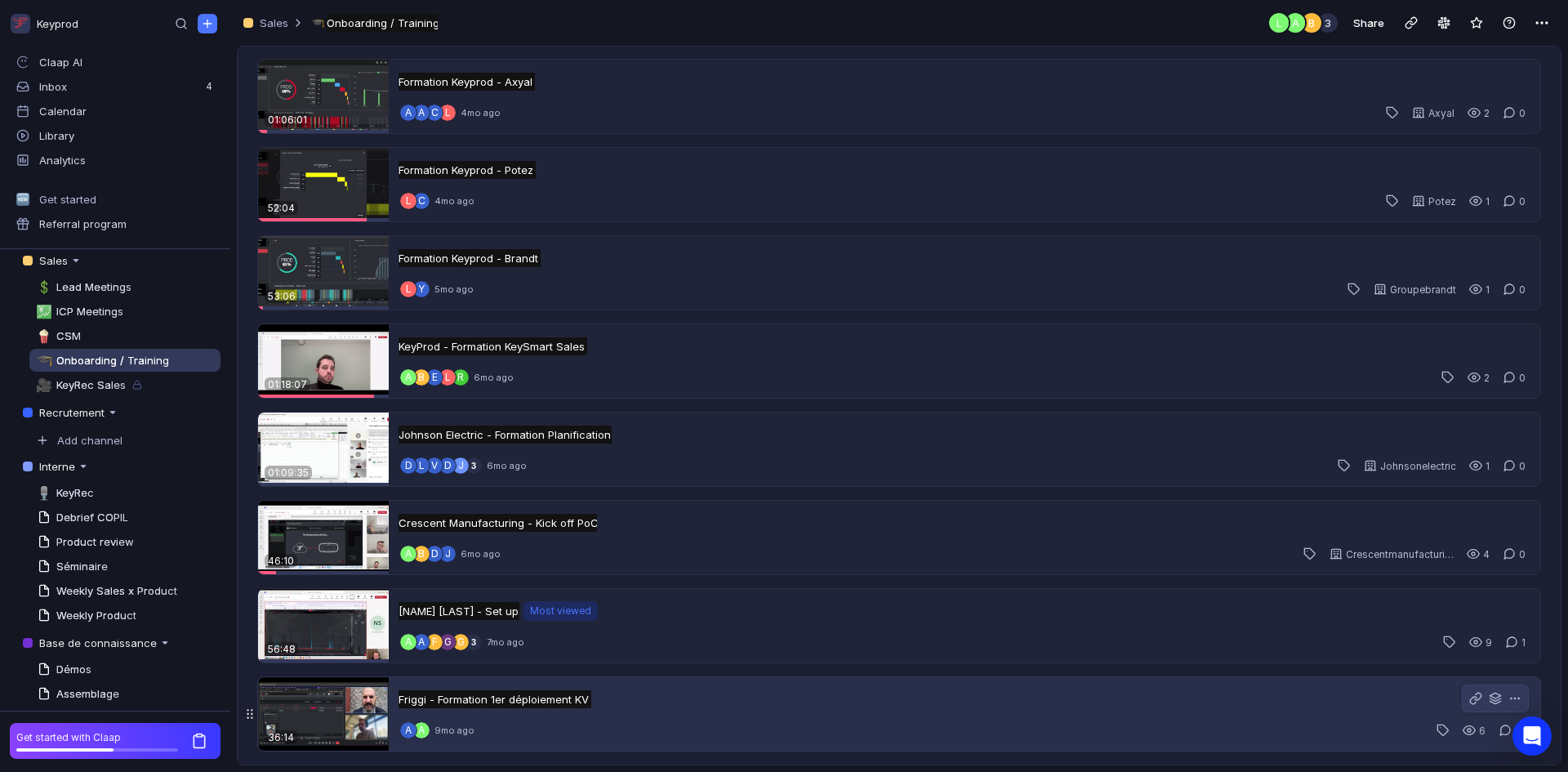 click on "Friggi - Formation 1er déploiement KV Friggi - Formation 1er déploiement KV Untitled" at bounding box center [495, 699] 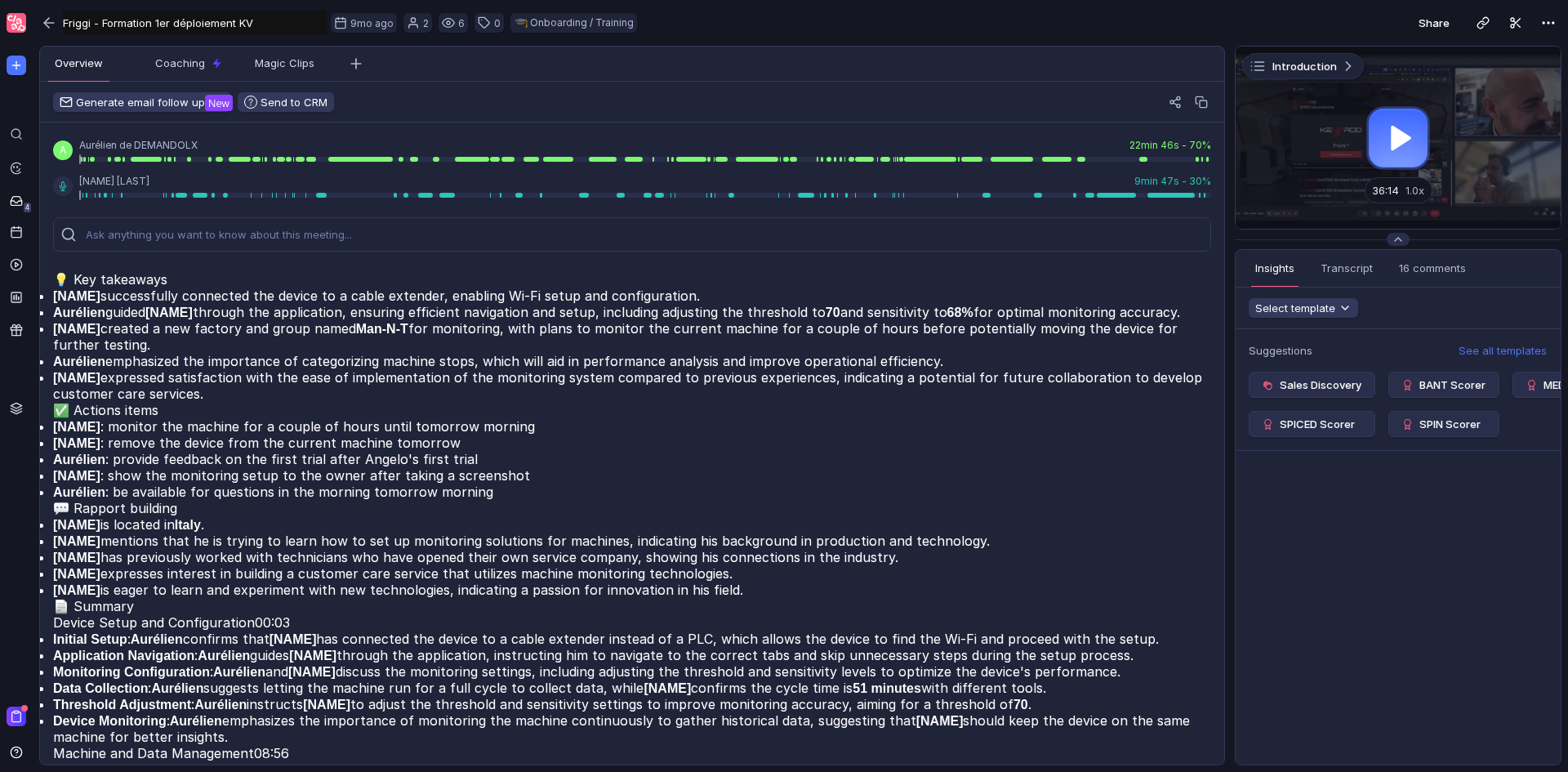 click at bounding box center [1398, 137] 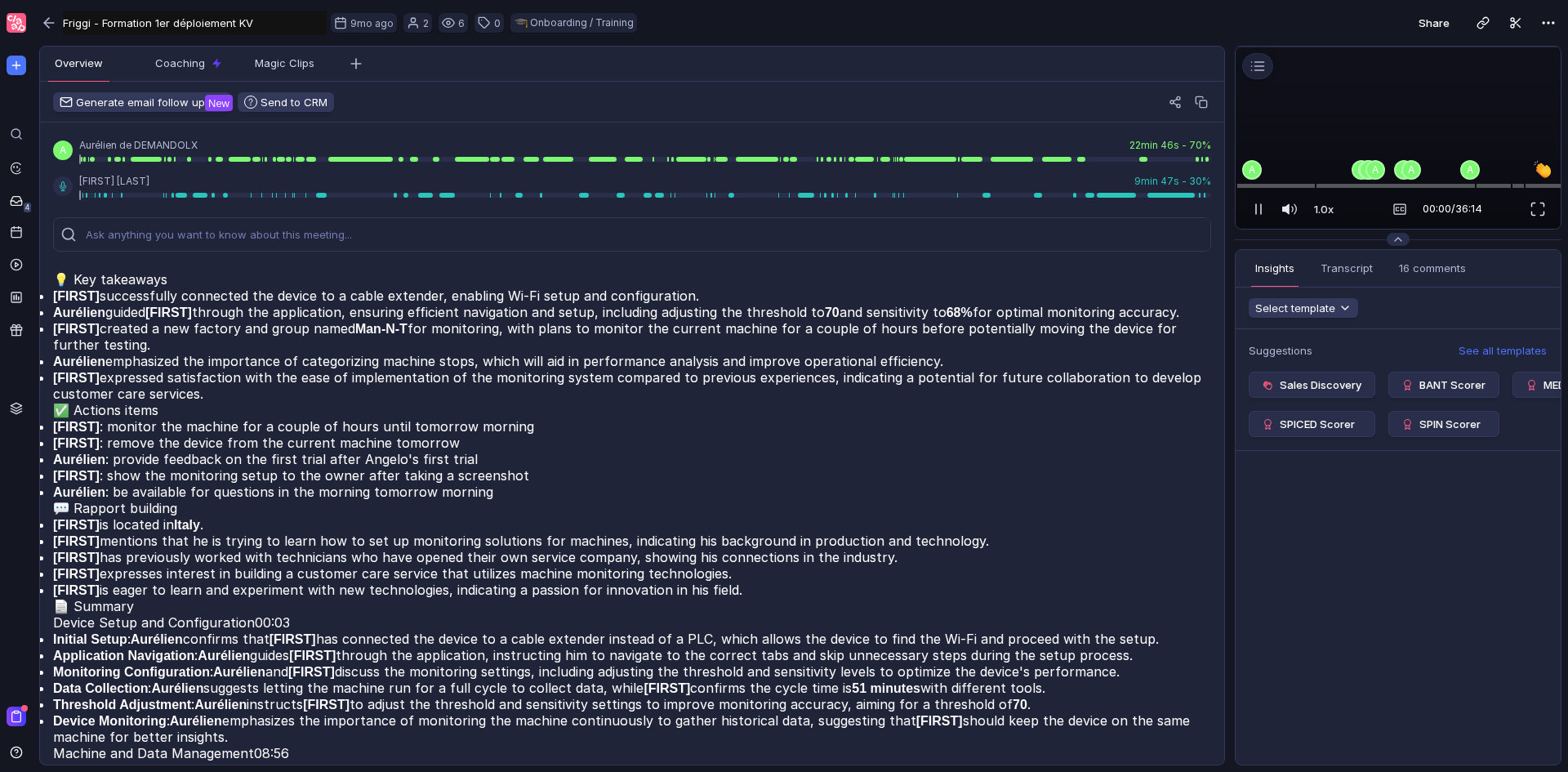 scroll, scrollTop: 0, scrollLeft: 0, axis: both 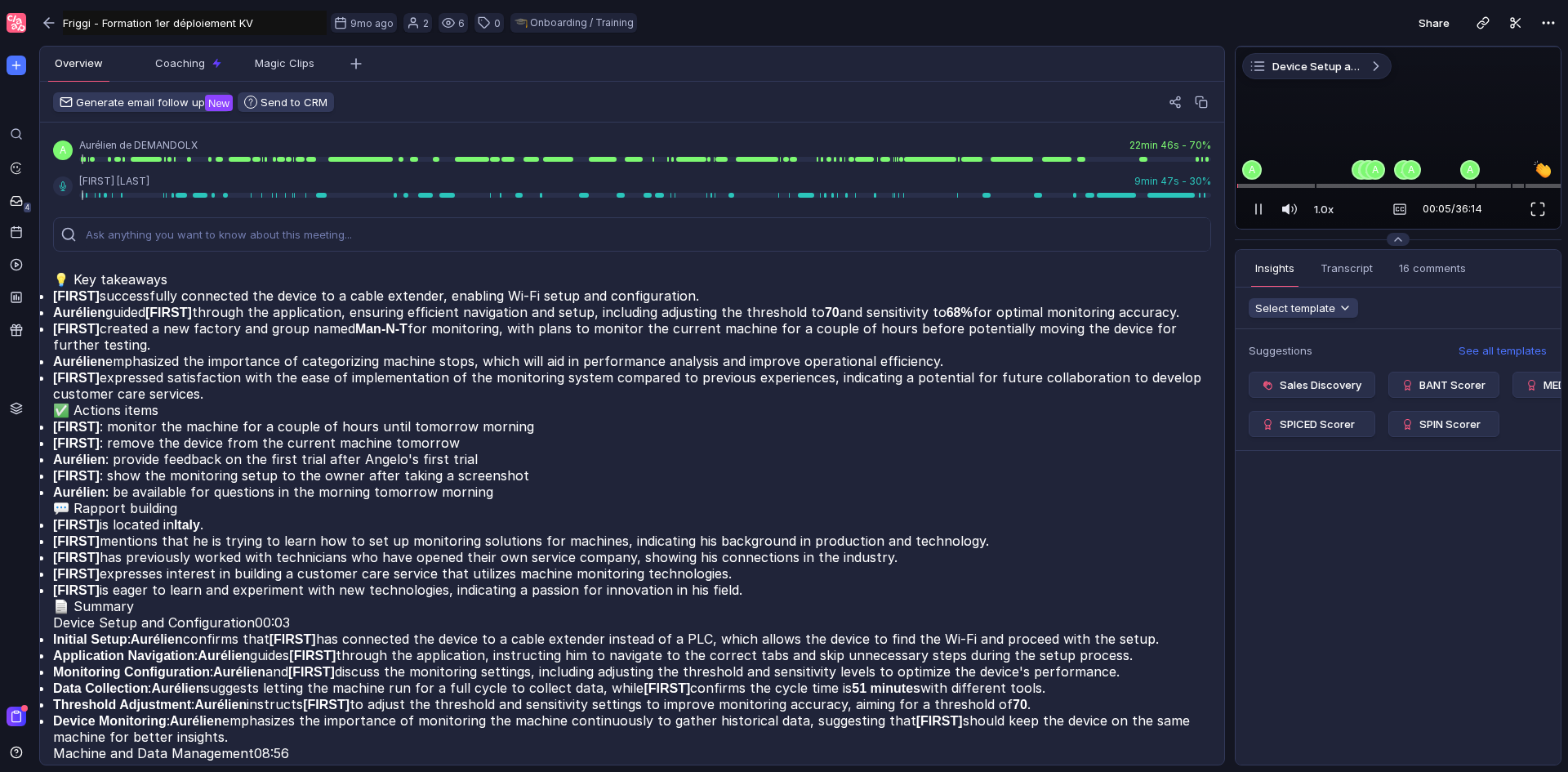 click at bounding box center (1538, 209) 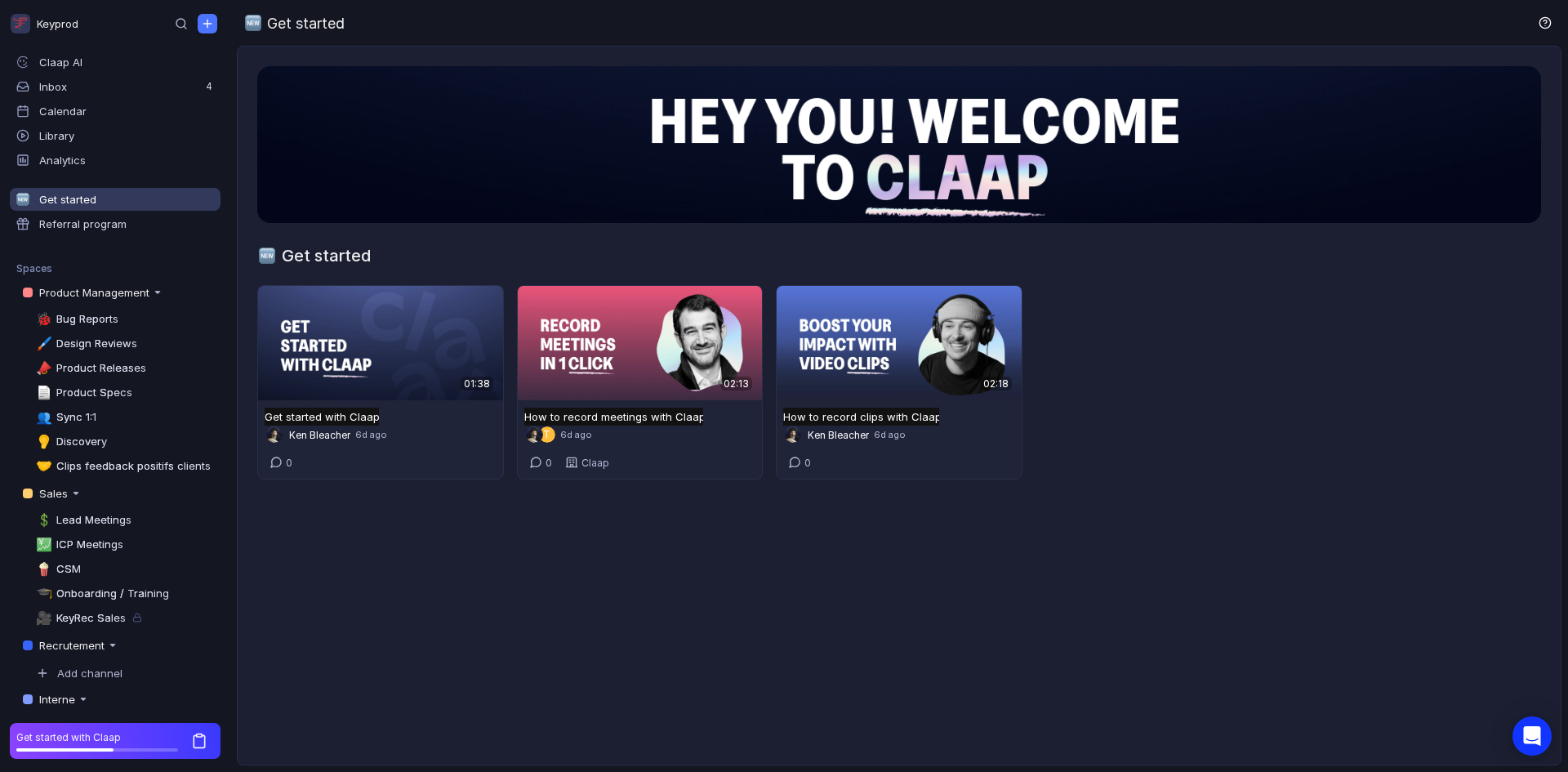scroll, scrollTop: 0, scrollLeft: 0, axis: both 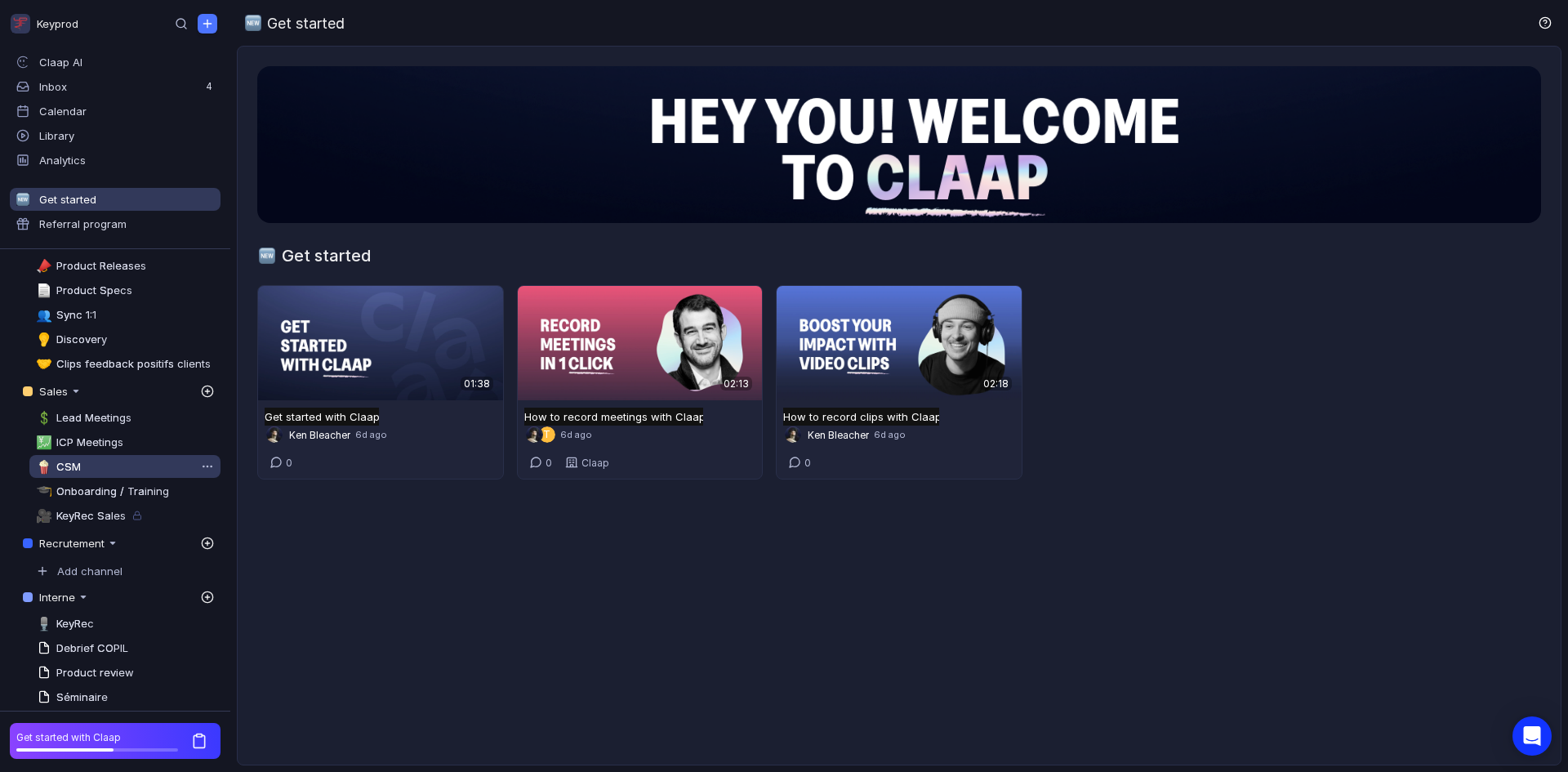 click on "CSM" at bounding box center (69, 466) 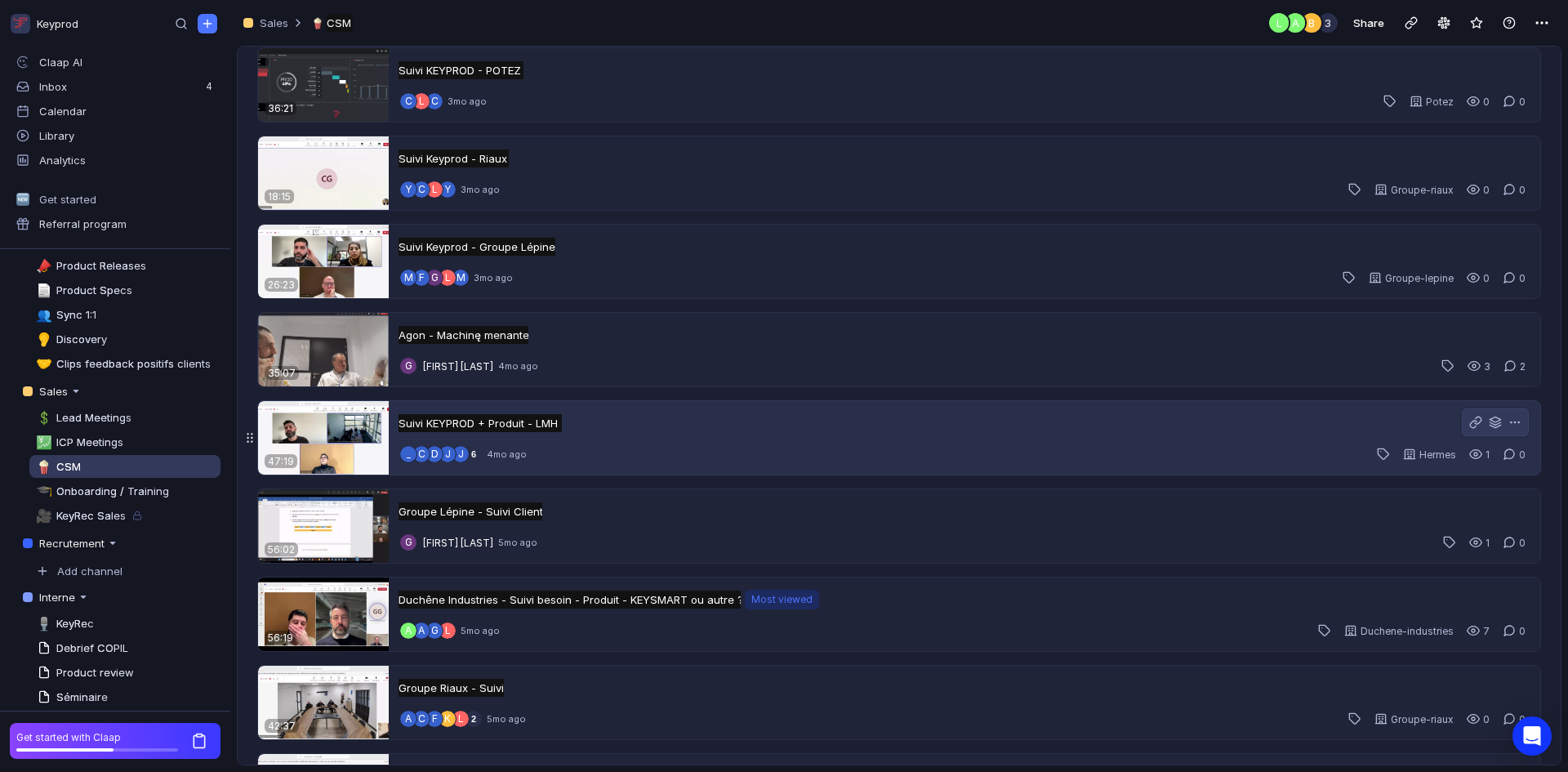 scroll, scrollTop: 838, scrollLeft: 0, axis: vertical 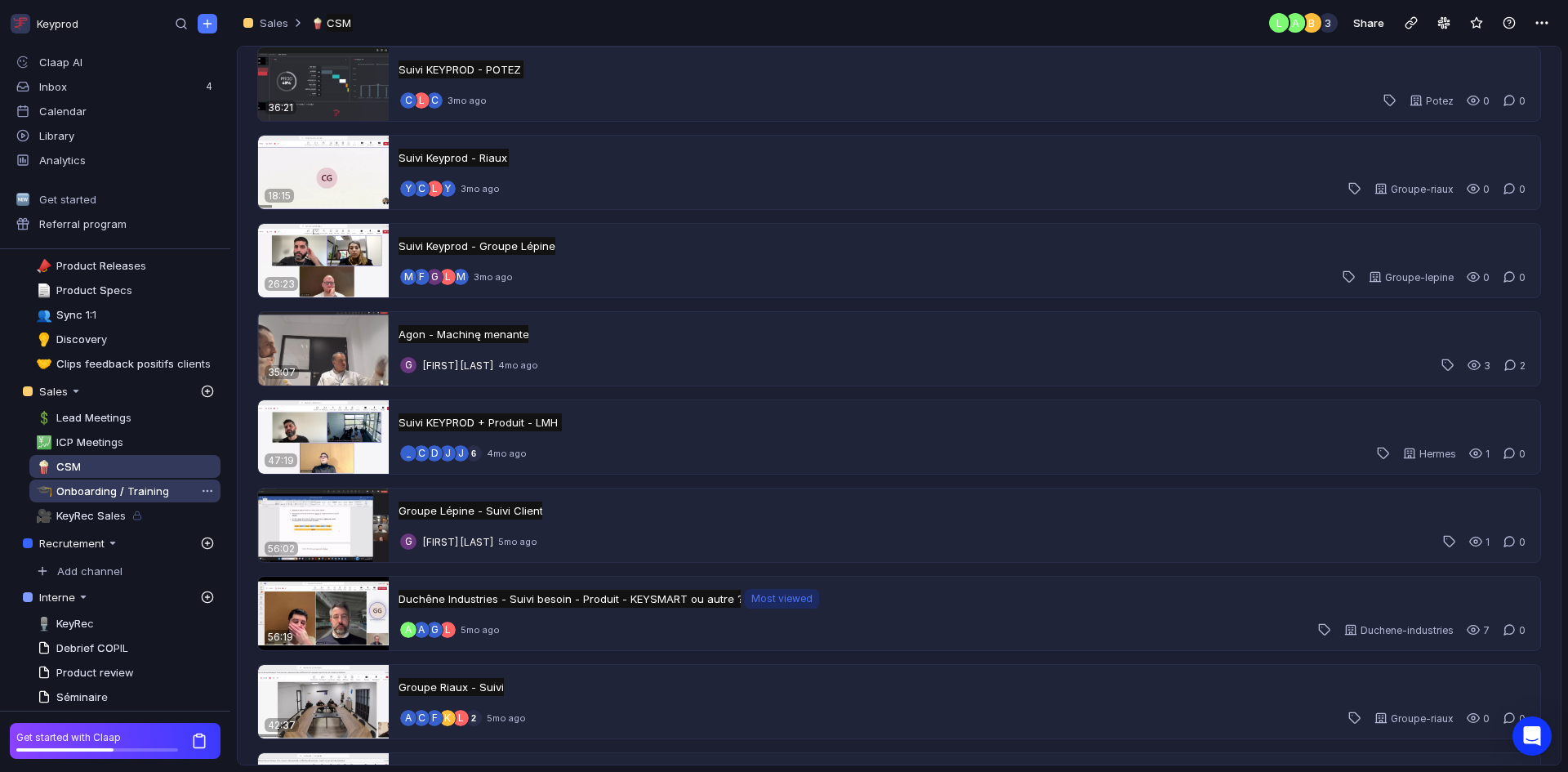 click on "Onboarding / Training" at bounding box center (110, 491) 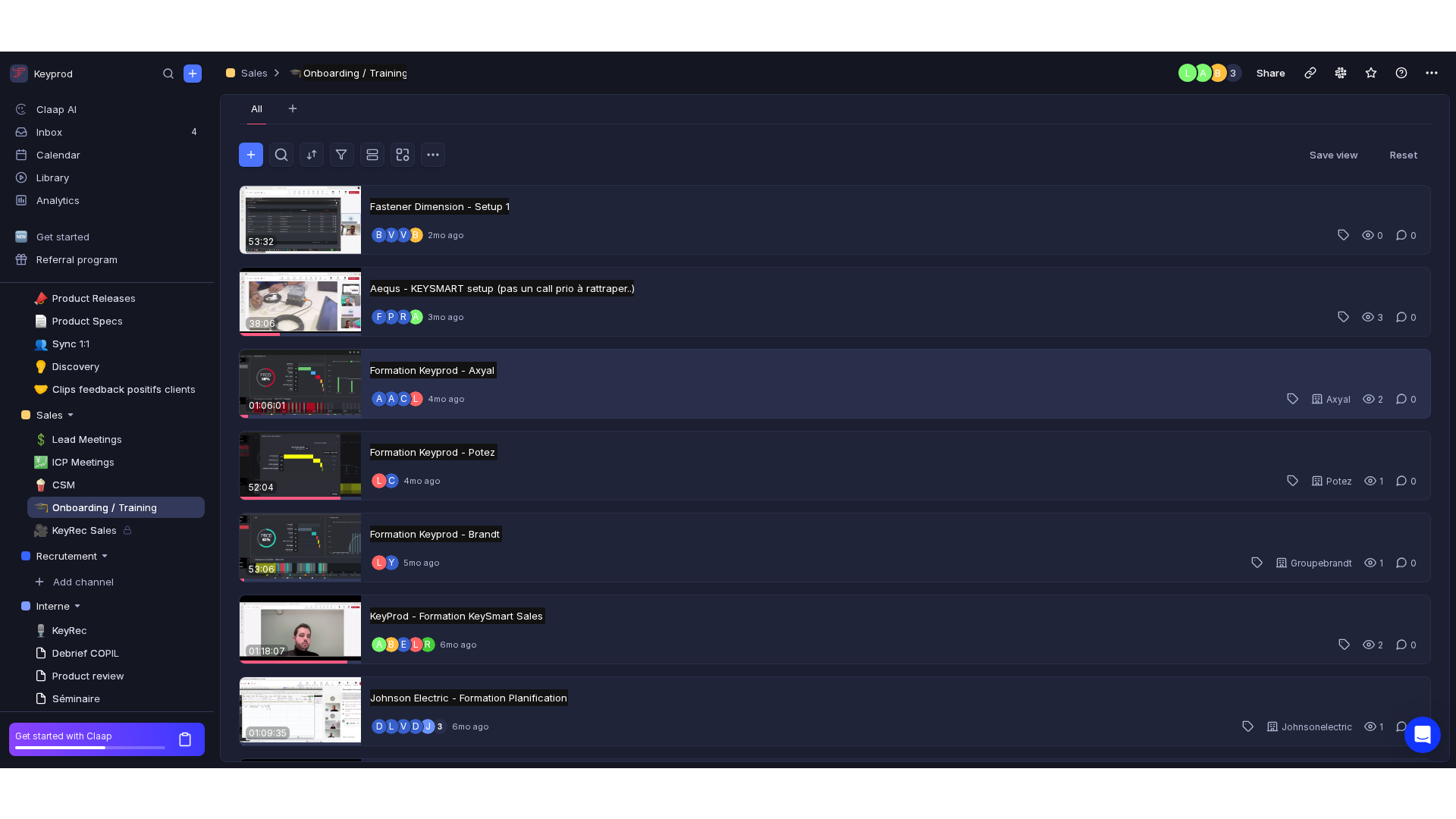 scroll, scrollTop: 364, scrollLeft: 0, axis: vertical 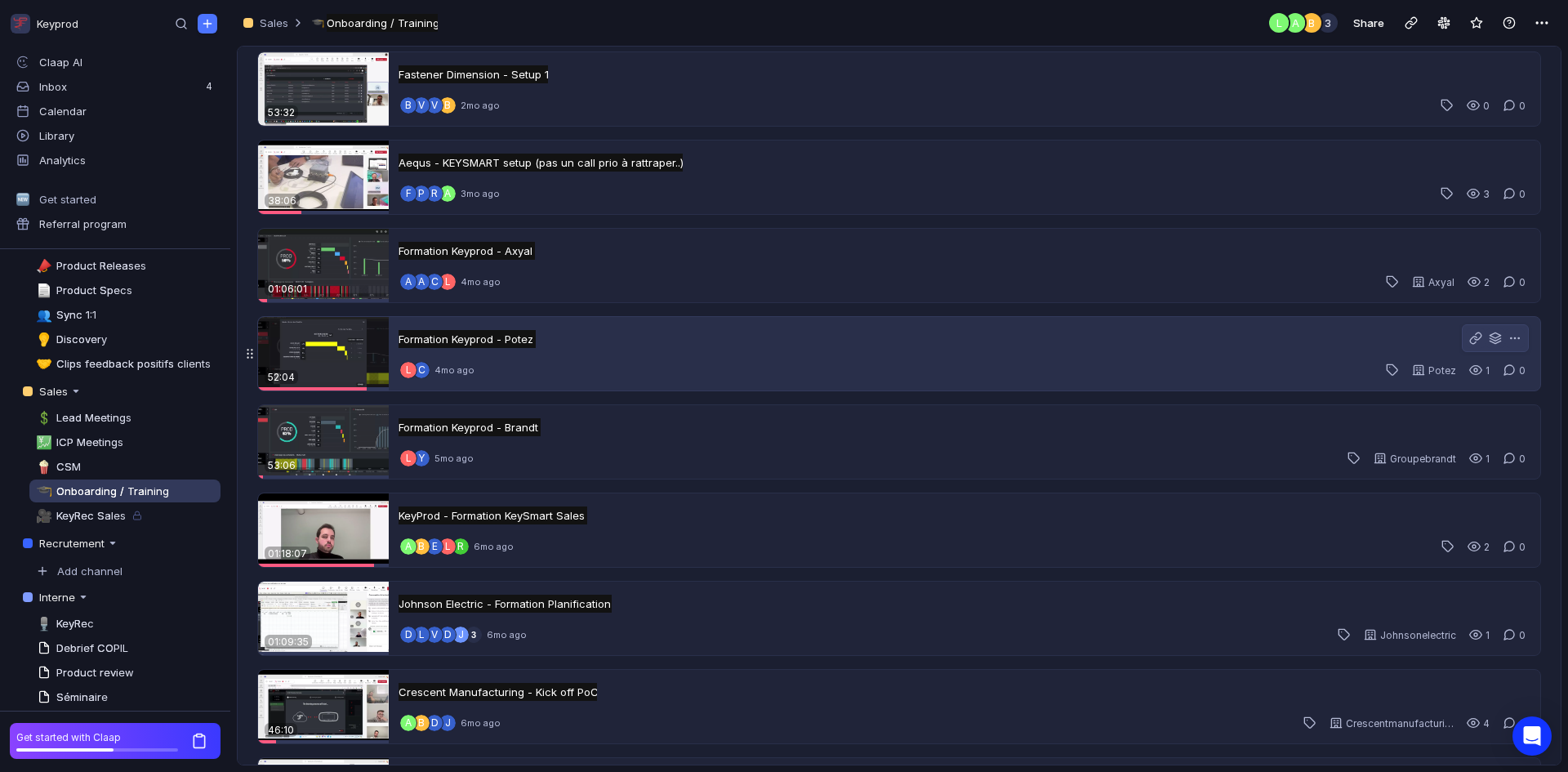 click on "Formation Keyprod - Potez Formation Keyprod - Potez Untitled" at bounding box center [467, 339] 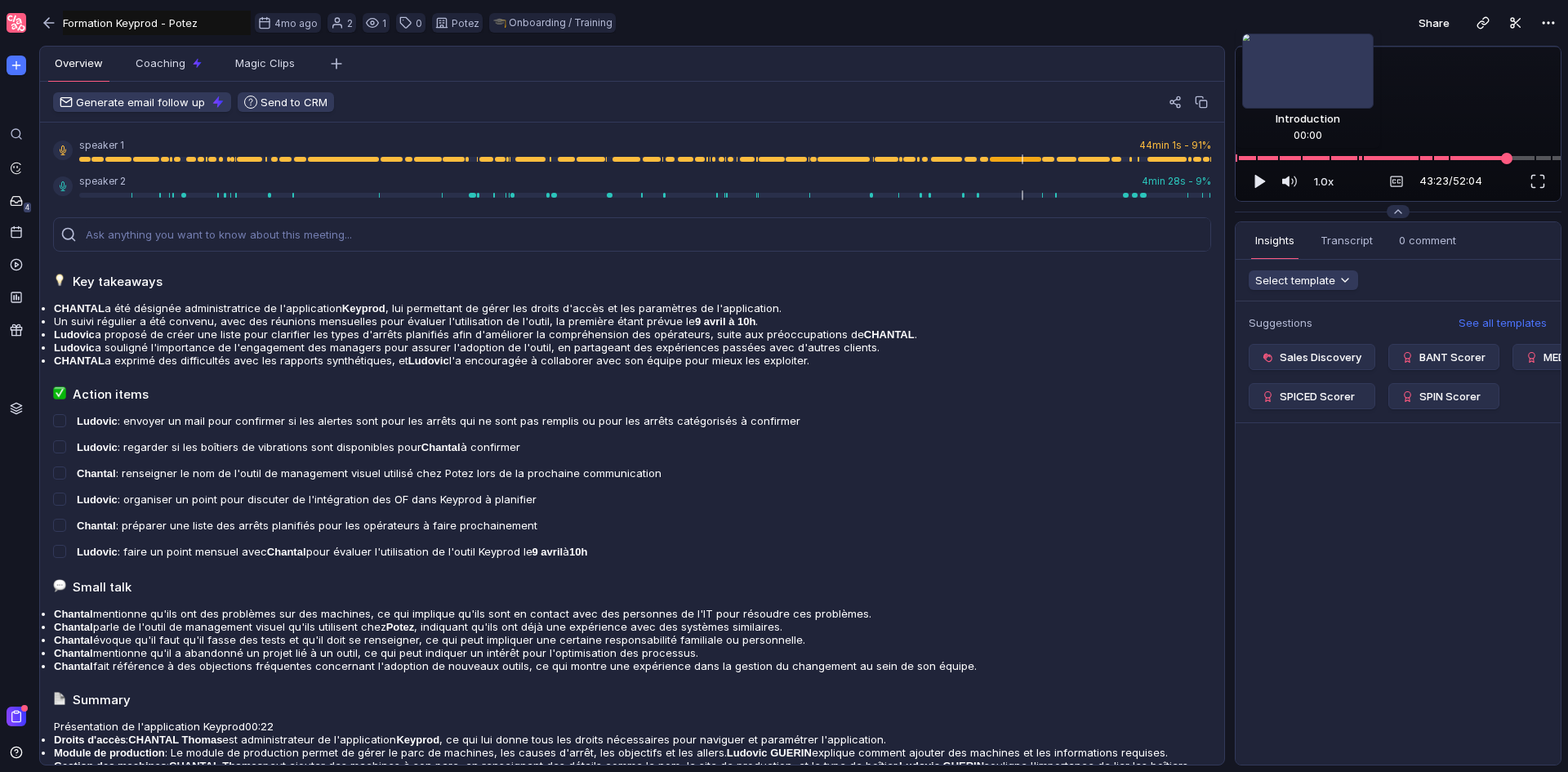 click on "Utilisation des données et exportation Loading... 1.0x 1.0x 43:23  /  52:04 Comment Record Insights Transcript 0 comment Overview Coaching Magic Clips Select template Suggestions See all templates Sales Discovery BANT Scorer MEDDIC Scorer SPICED Scorer SPIN Scorer" at bounding box center [1399, 408] 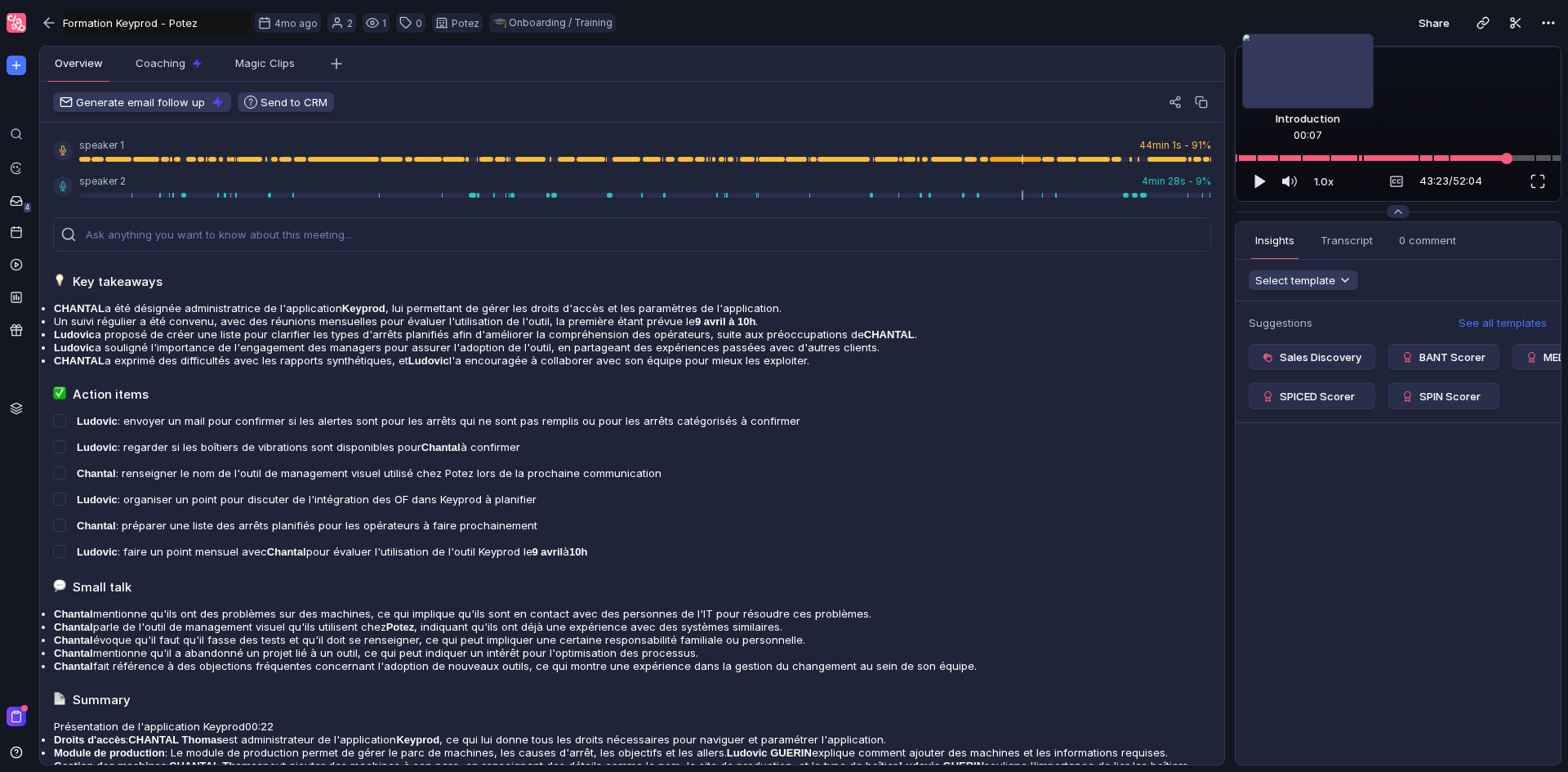 click at bounding box center (1398, 158) 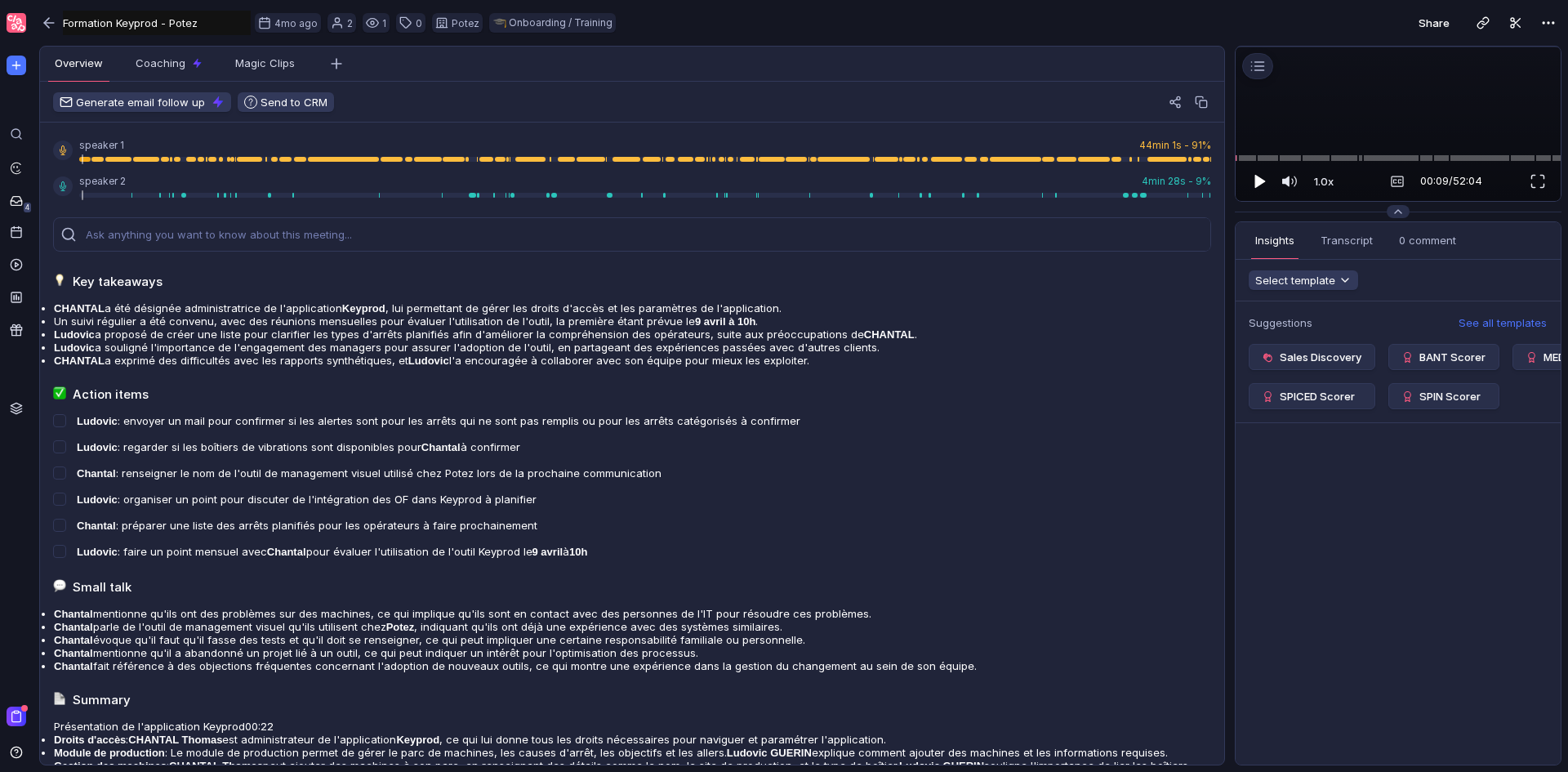 click at bounding box center (1260, 181) 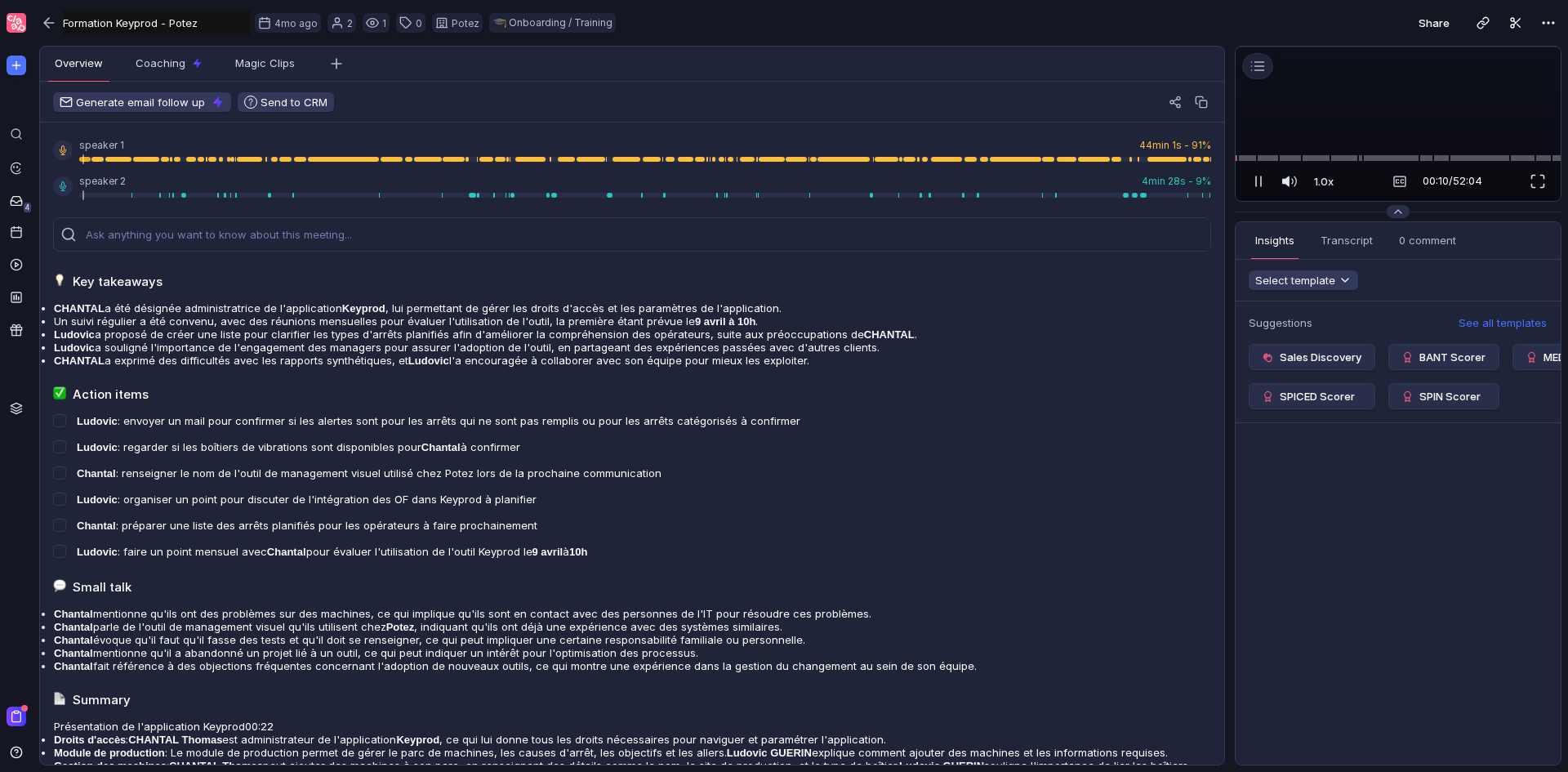 click at bounding box center (1538, 181) 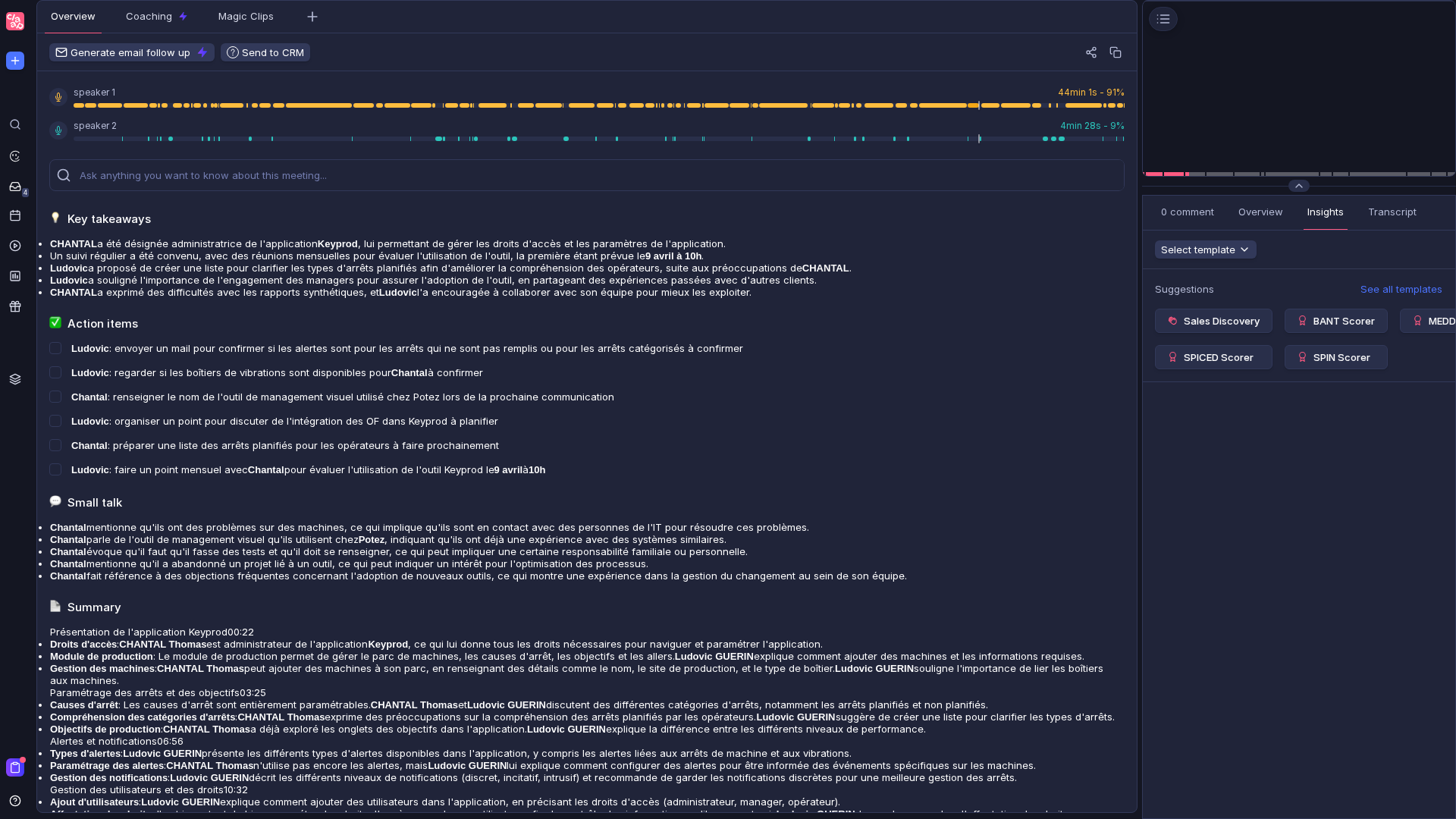 scroll, scrollTop: 0, scrollLeft: 0, axis: both 